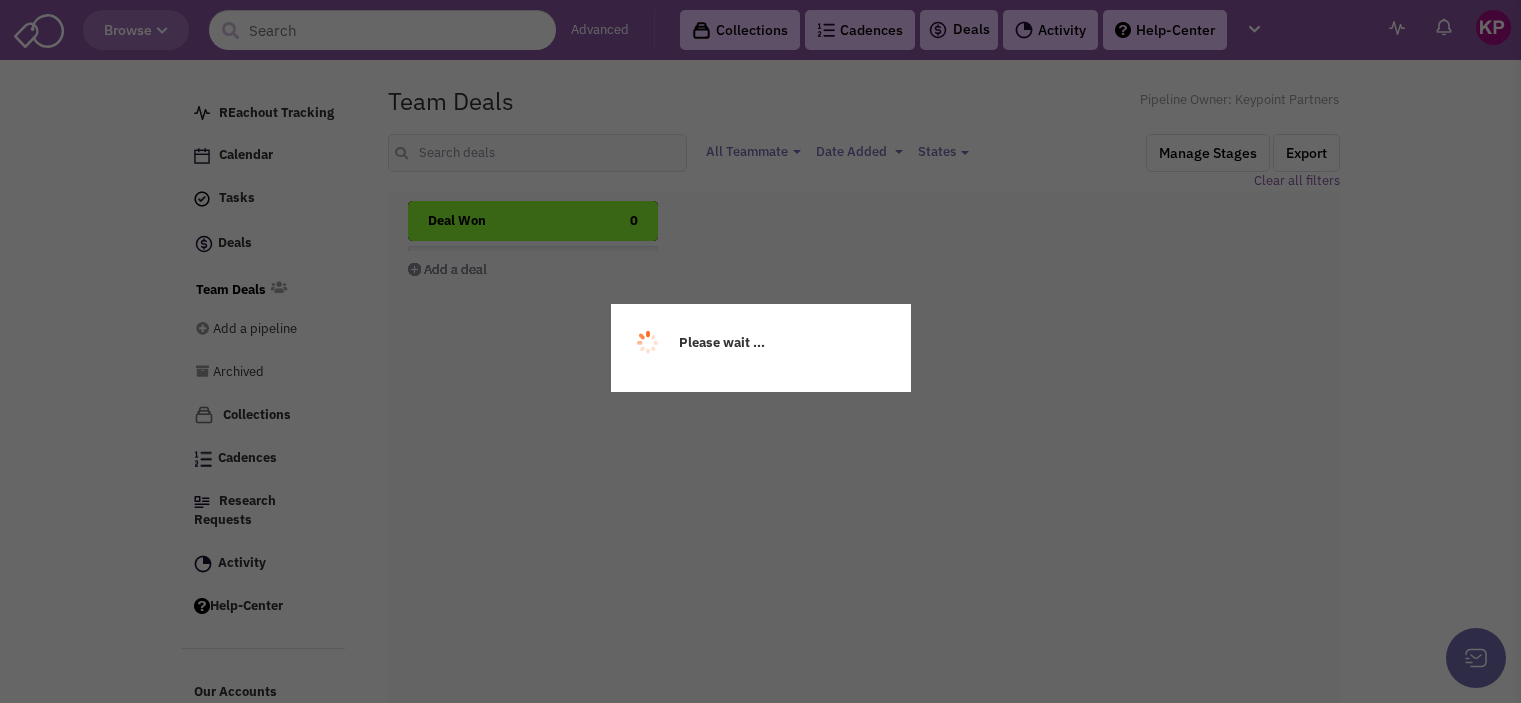 select 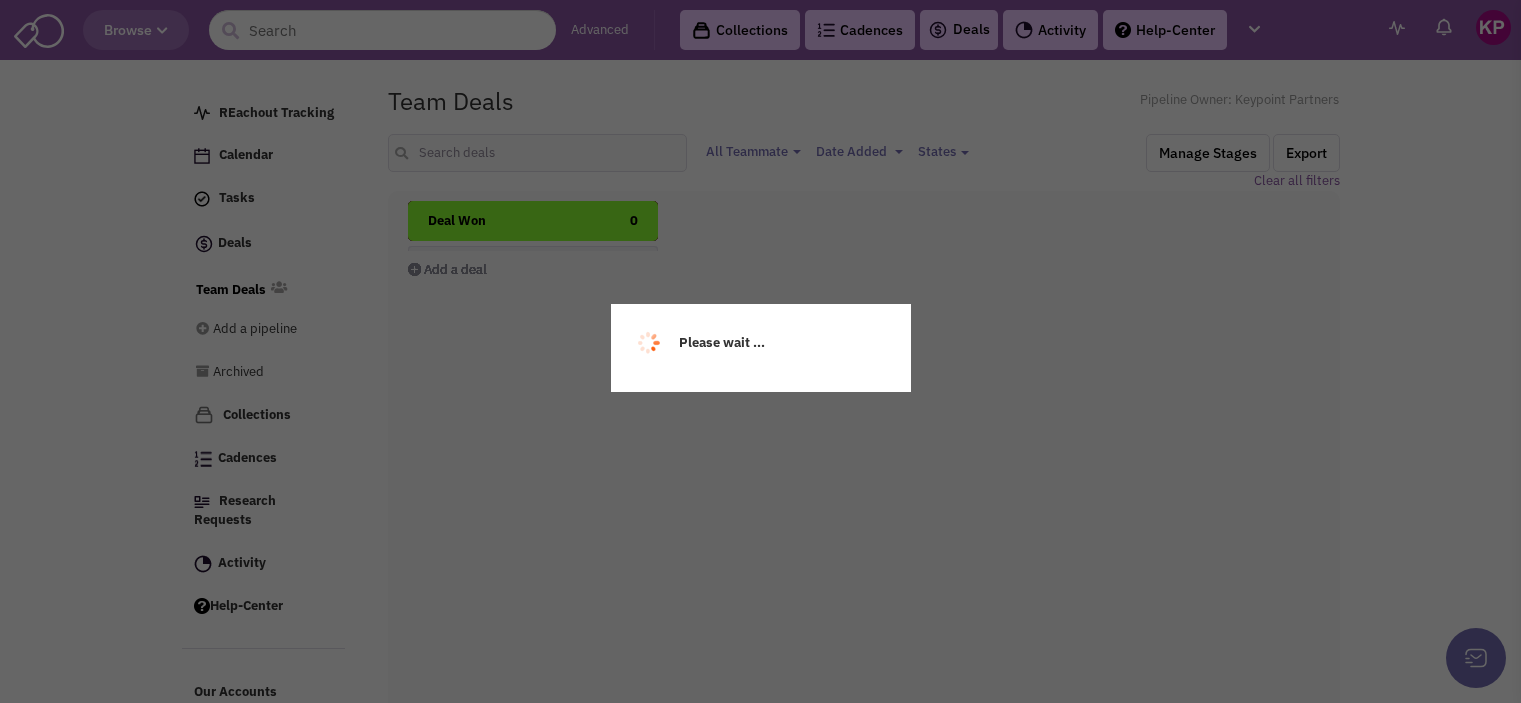 select 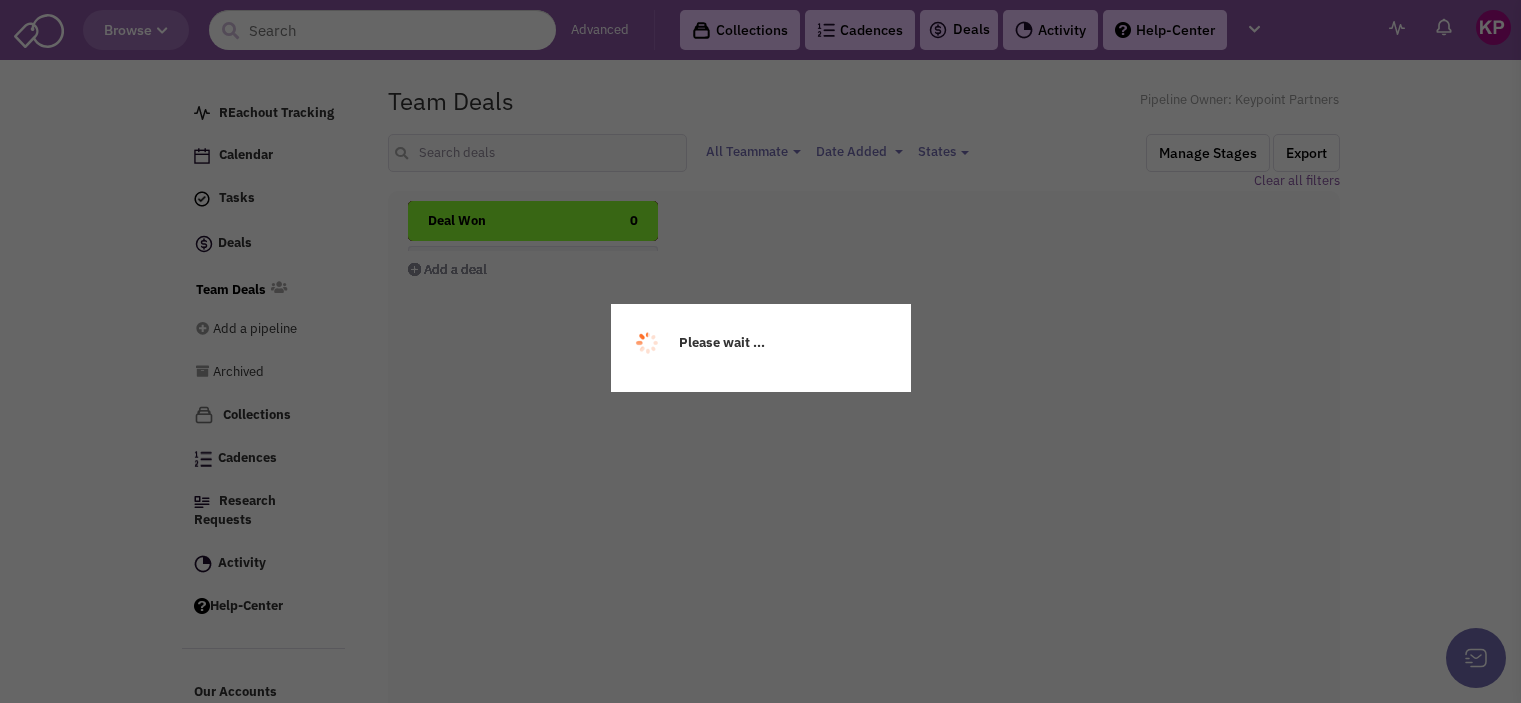 select on "1896" 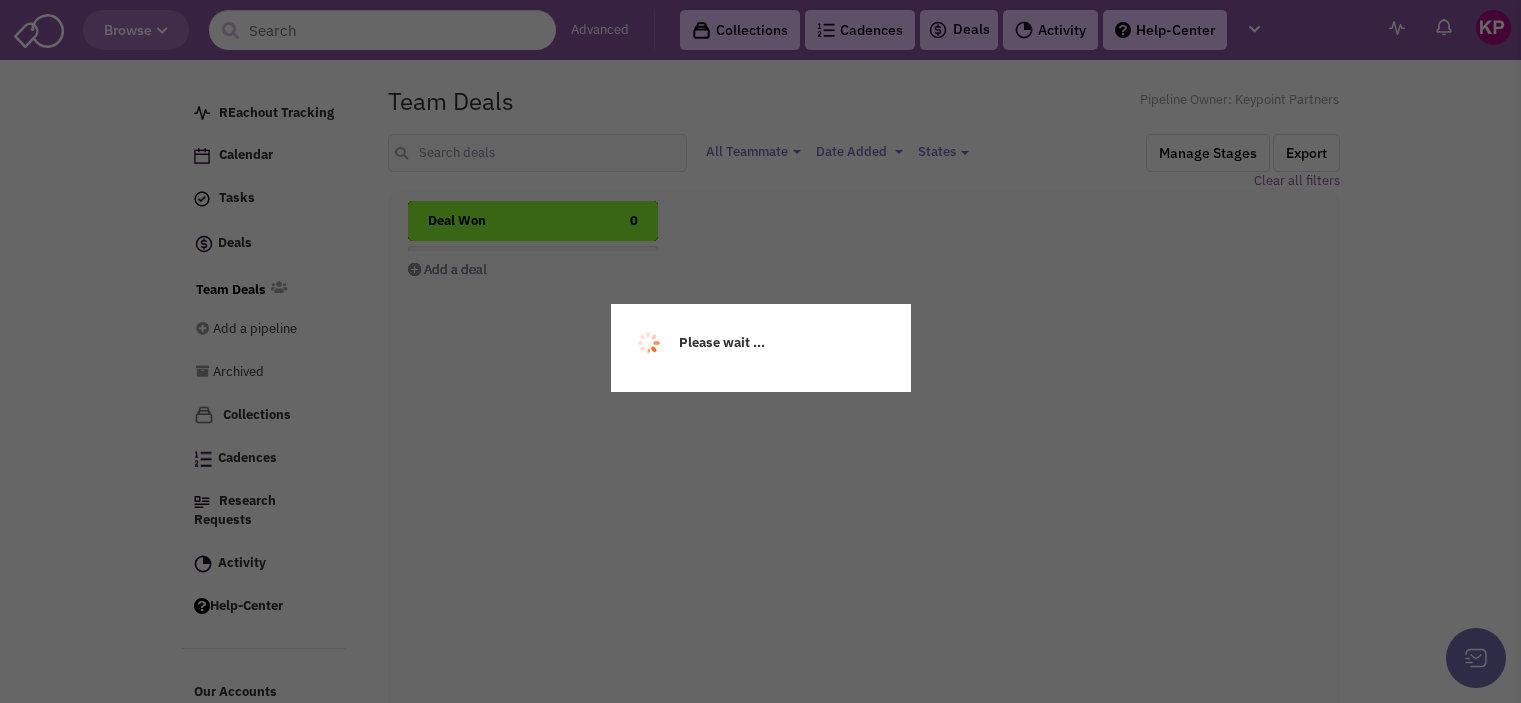 scroll, scrollTop: 0, scrollLeft: 0, axis: both 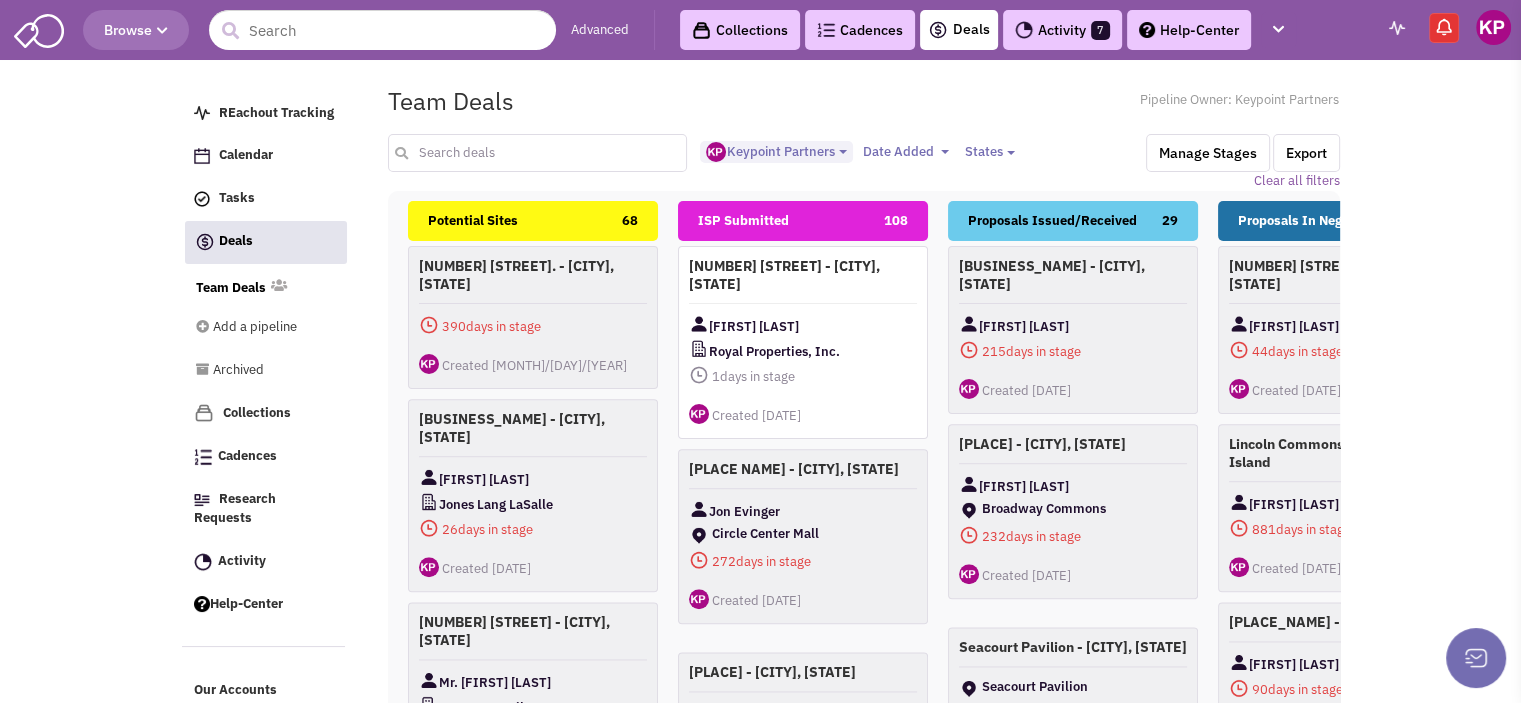 click at bounding box center (538, 153) 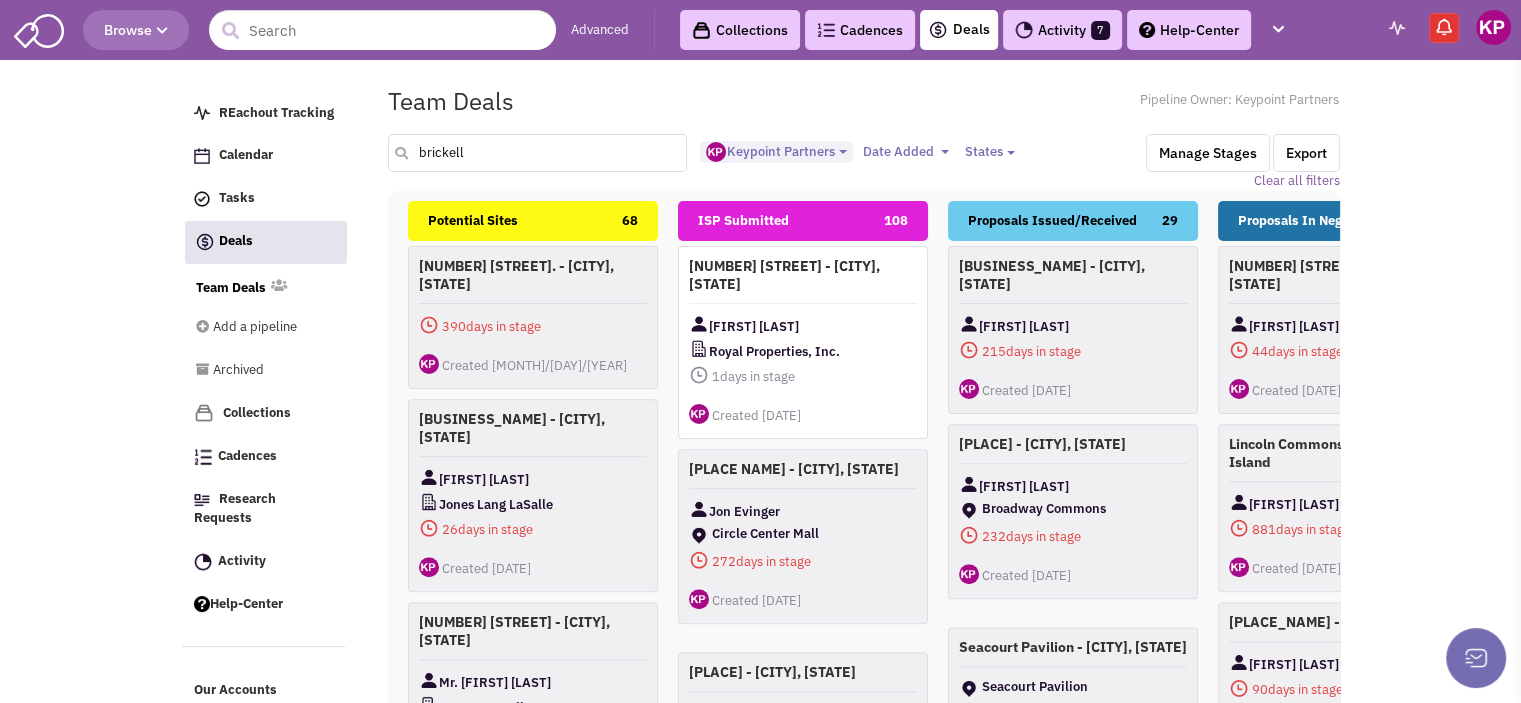 type on "brickell" 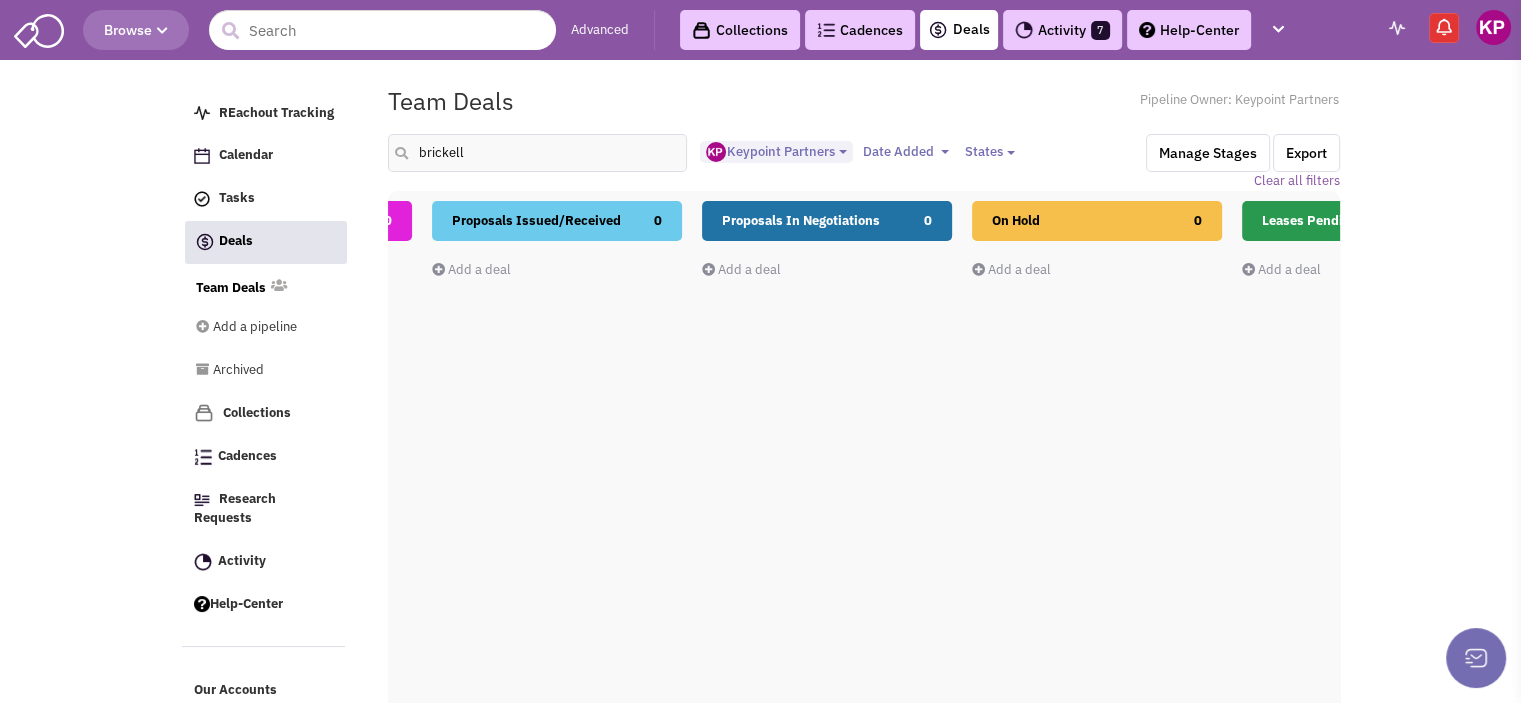drag, startPoint x: 1212, startPoint y: 488, endPoint x: 948, endPoint y: 503, distance: 264.42578 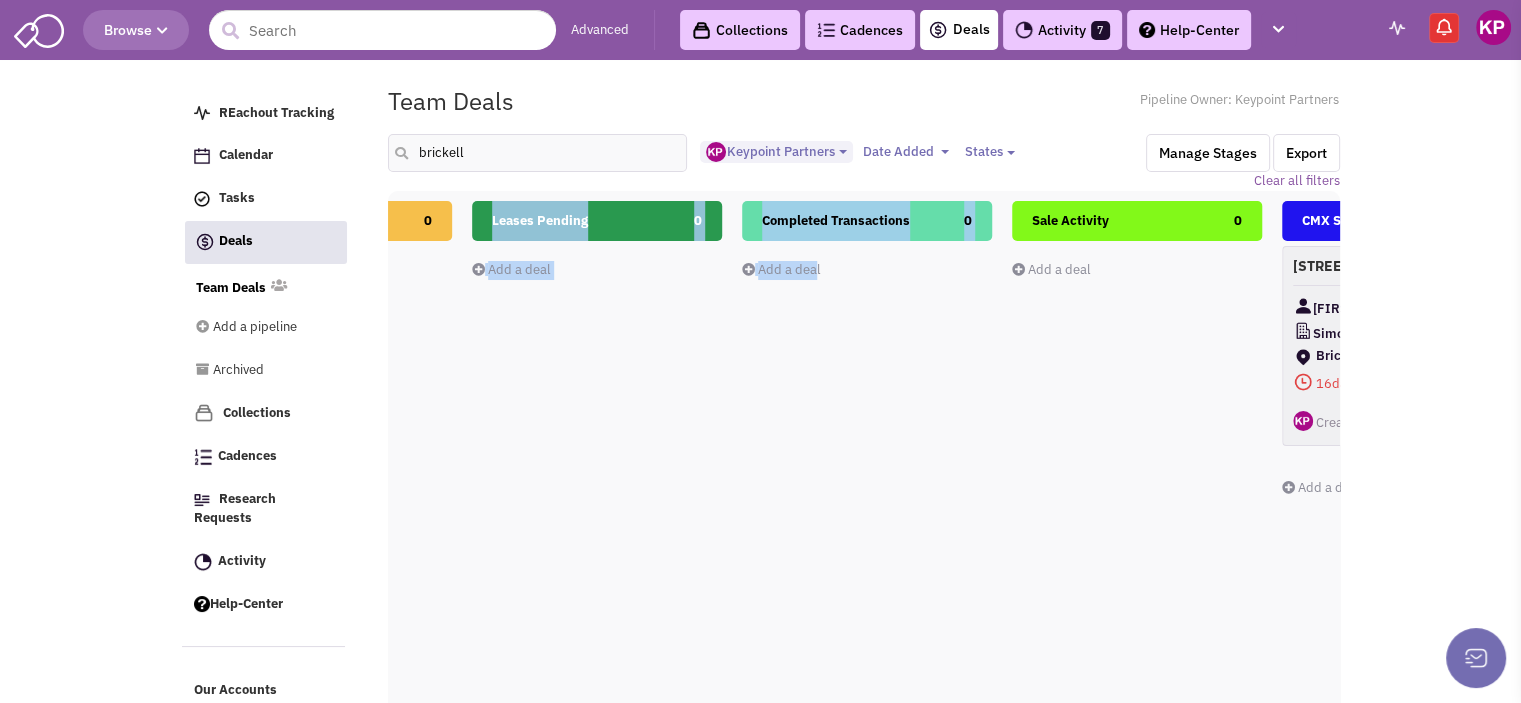 drag, startPoint x: 1110, startPoint y: 397, endPoint x: 806, endPoint y: 435, distance: 306.36578 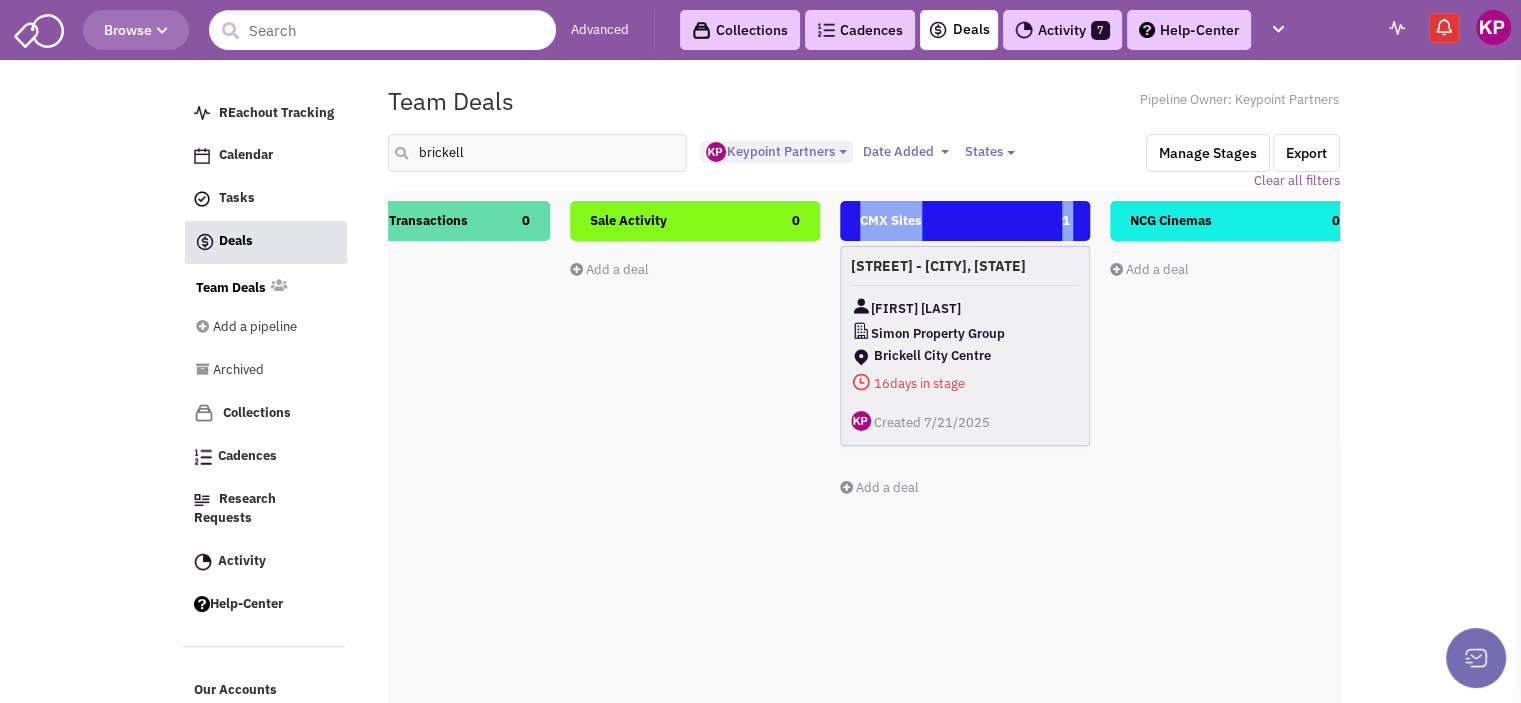 drag, startPoint x: 988, startPoint y: 391, endPoint x: 844, endPoint y: 401, distance: 144.3468 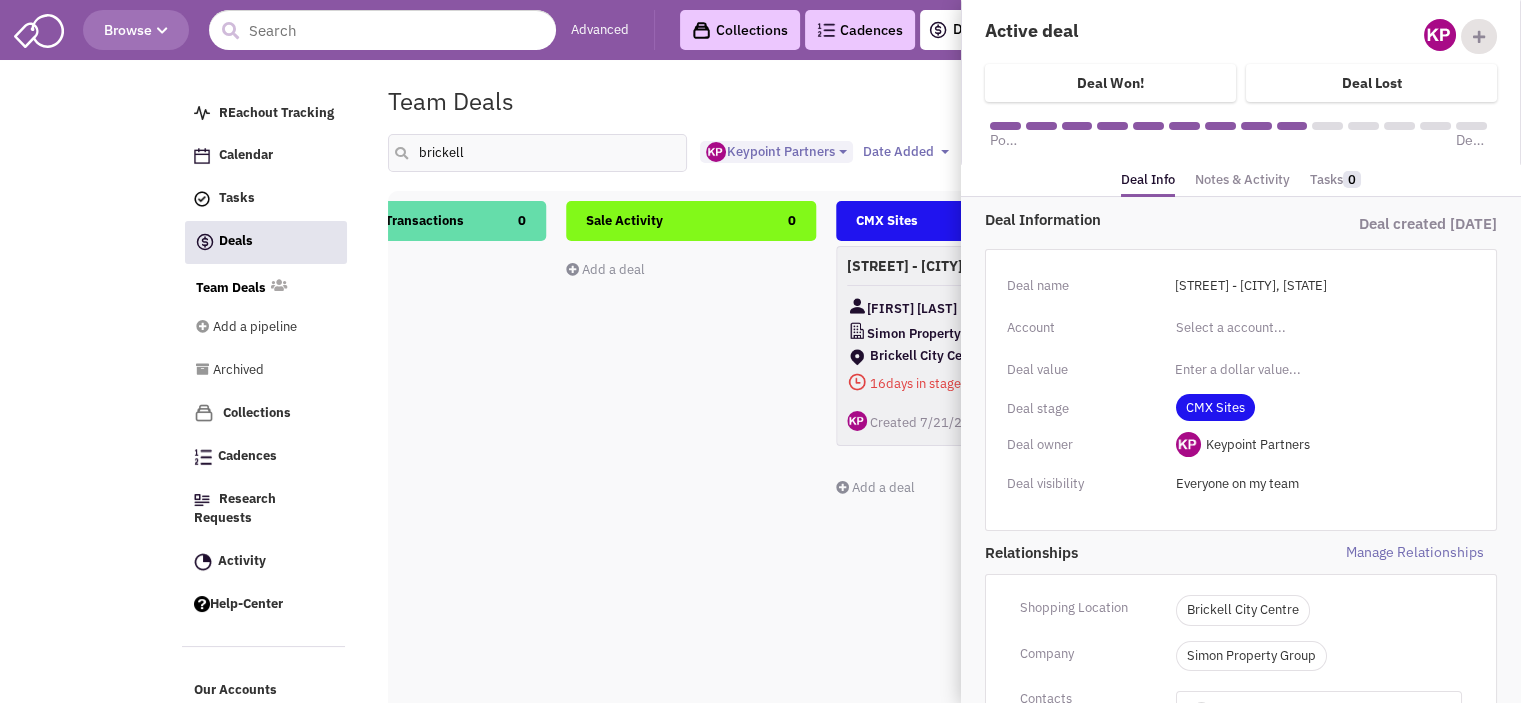 click on "Notes & Activity" at bounding box center (1242, 180) 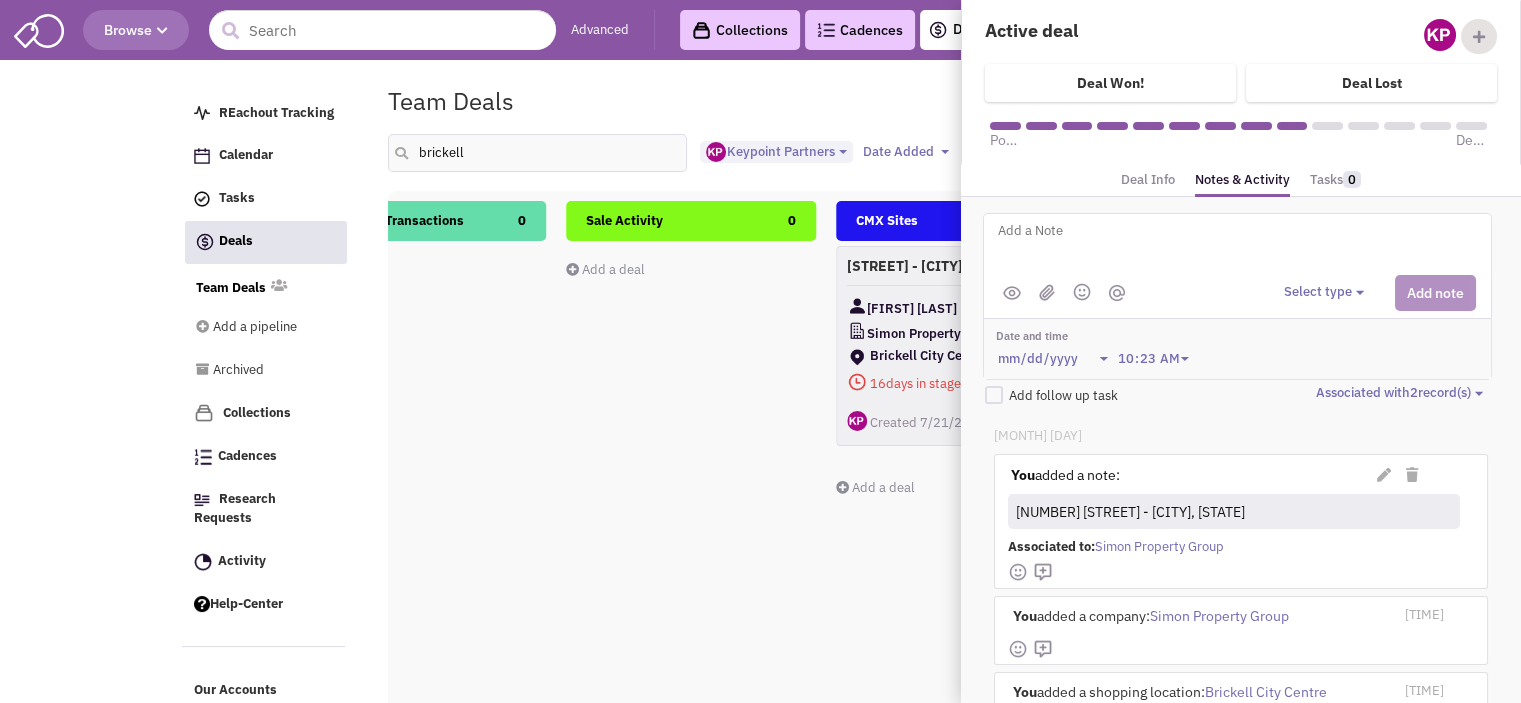 click at bounding box center [1243, 246] 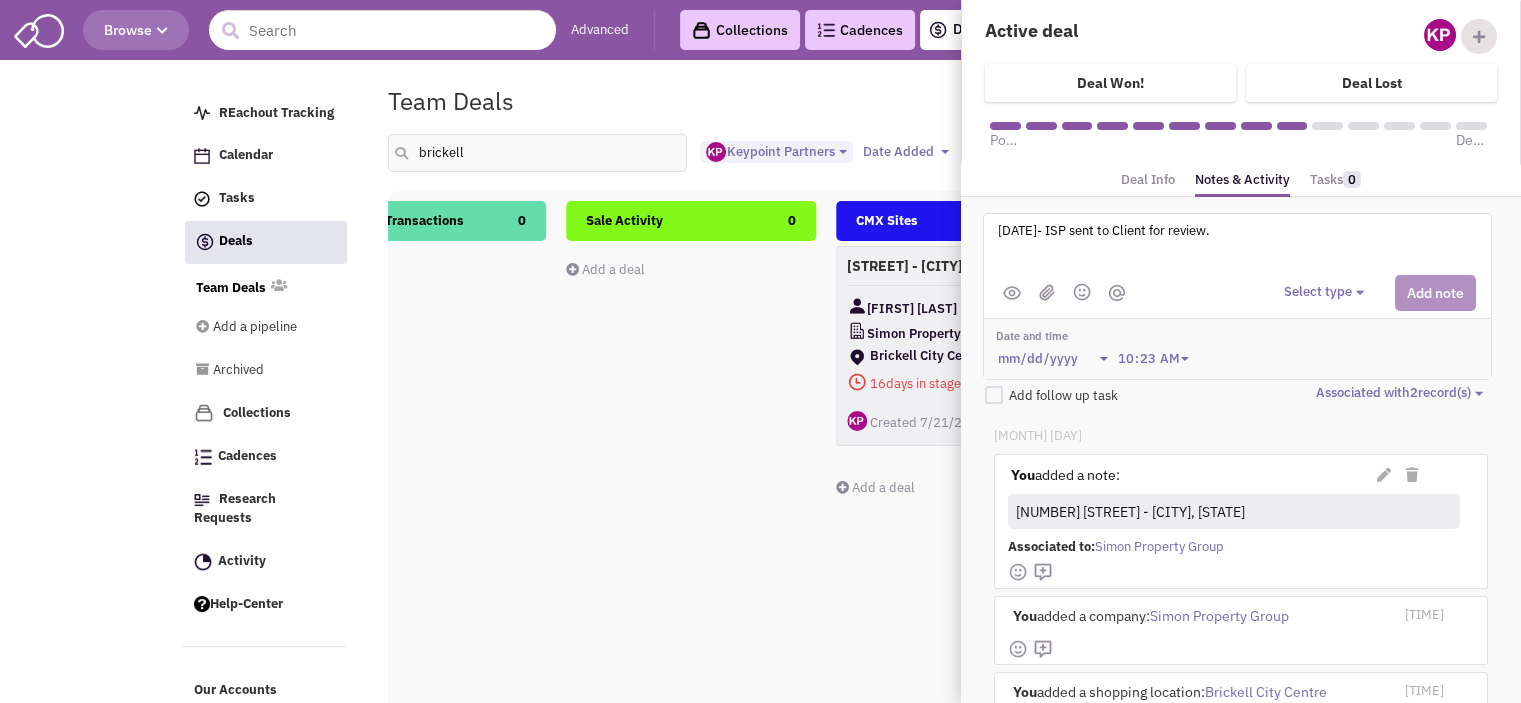 type on "[DATE]- ISP sent to Client for review." 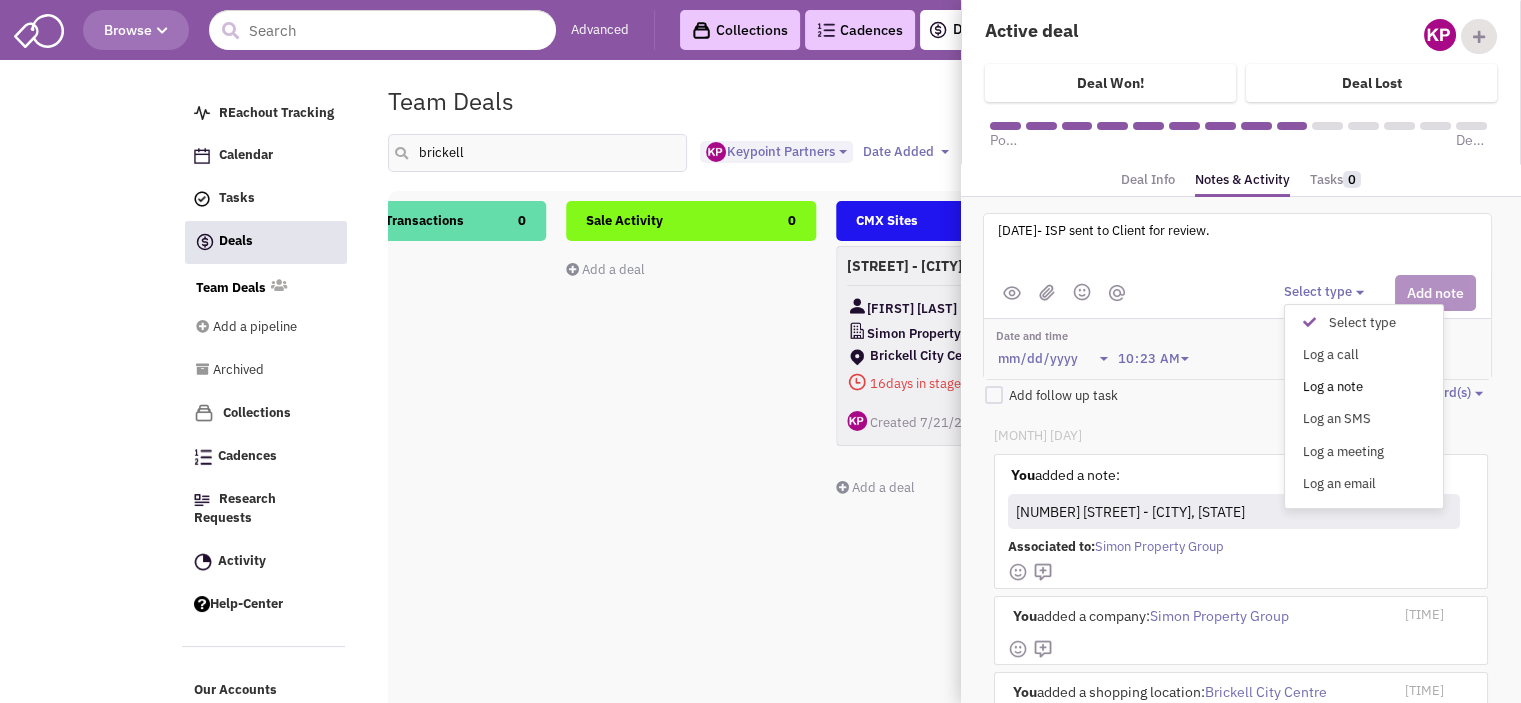 click on "Log a note" at bounding box center (1314, 387) 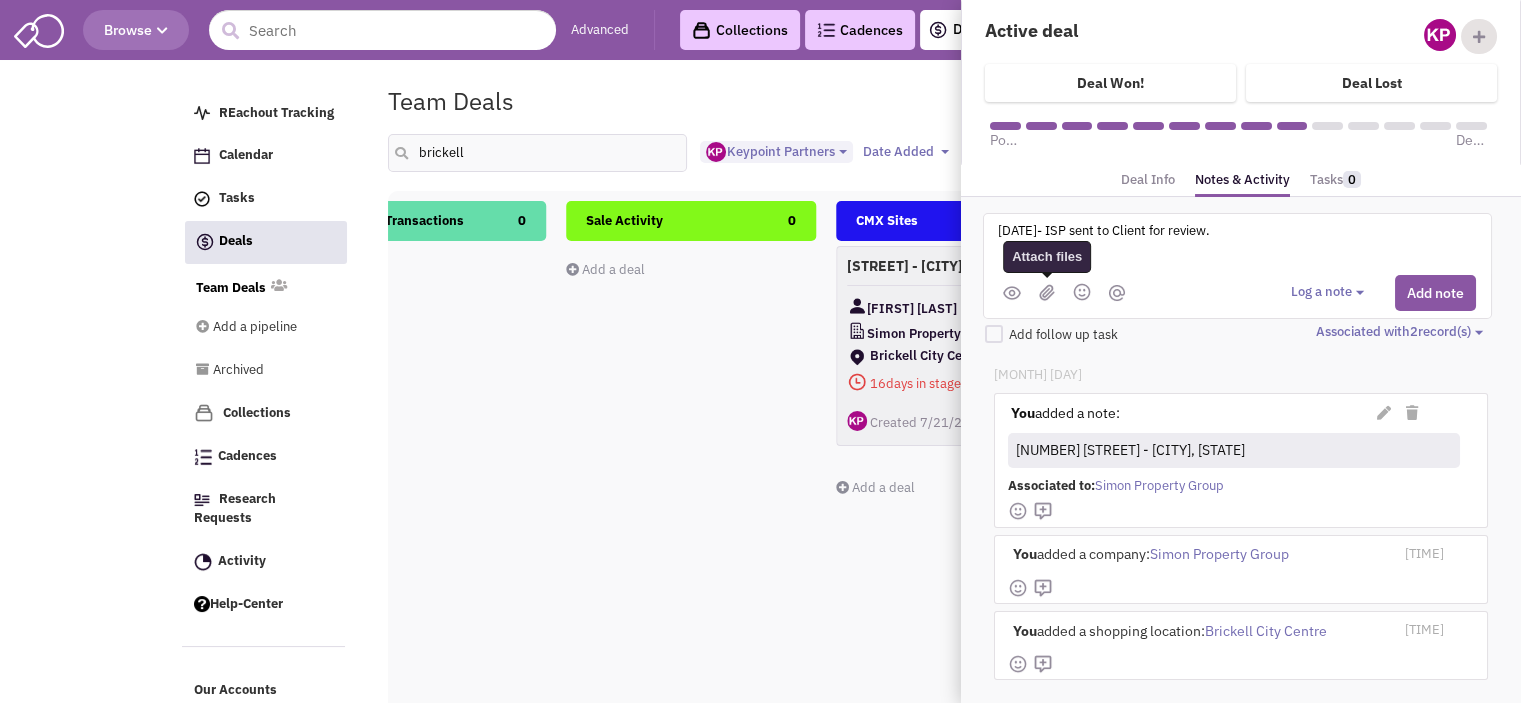 click at bounding box center [1047, 292] 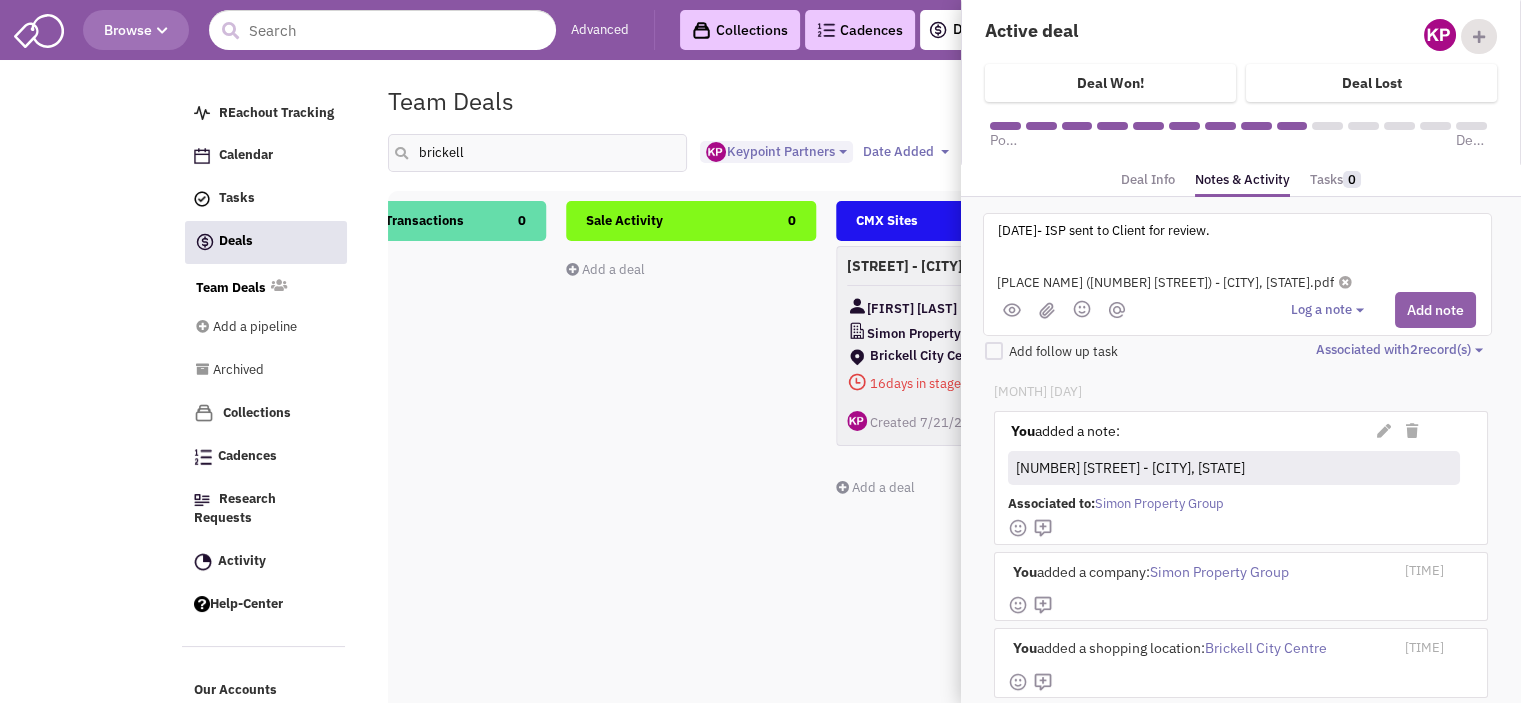 click on "Add note" at bounding box center (1435, 310) 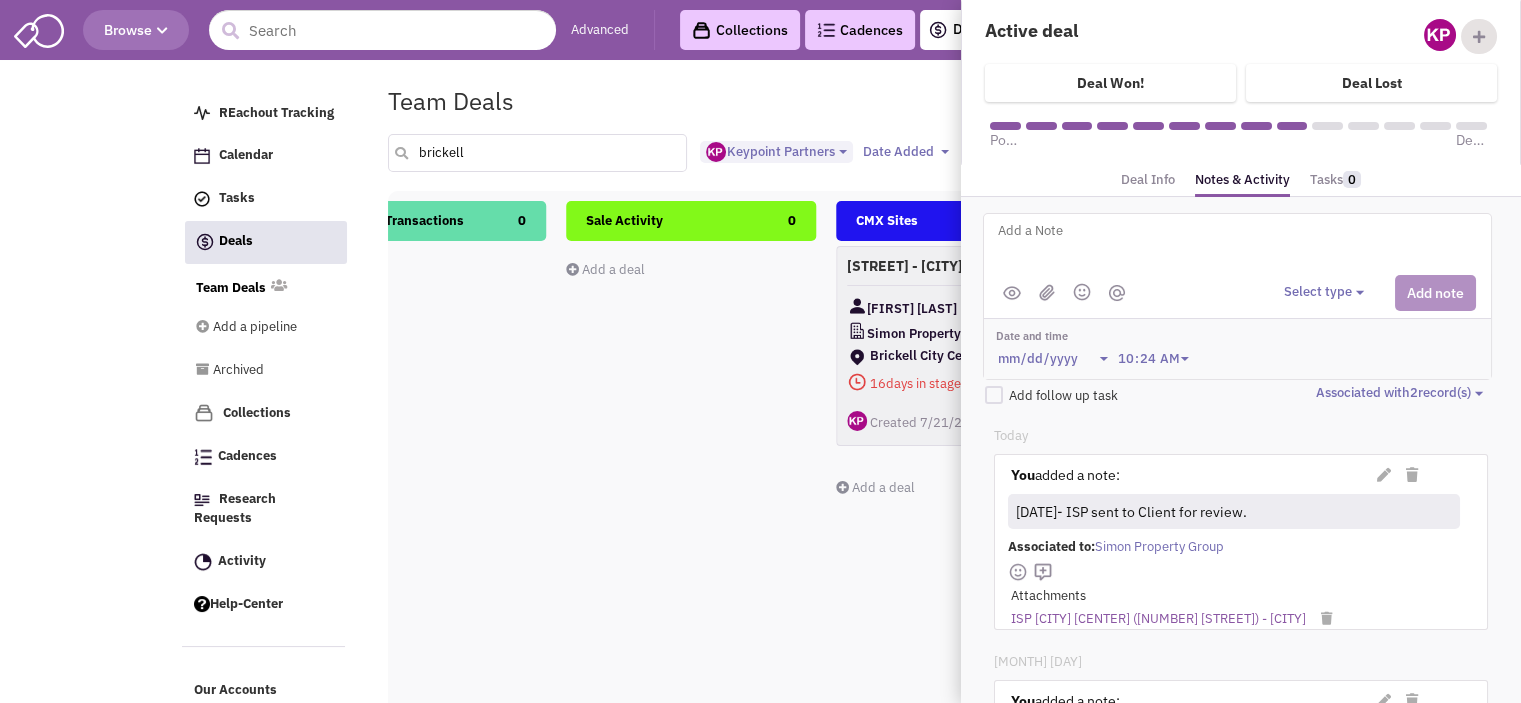 drag, startPoint x: 471, startPoint y: 159, endPoint x: 415, endPoint y: 171, distance: 57.271286 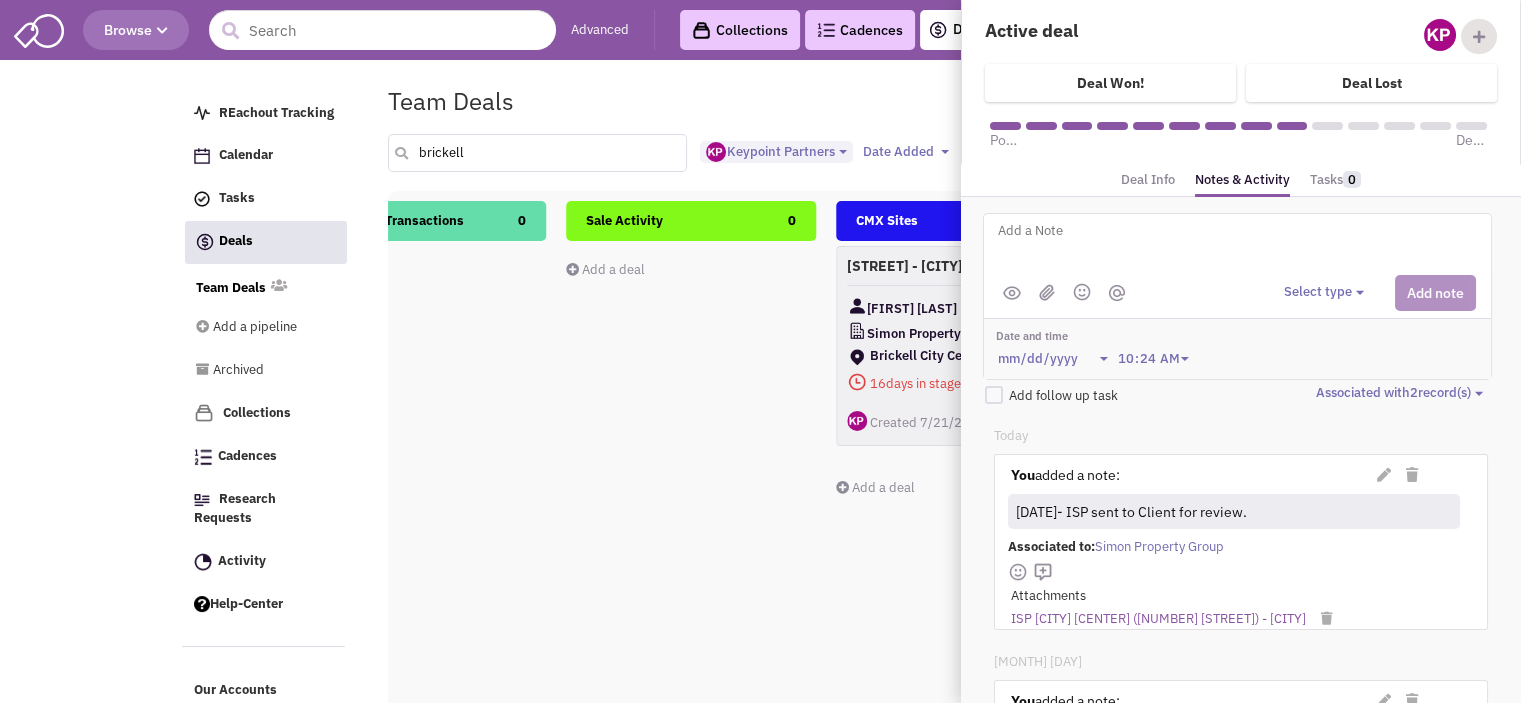 click on "Pipeline Owner: Keypoint Partners Jegan Gomangalam Keypoint Partners Keypoint Partners Siva Shan Uday Kotta Date Added Between" at bounding box center [864, 134] 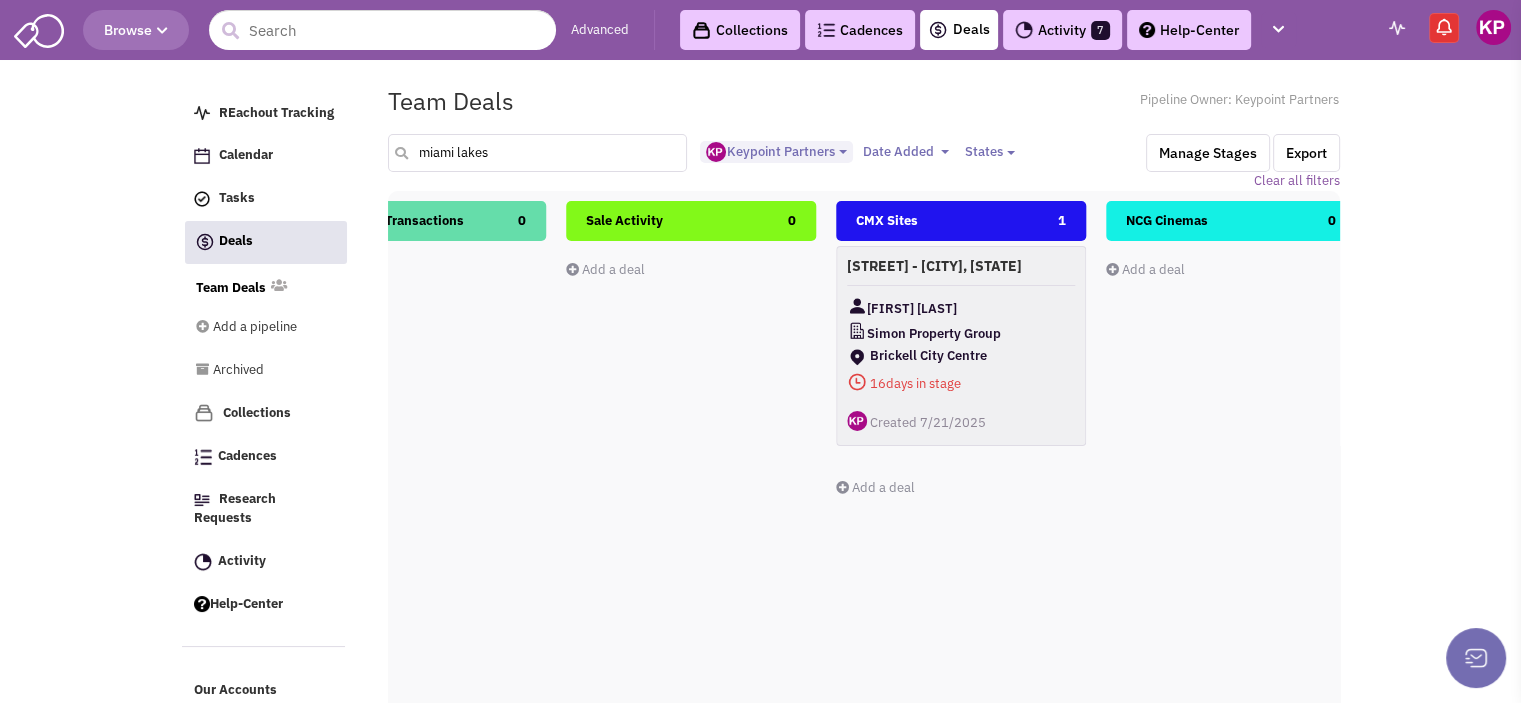 type on "miami lakes" 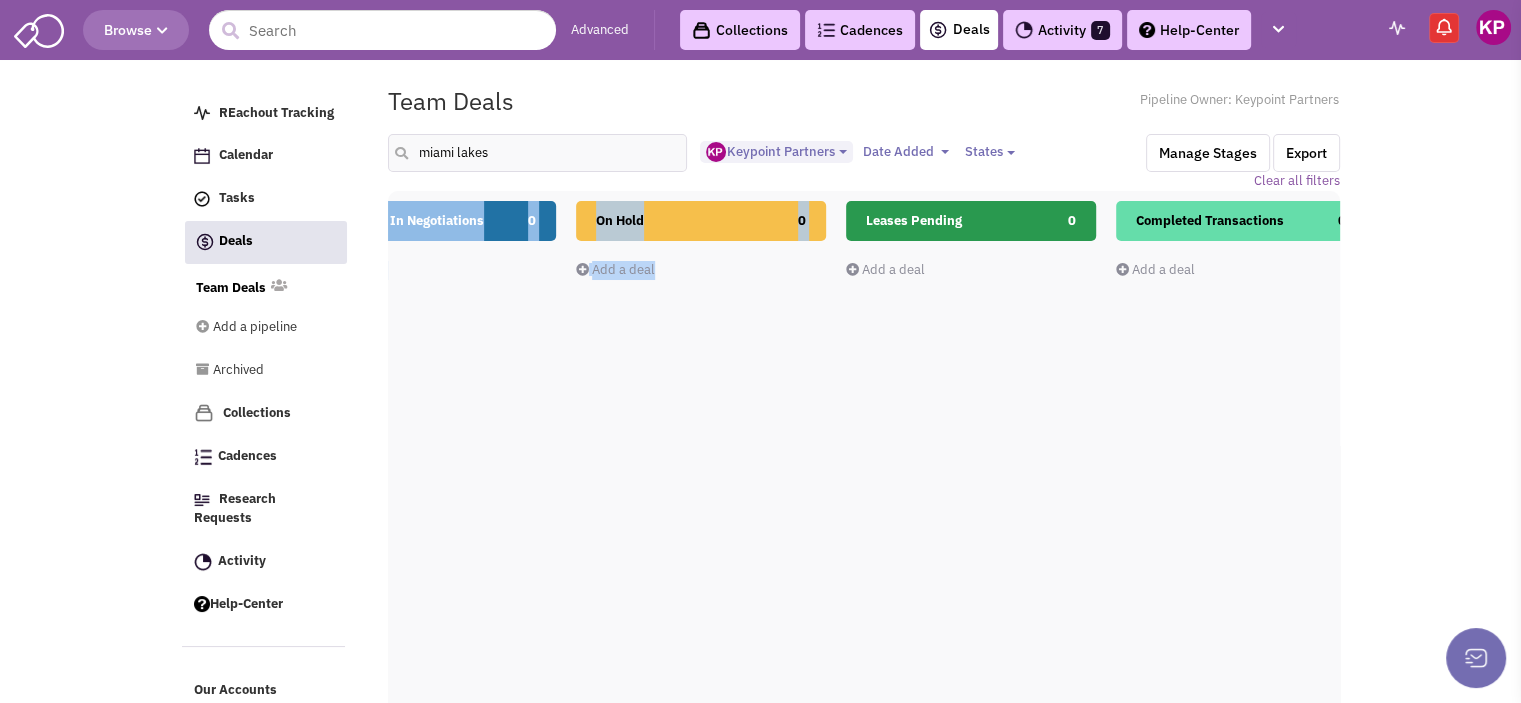 drag, startPoint x: 1000, startPoint y: 473, endPoint x: 648, endPoint y: 507, distance: 353.63824 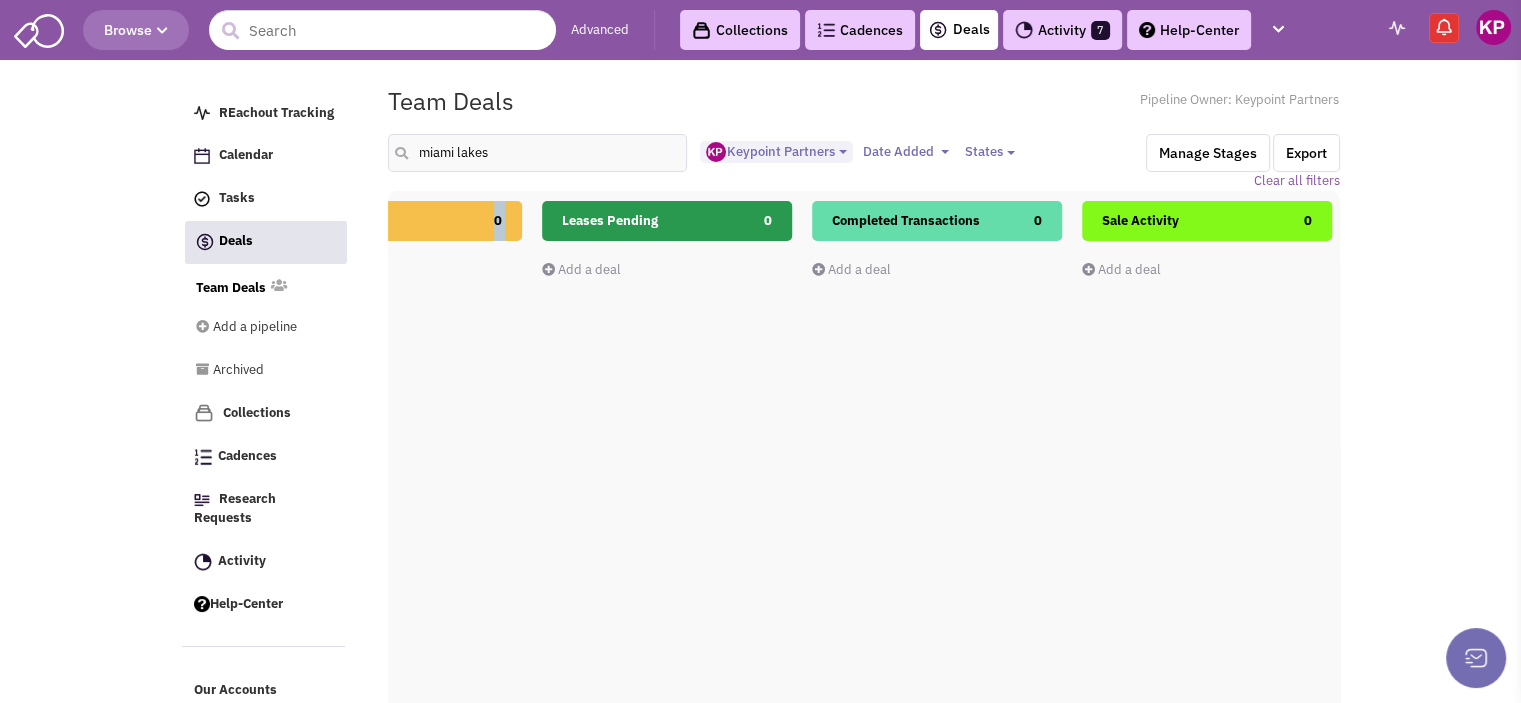 scroll, scrollTop: 0, scrollLeft: 1574, axis: horizontal 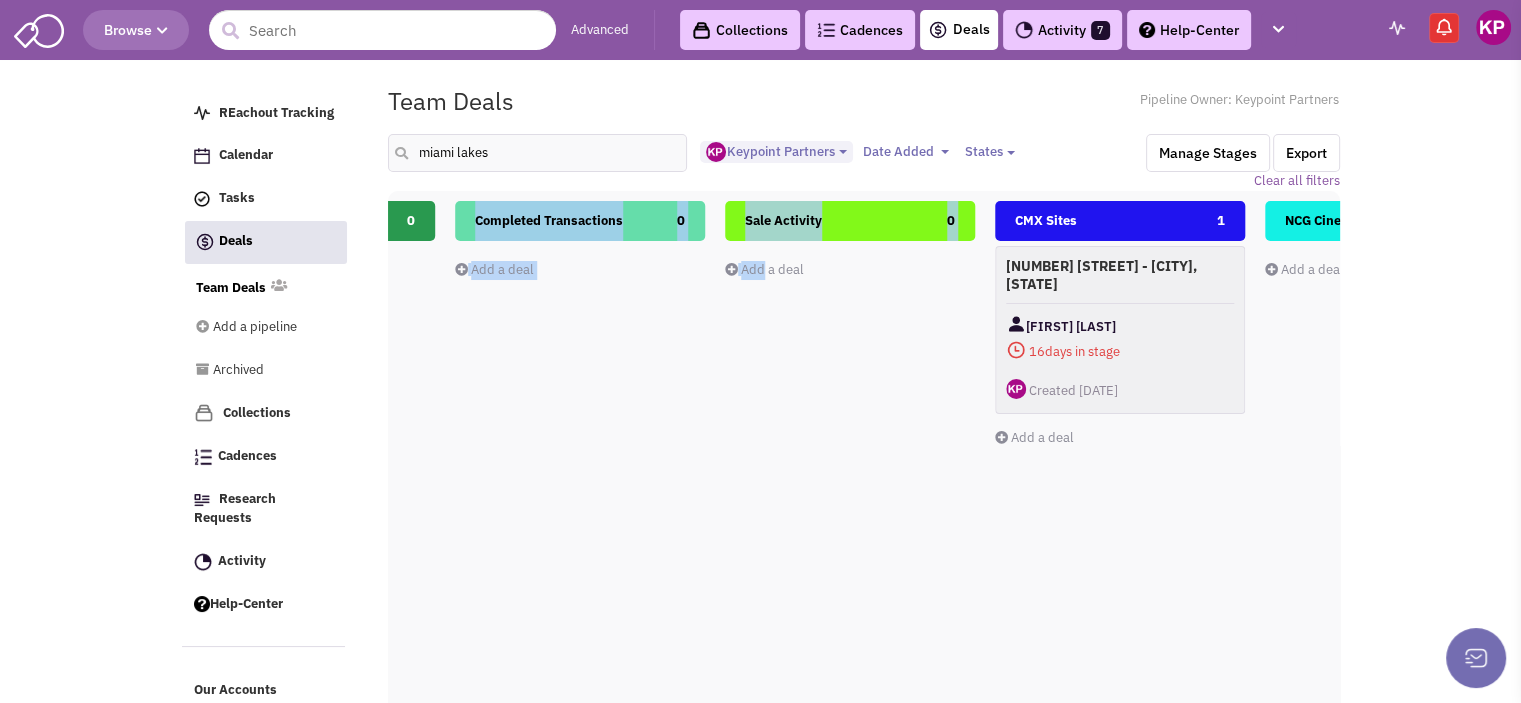 drag, startPoint x: 1083, startPoint y: 468, endPoint x: 760, endPoint y: 487, distance: 323.55835 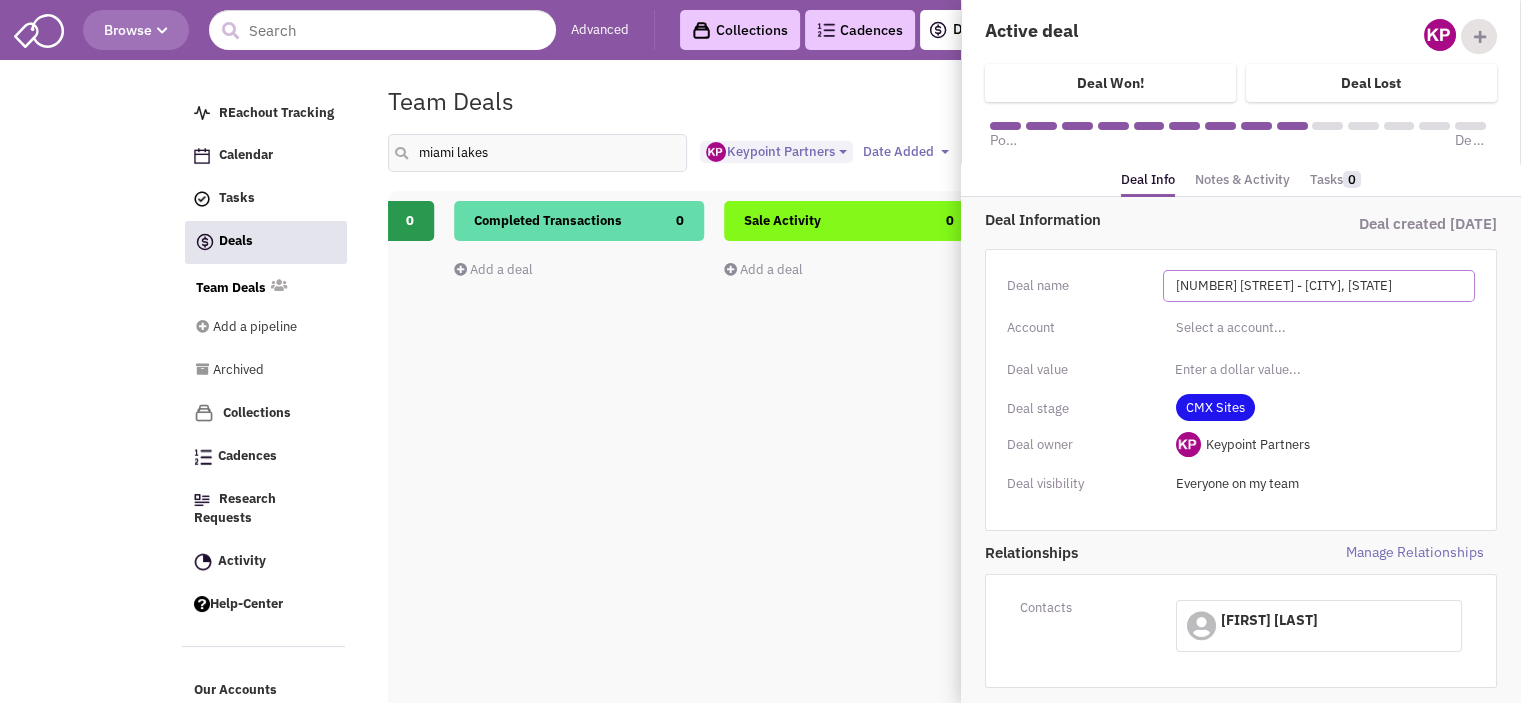 click on "[NUMBER] [STREET] - [CITY], [STATE]" at bounding box center (1319, 286) 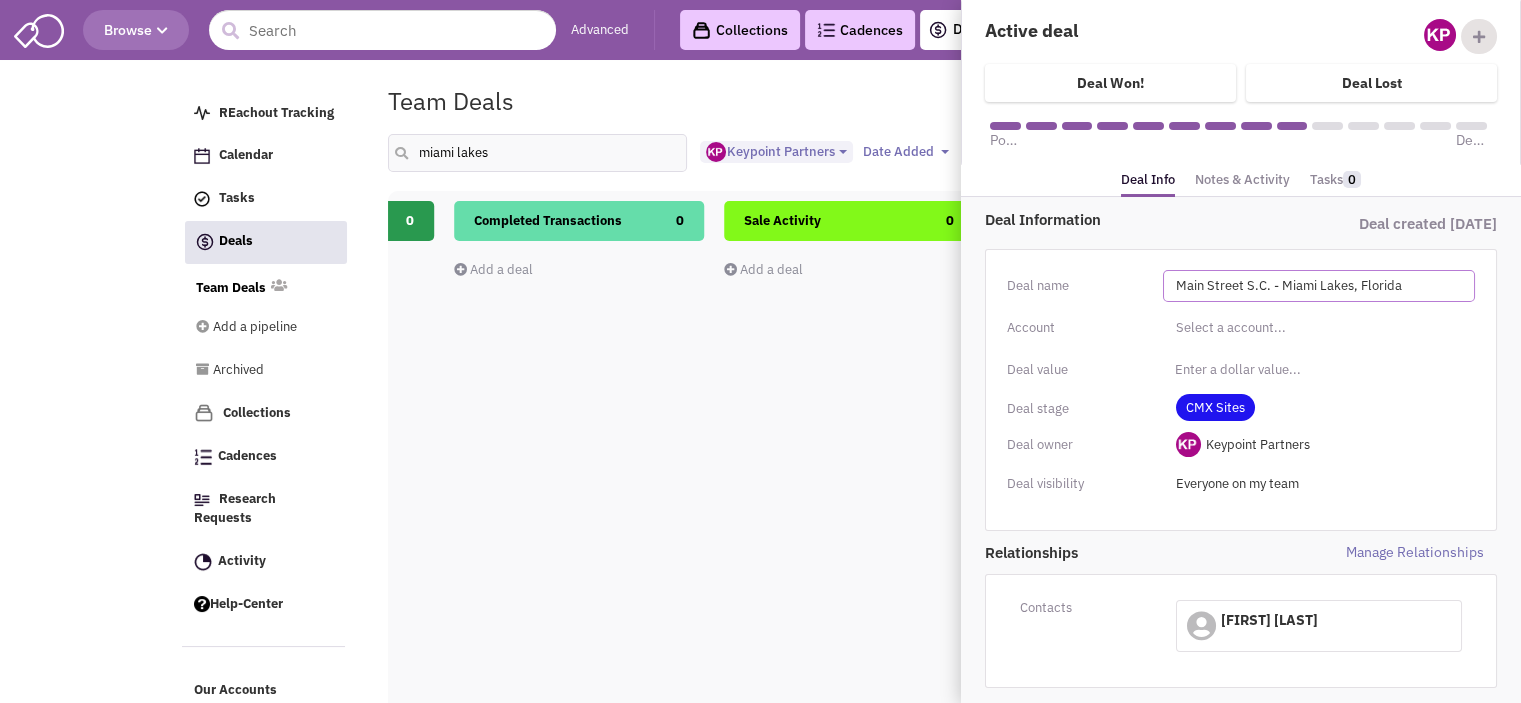 type on "Main Street S.C. - Miami Lakes, Florida" 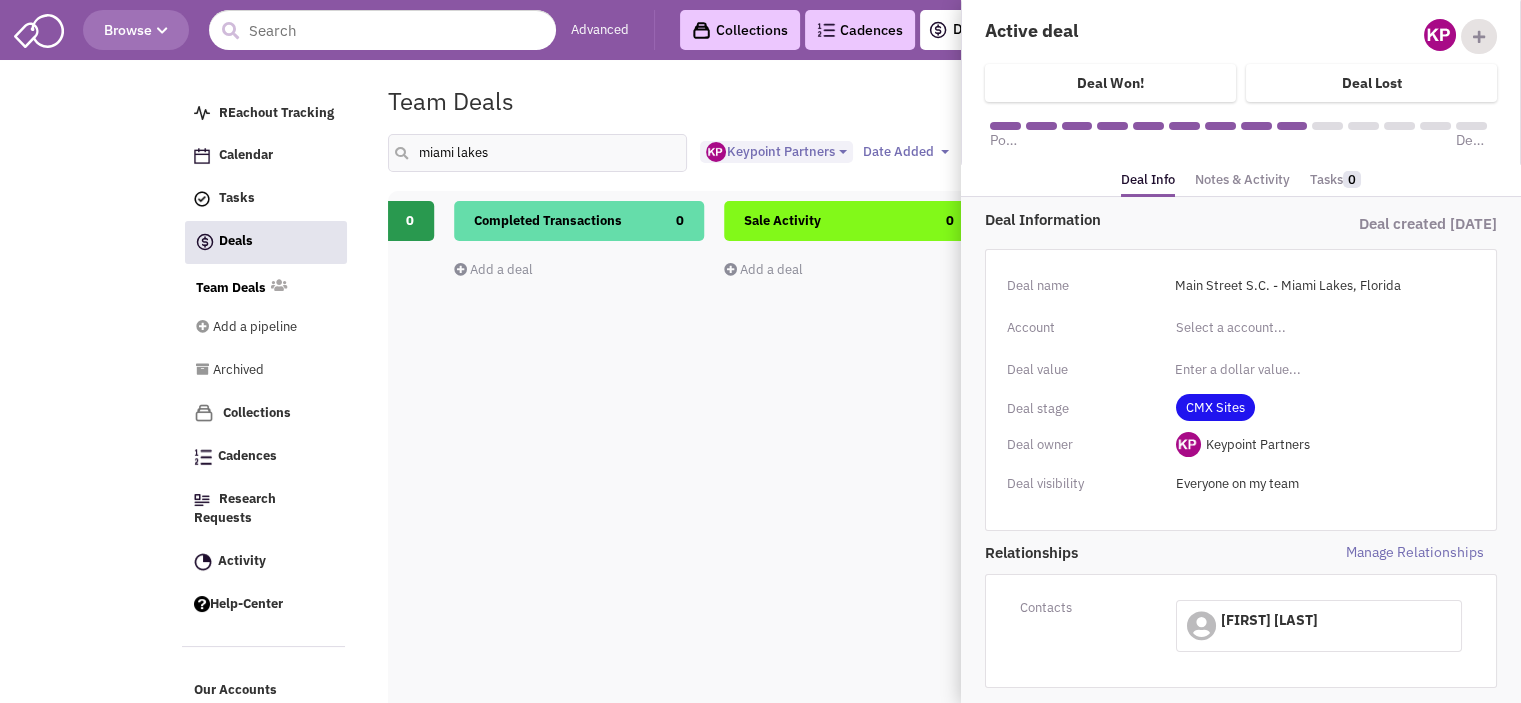 click on "[NAME]
[STREET] - [CITY], [STATE]                      Invalid [NAME]" at bounding box center (1241, 286) 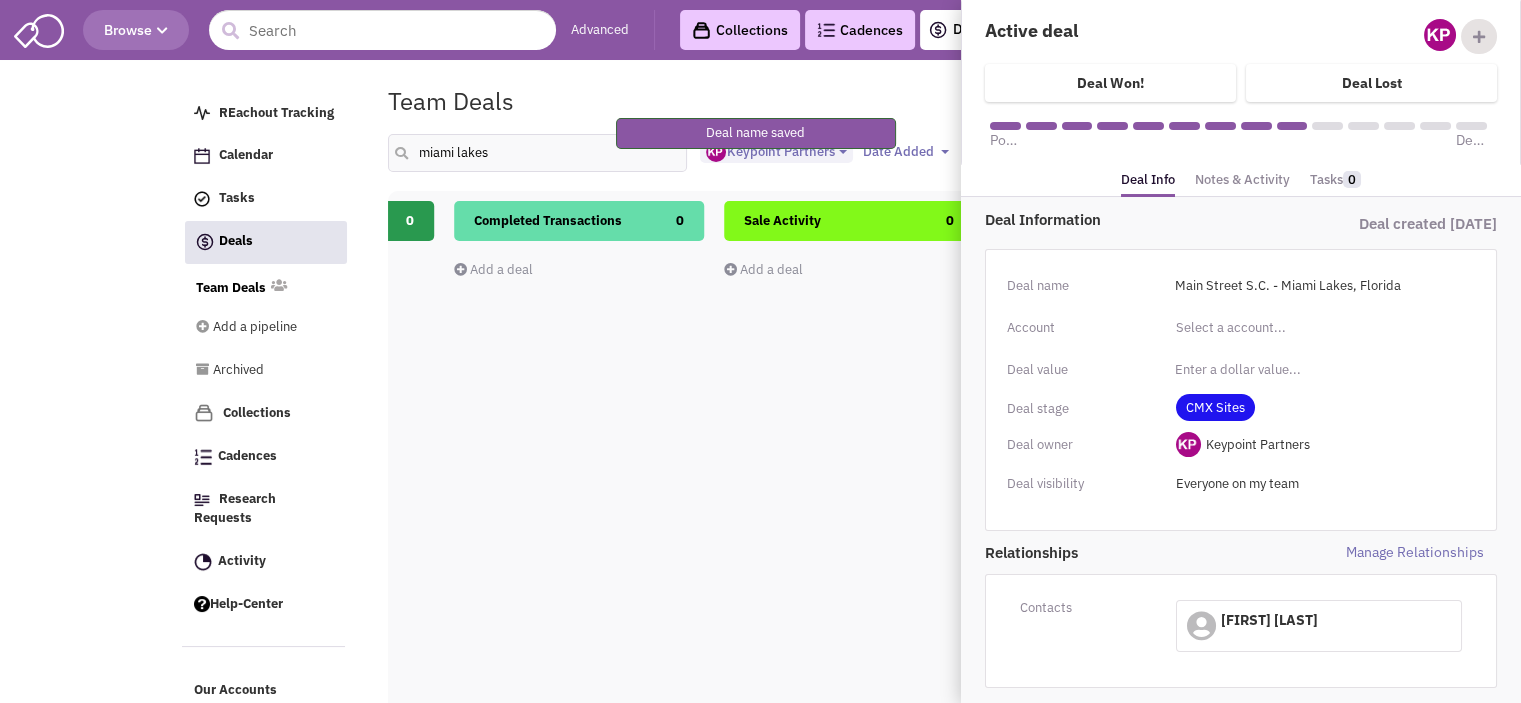 click on "Notes & Activity" at bounding box center (1242, 180) 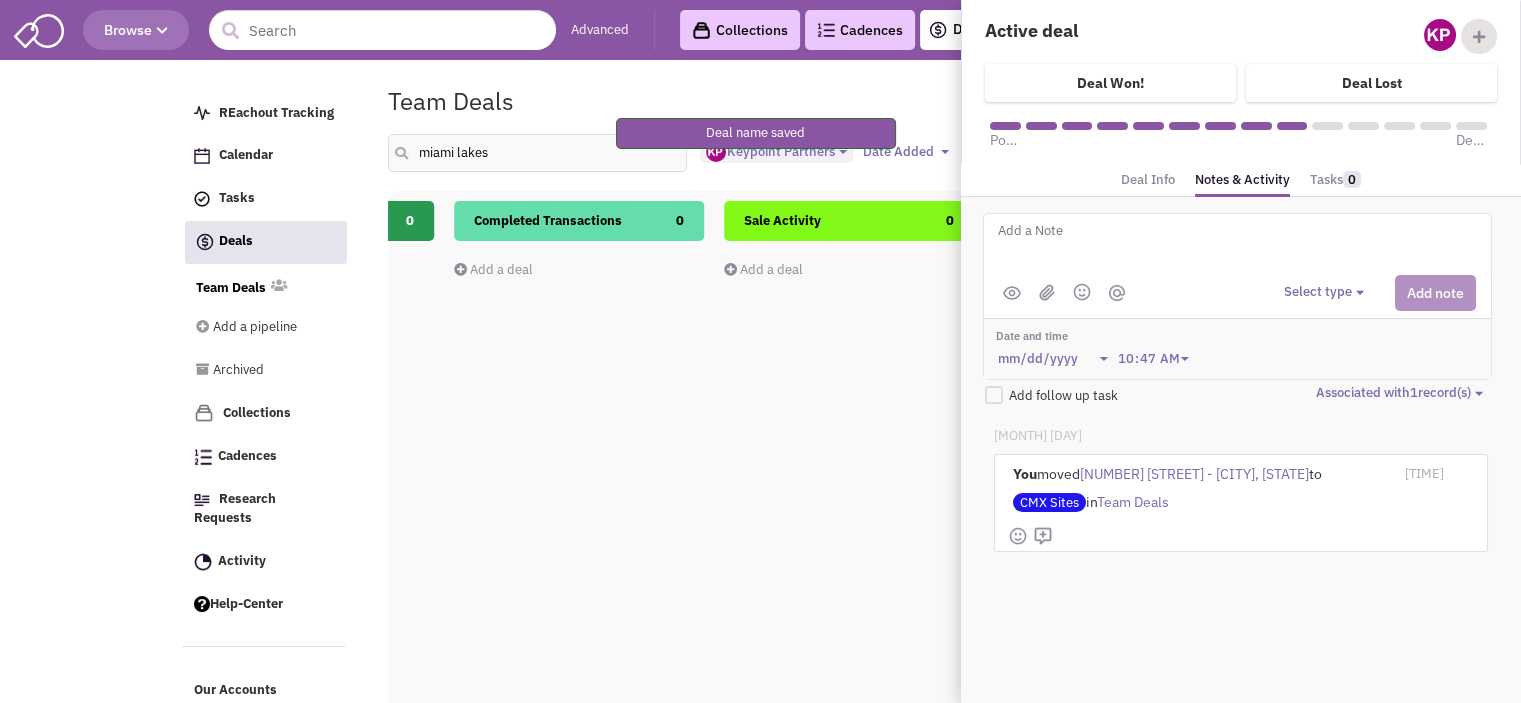 click at bounding box center [1243, 246] 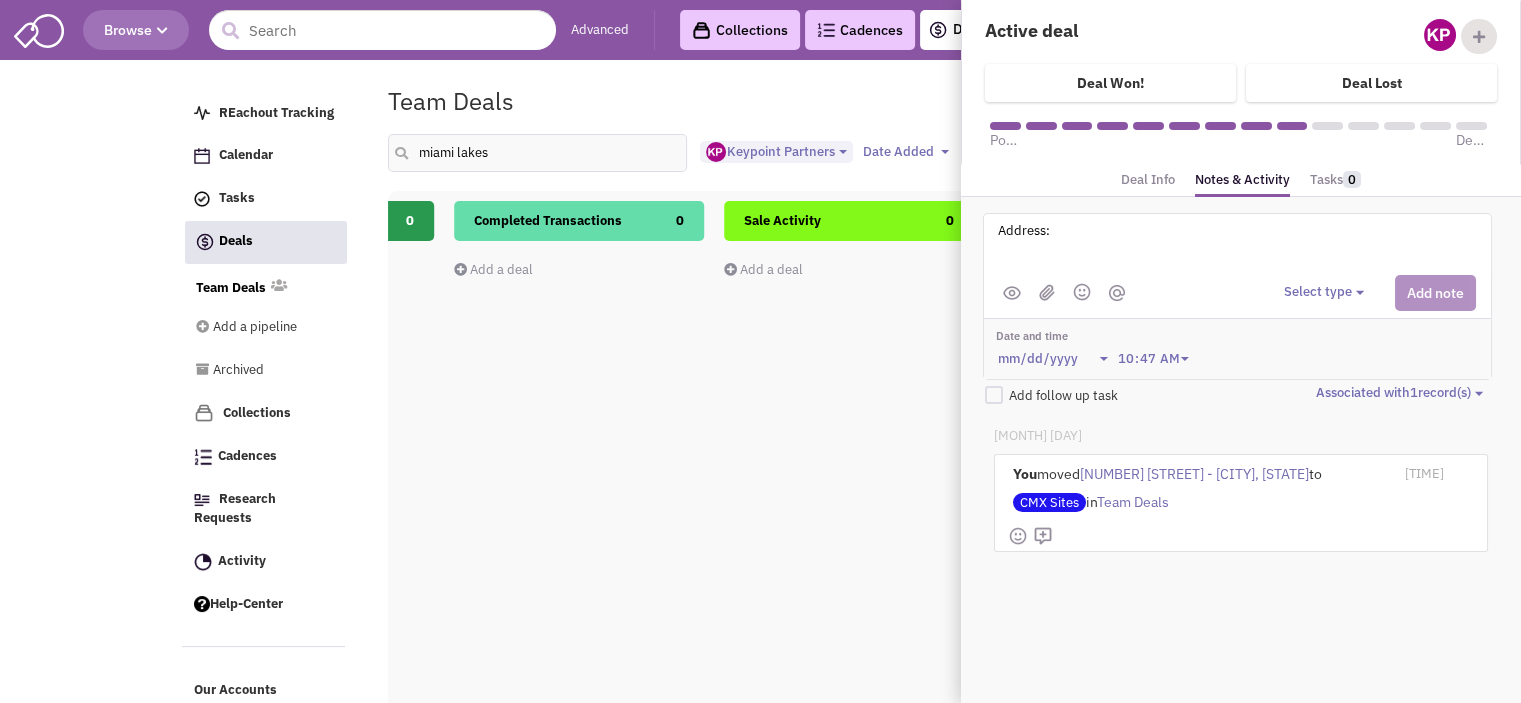 paste on "[NUMBER] [STREET]." 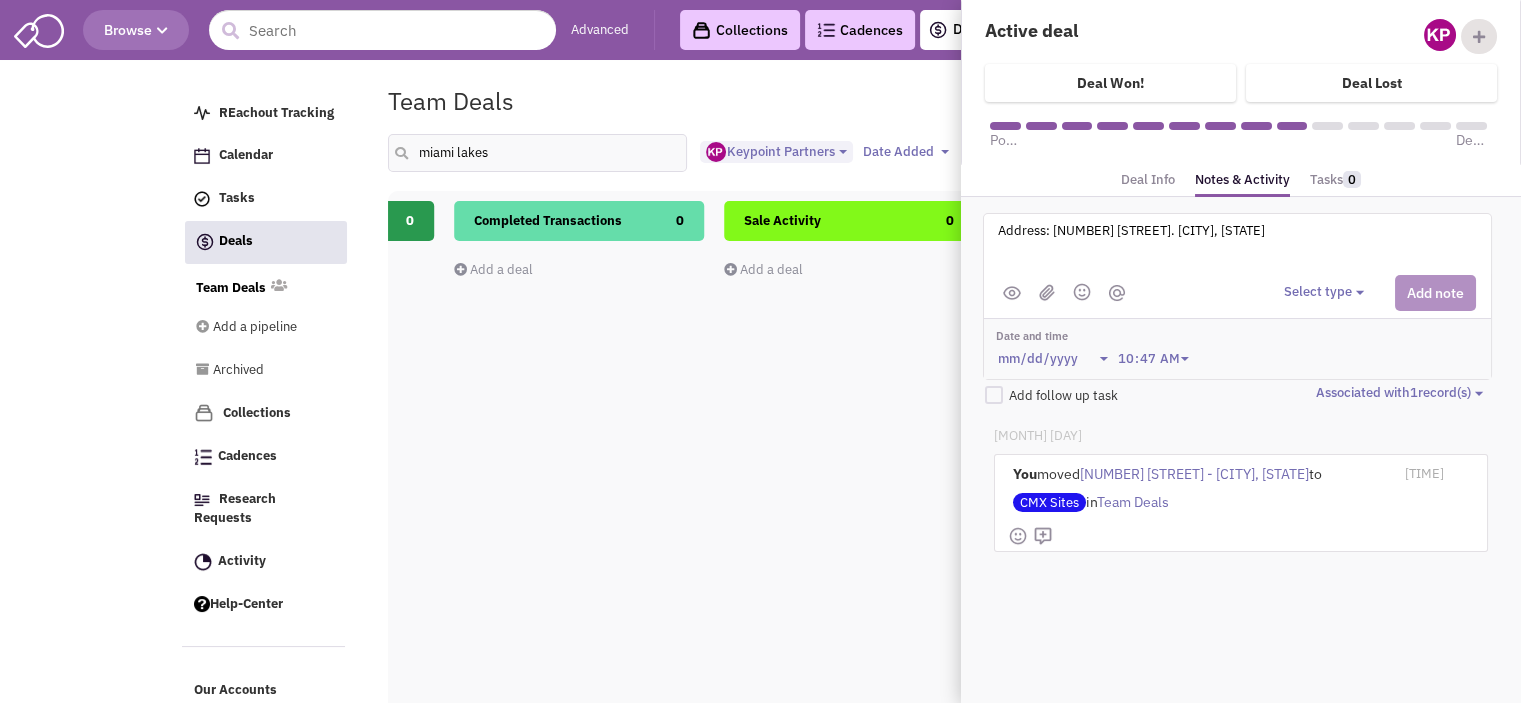 type on "Address: [NUMBER] [STREET]. [CITY], [STATE]" 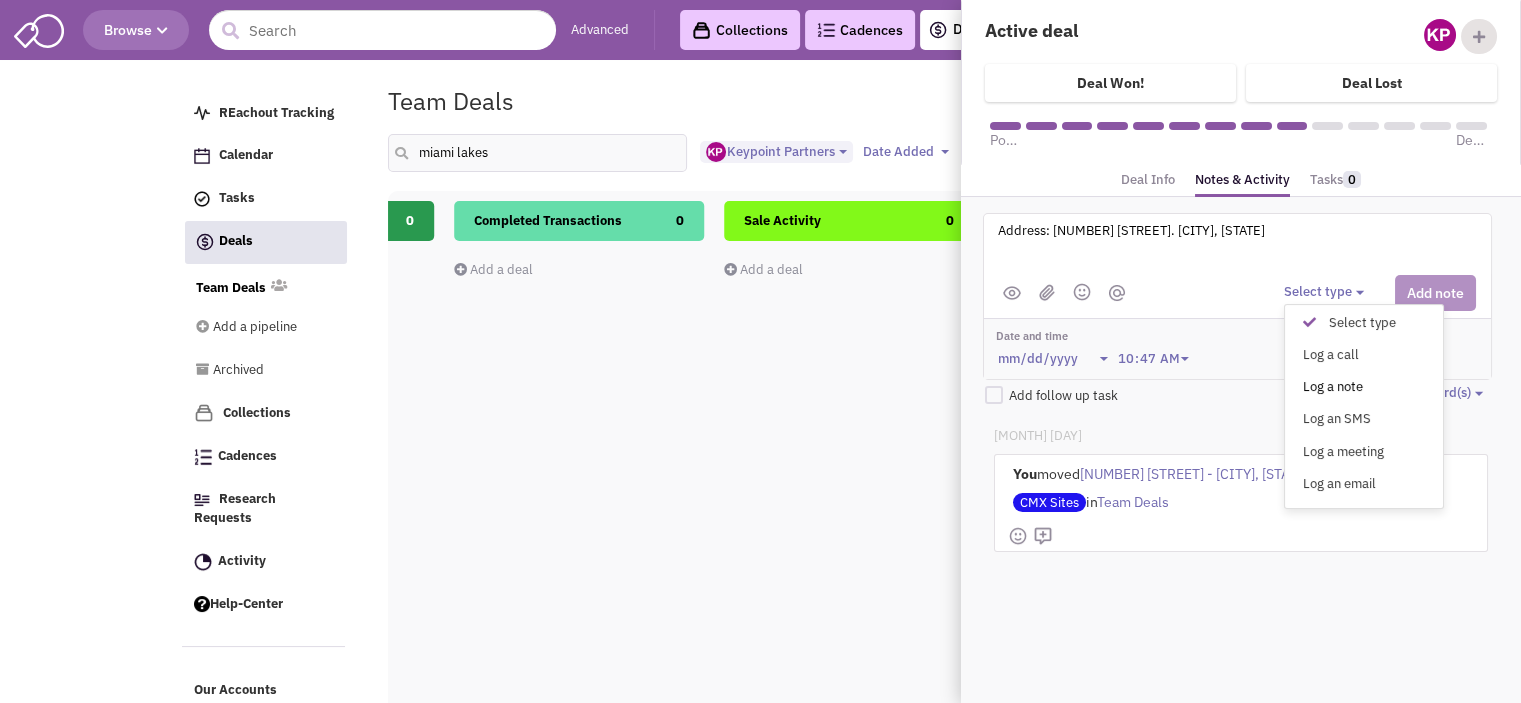 click on "Log a note" at bounding box center (1314, 387) 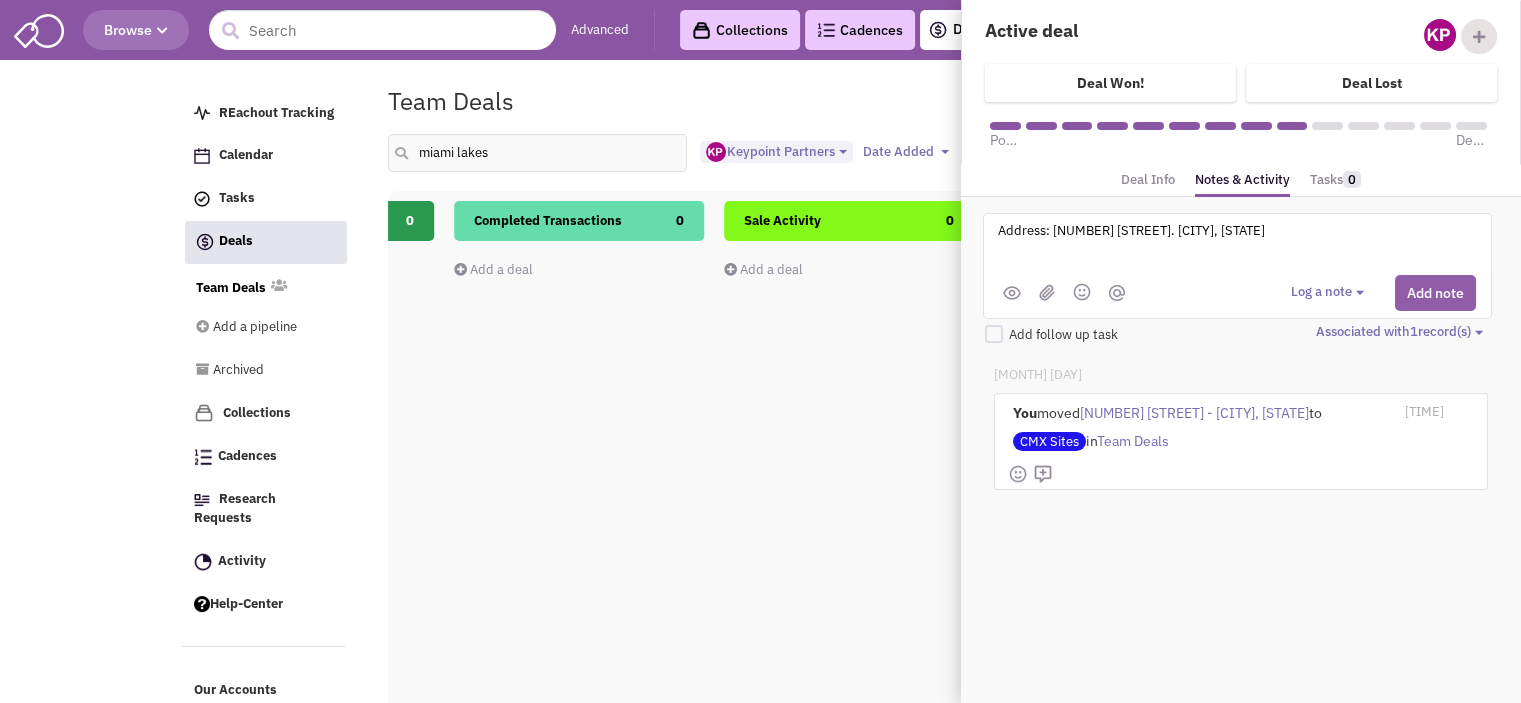 click on "Add note" at bounding box center (1435, 293) 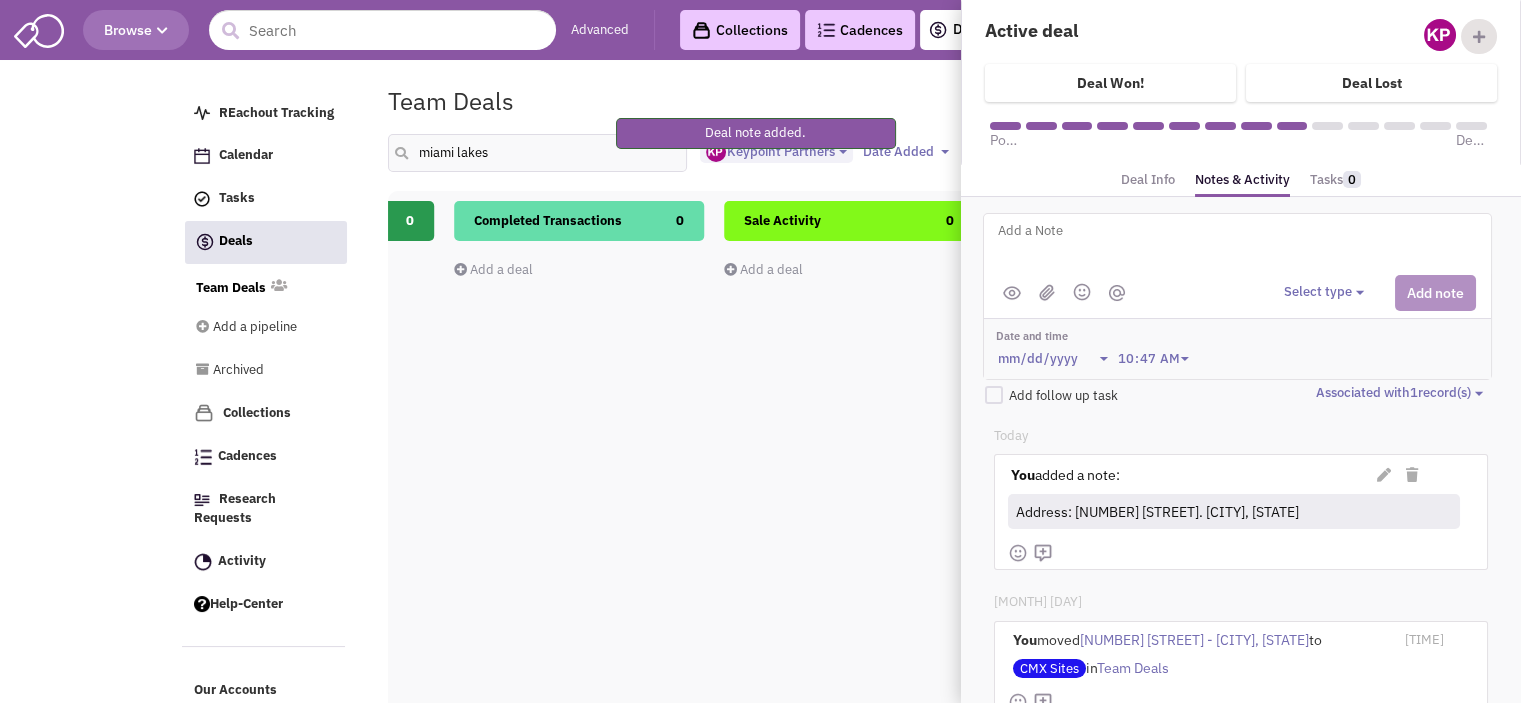 click at bounding box center [1243, 246] 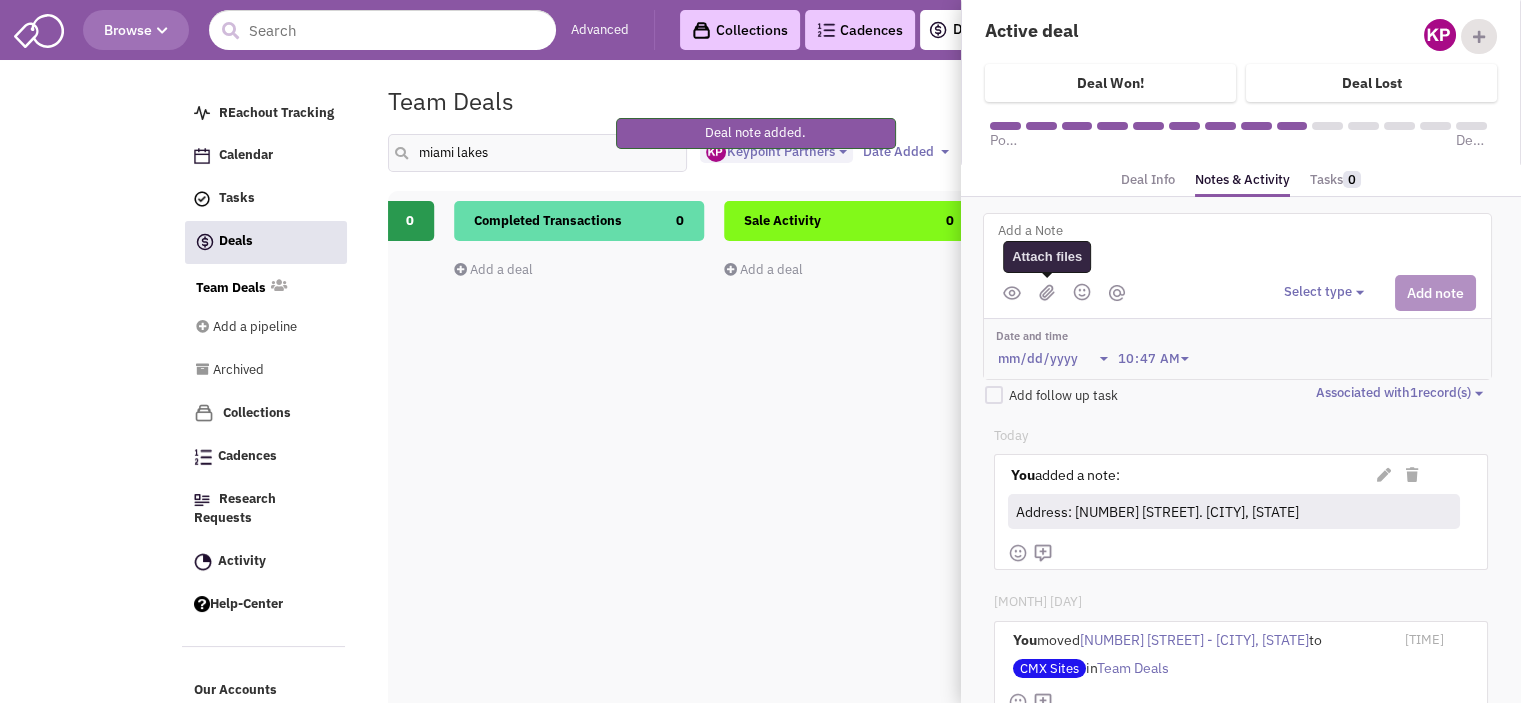 click at bounding box center (1047, 292) 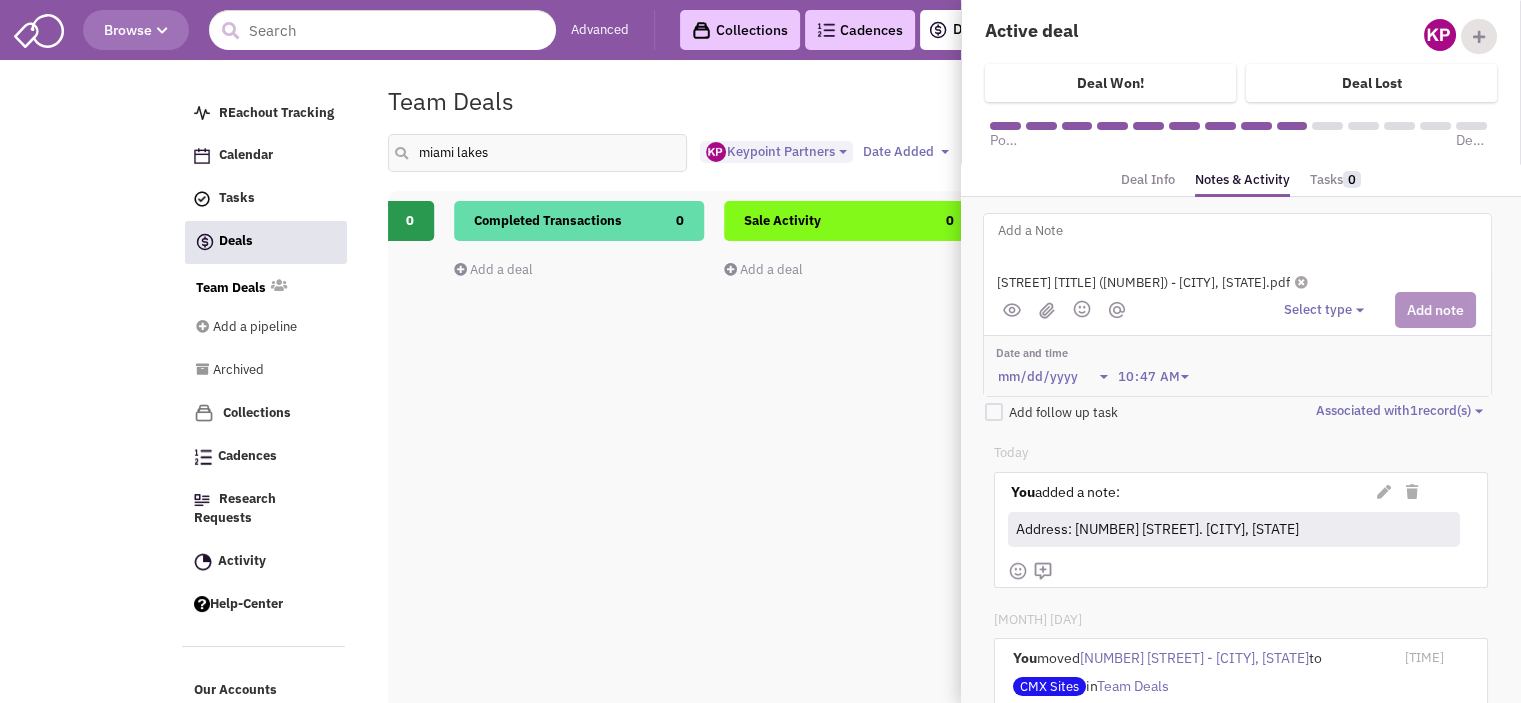 click at bounding box center [1243, 246] 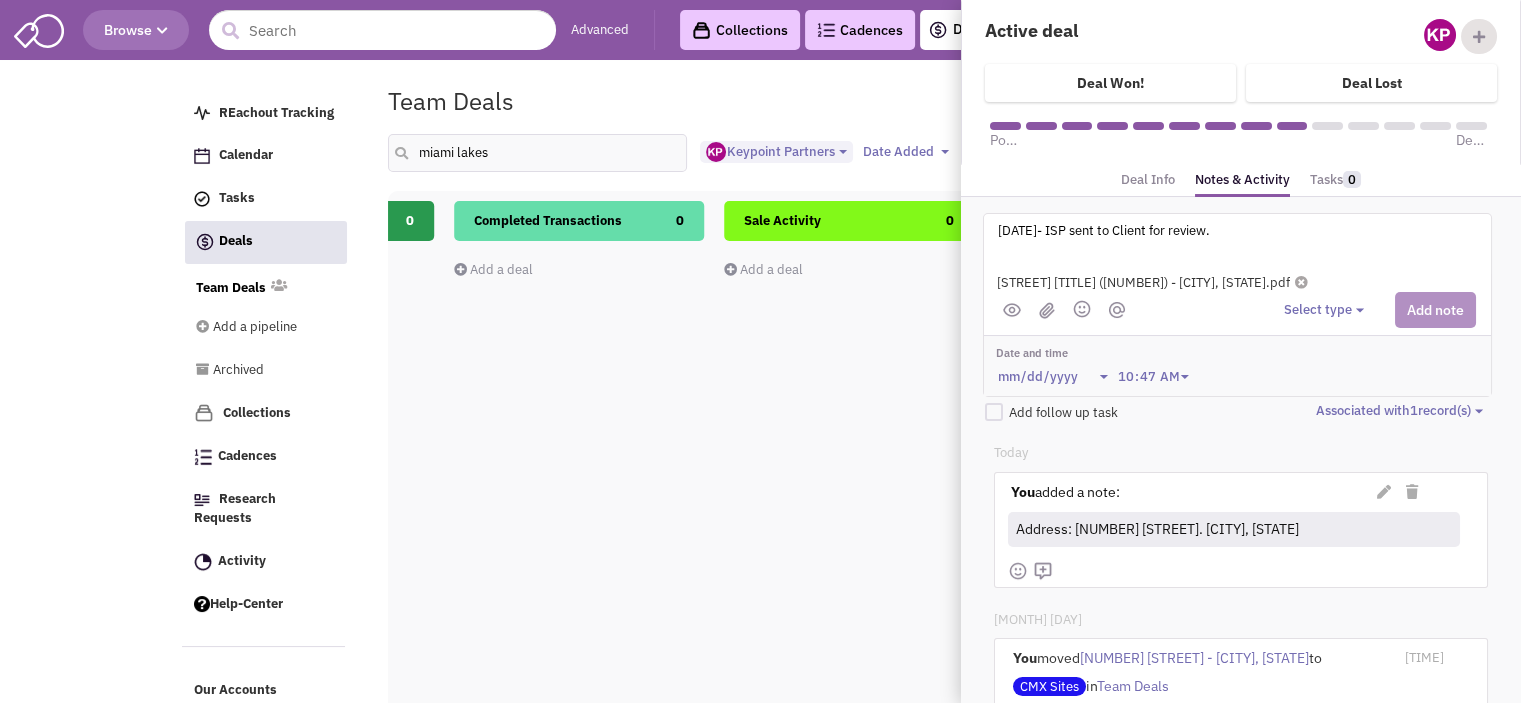 type on "[DATE]- ISP sent to Client for review." 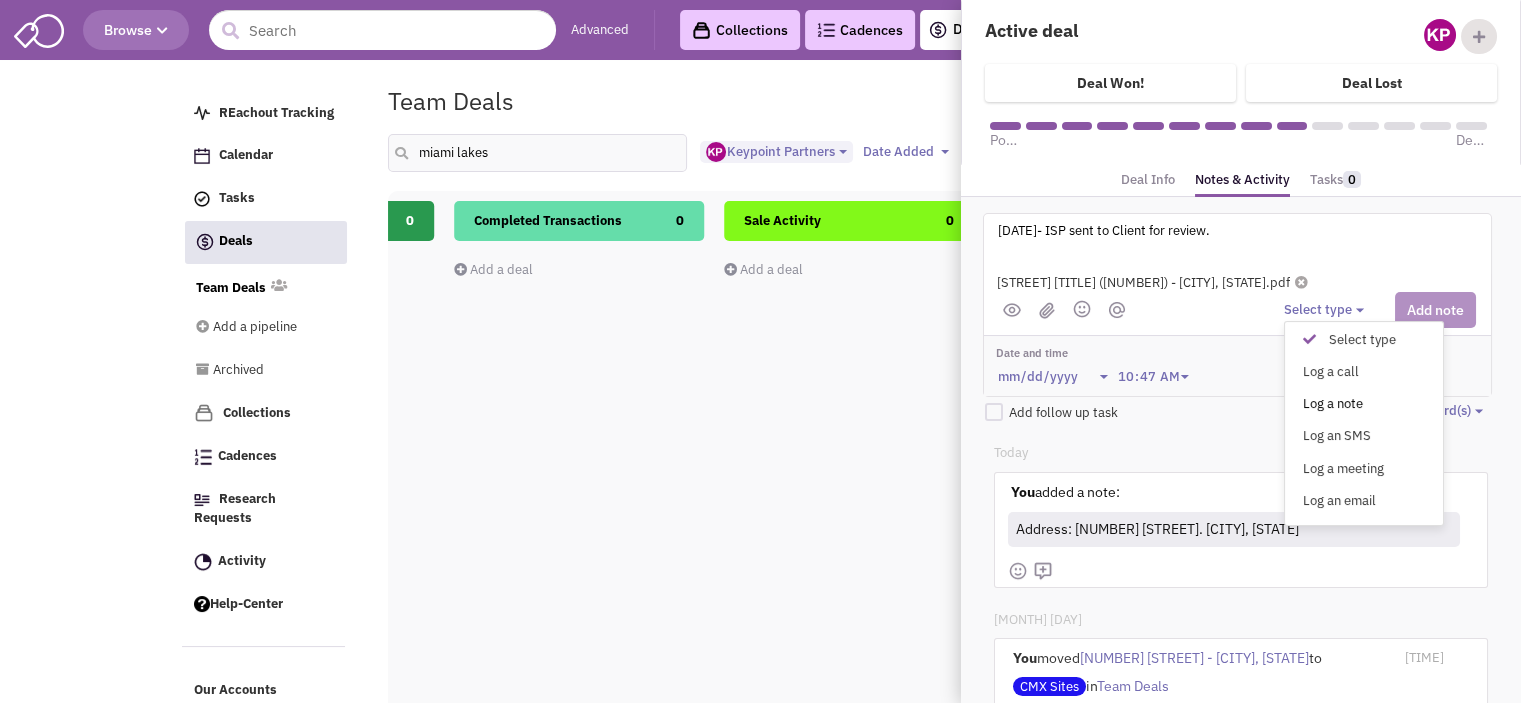 click on "Log a note" at bounding box center [1314, 405] 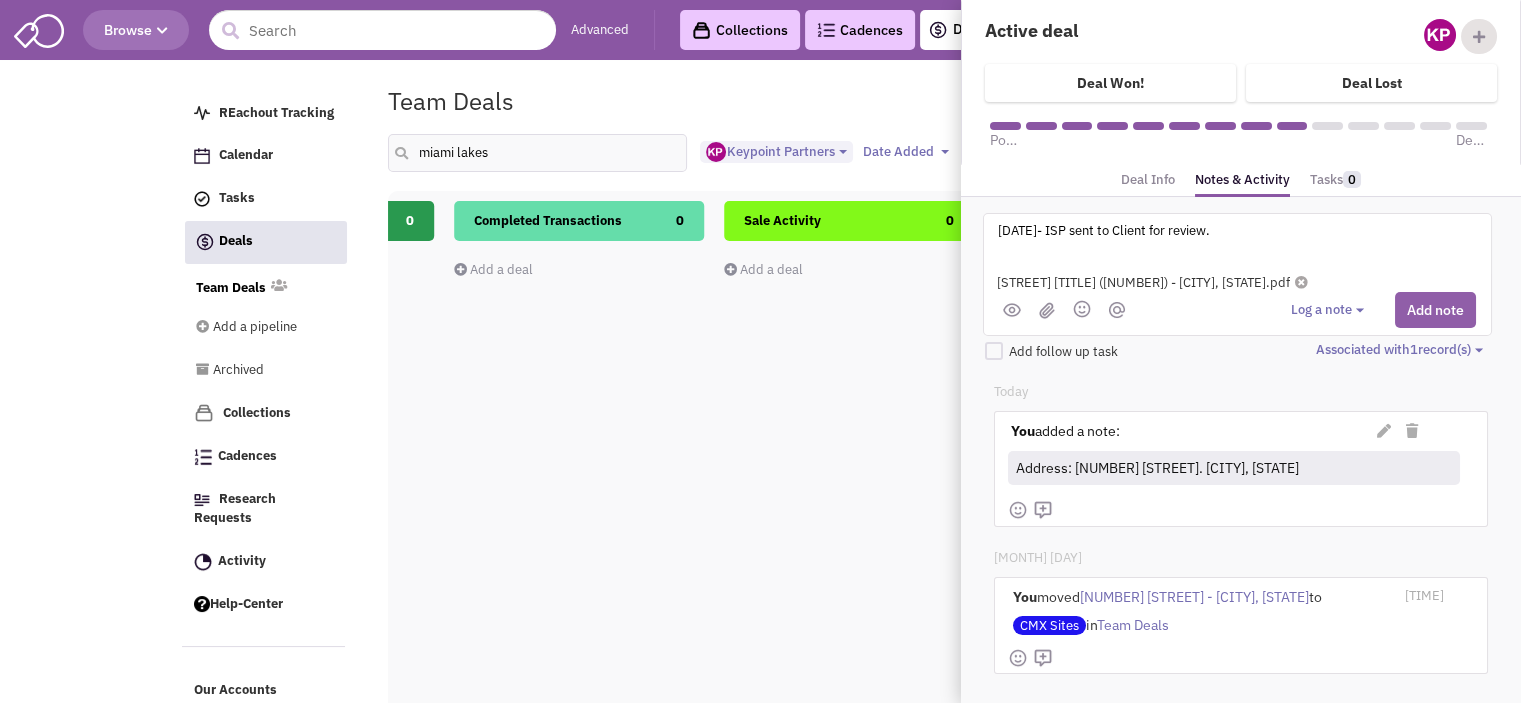 click on "Add note" at bounding box center [1435, 310] 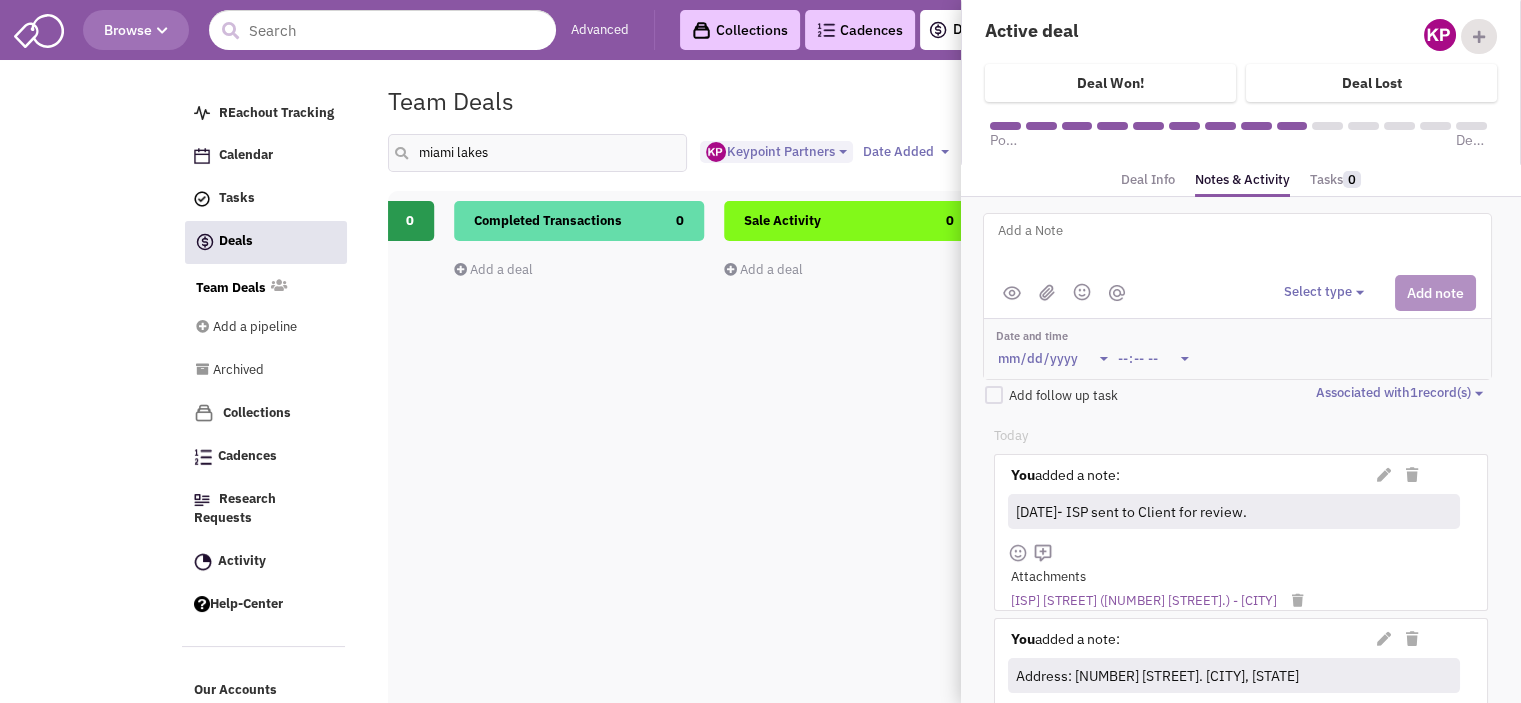 click on "Sale Activity   0
Add a deal
Total: $ 0" at bounding box center [849, 556] 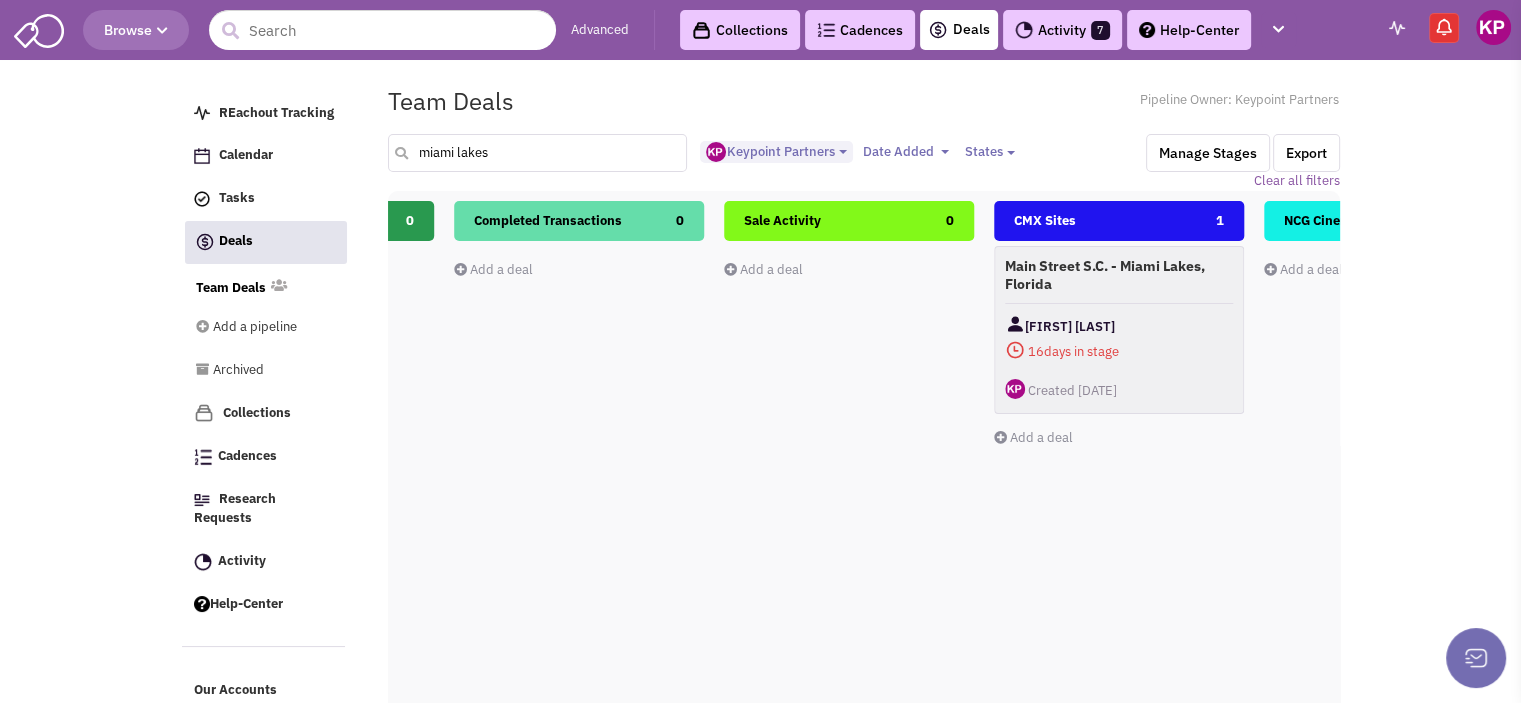 drag, startPoint x: 416, startPoint y: 152, endPoint x: 397, endPoint y: 152, distance: 19 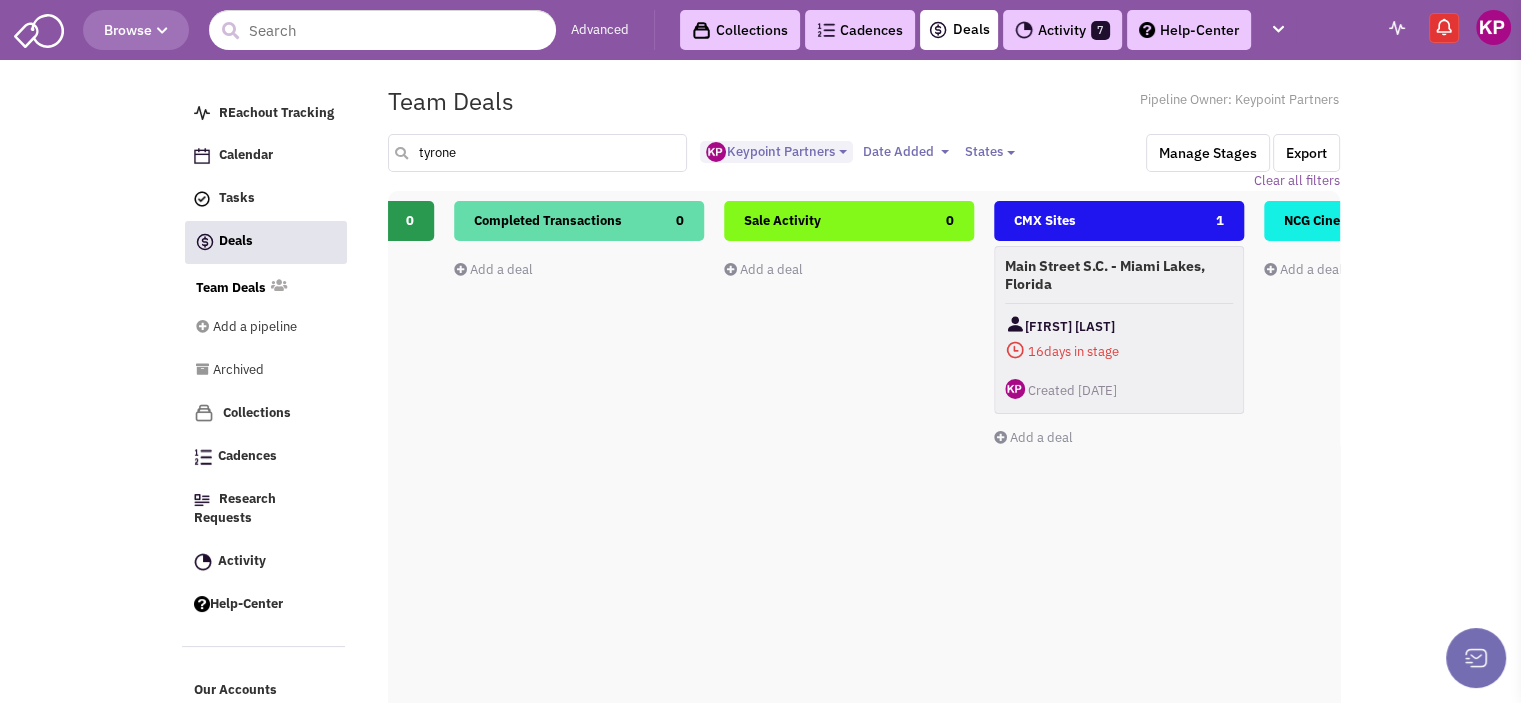 type on "tyrone" 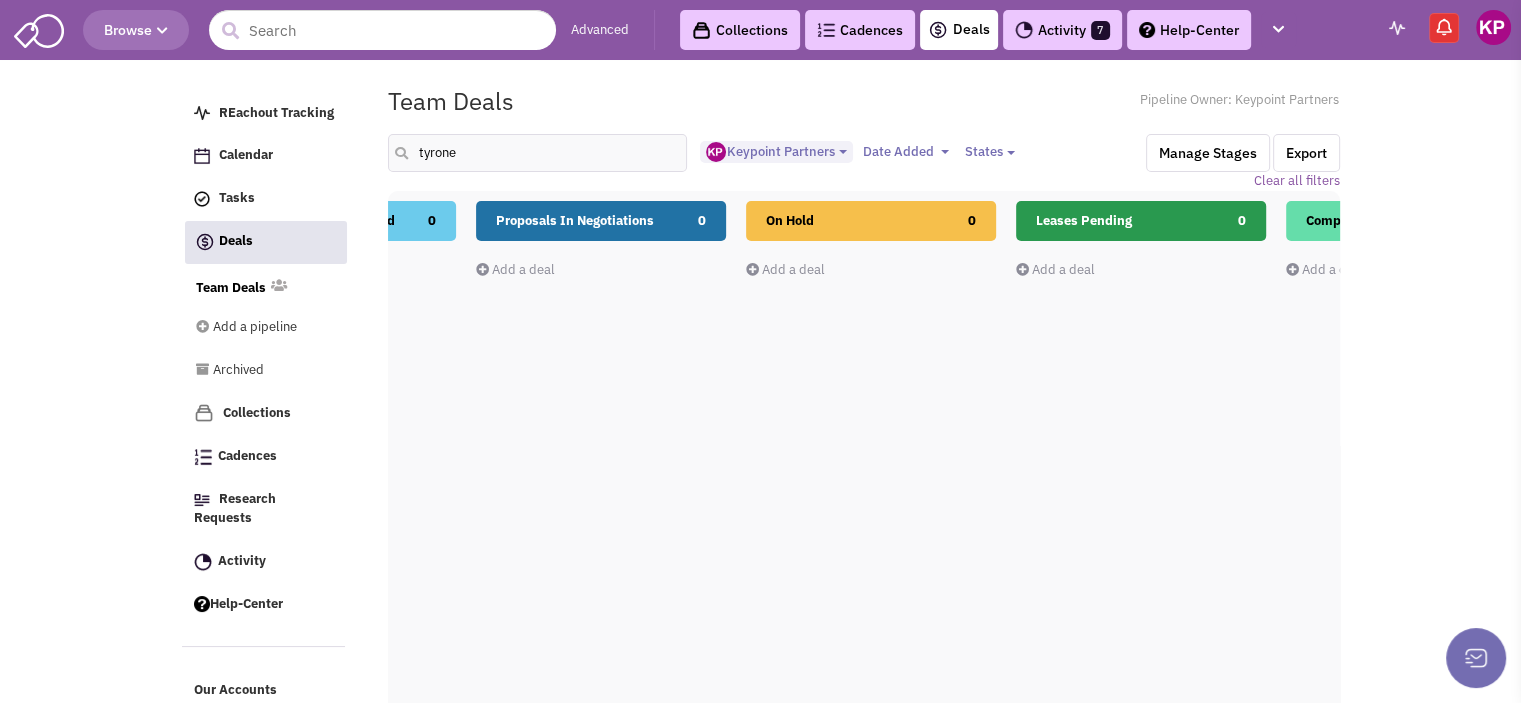 drag, startPoint x: 970, startPoint y: 418, endPoint x: 589, endPoint y: 462, distance: 383.53226 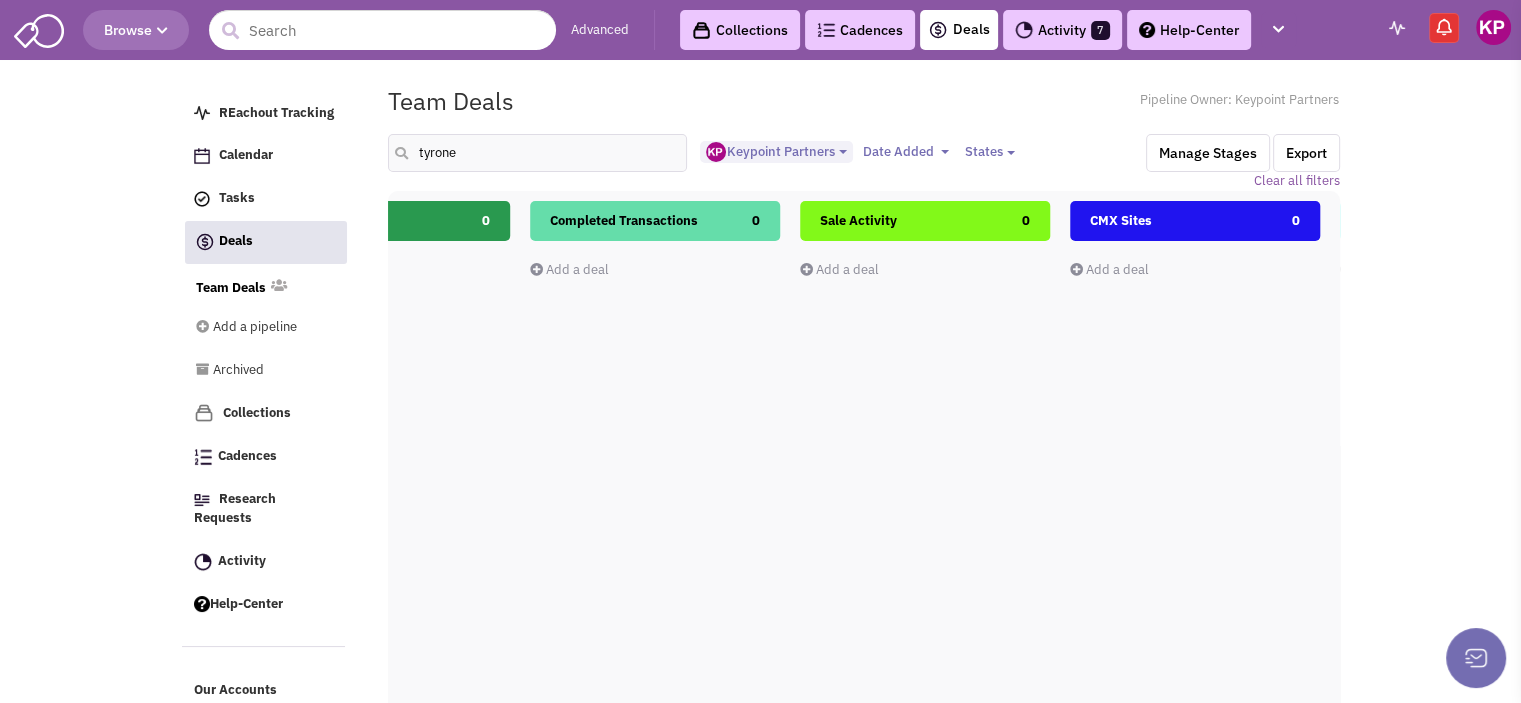 drag, startPoint x: 1148, startPoint y: 413, endPoint x: 774, endPoint y: 441, distance: 375.04666 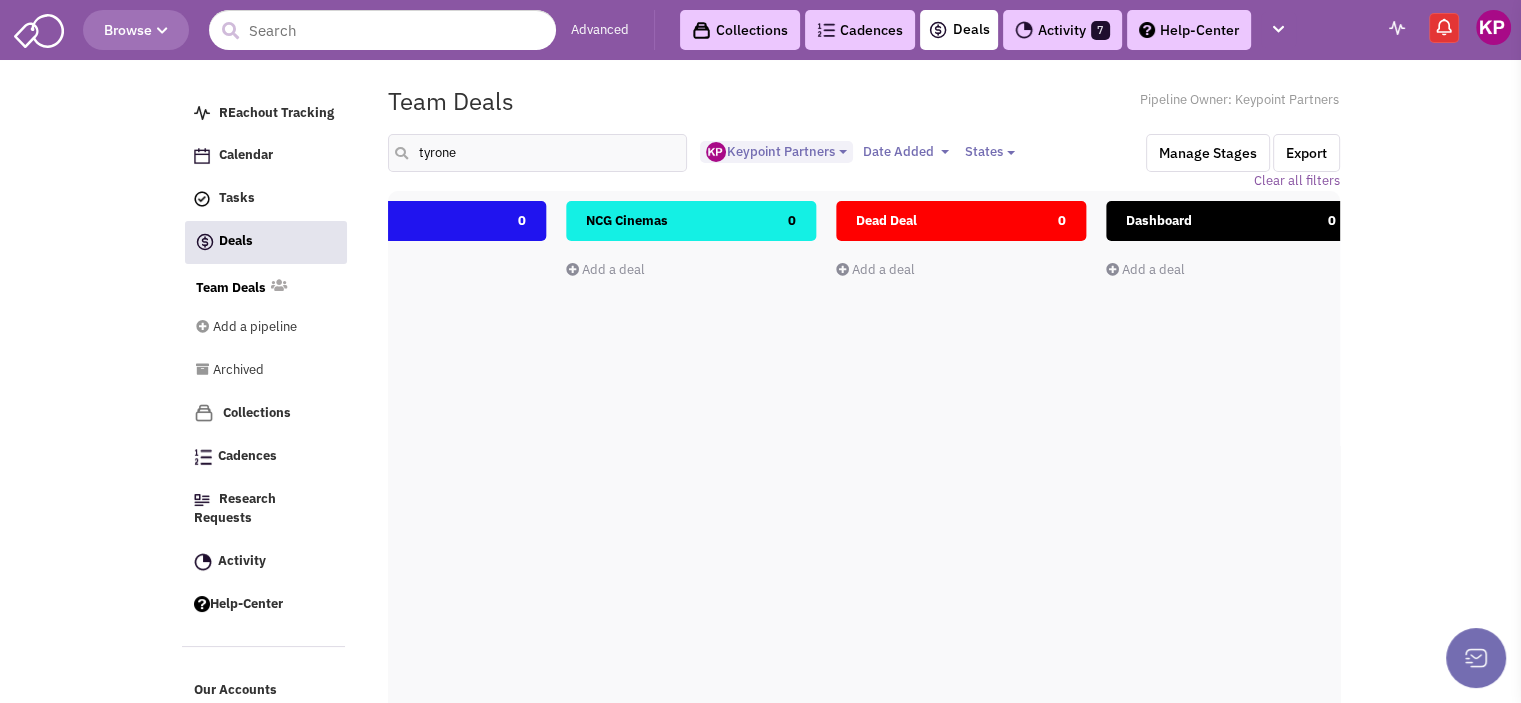 drag, startPoint x: 1120, startPoint y: 406, endPoint x: 768, endPoint y: 407, distance: 352.00143 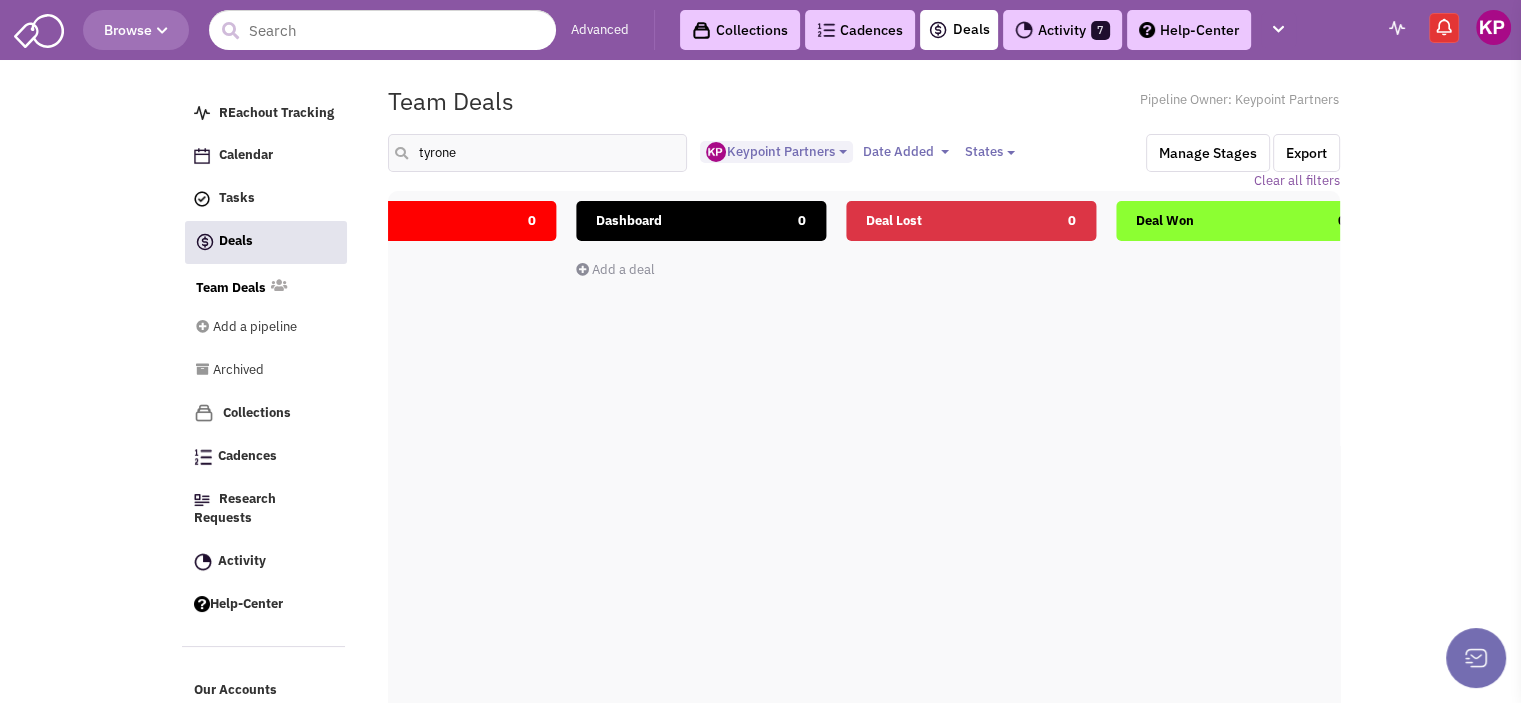 scroll, scrollTop: 0, scrollLeft: 2848, axis: horizontal 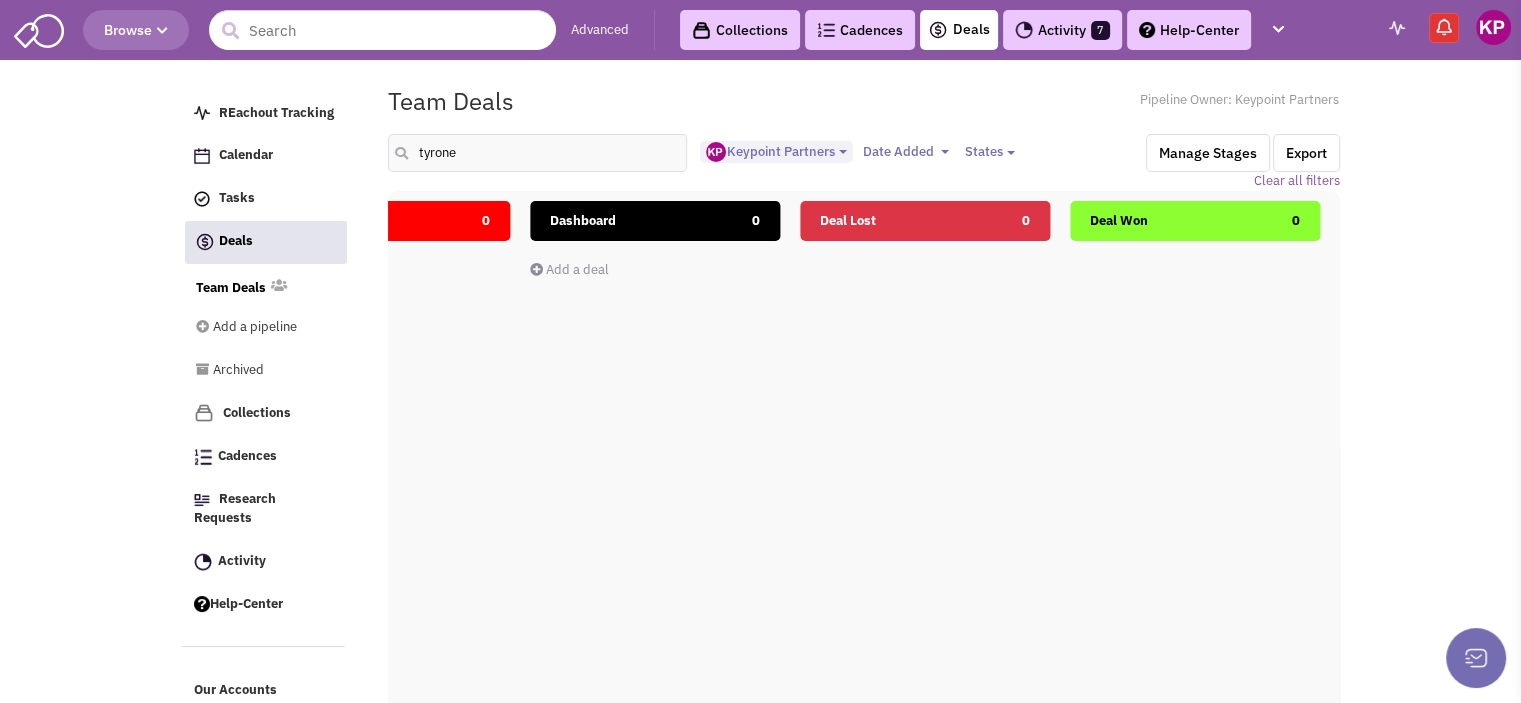 drag, startPoint x: 1056, startPoint y: 394, endPoint x: 762, endPoint y: 388, distance: 294.06122 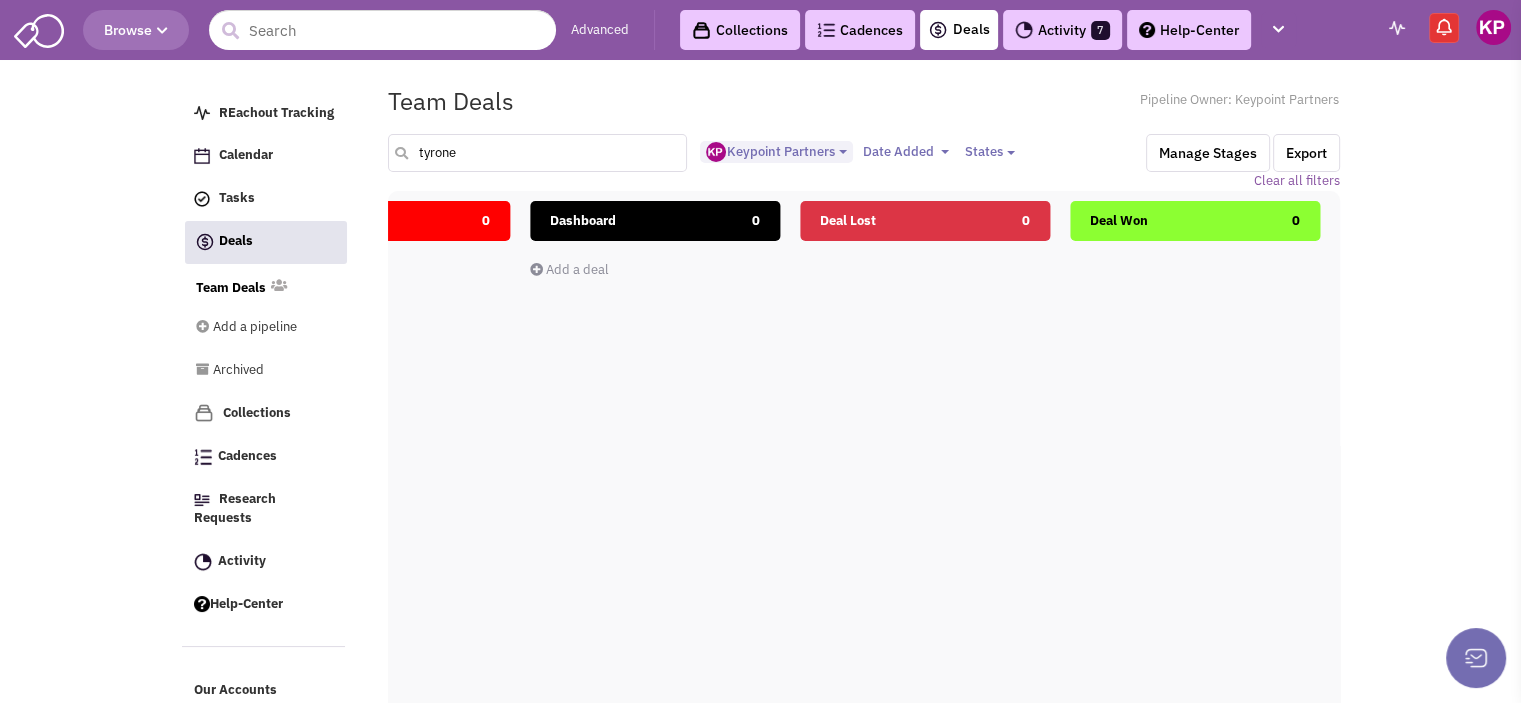 drag, startPoint x: 479, startPoint y: 157, endPoint x: 395, endPoint y: 161, distance: 84.095184 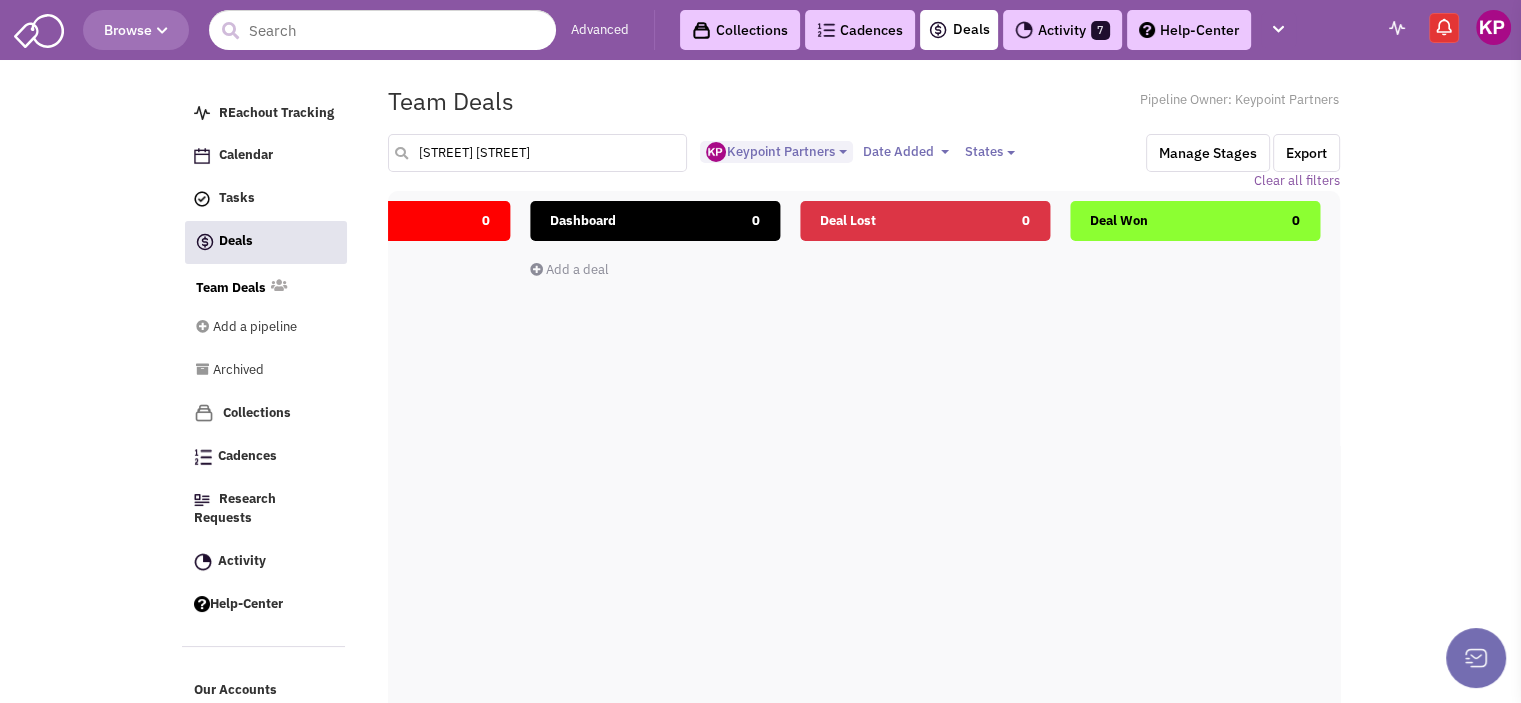 type on "[STREET] [STREET]" 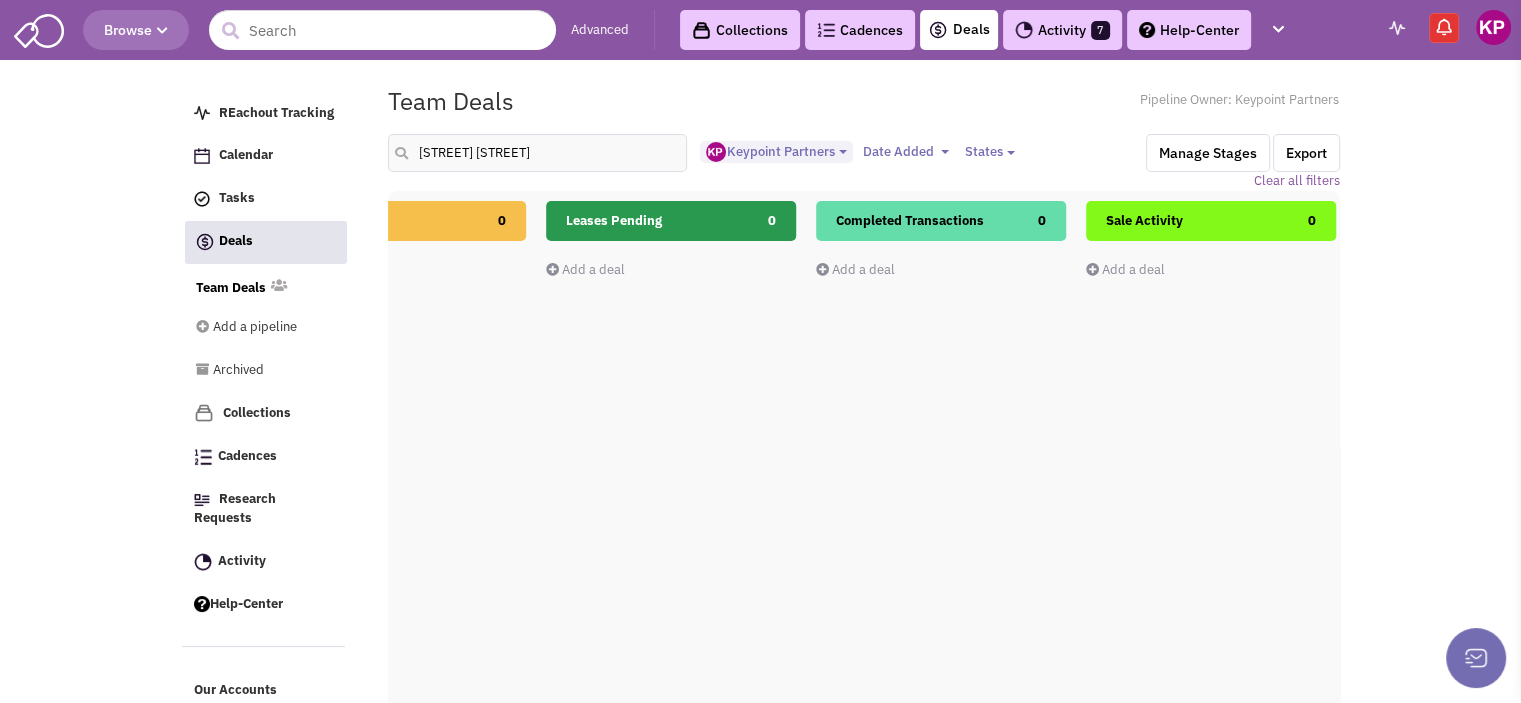 drag, startPoint x: 1028, startPoint y: 423, endPoint x: 418, endPoint y: 431, distance: 610.0524 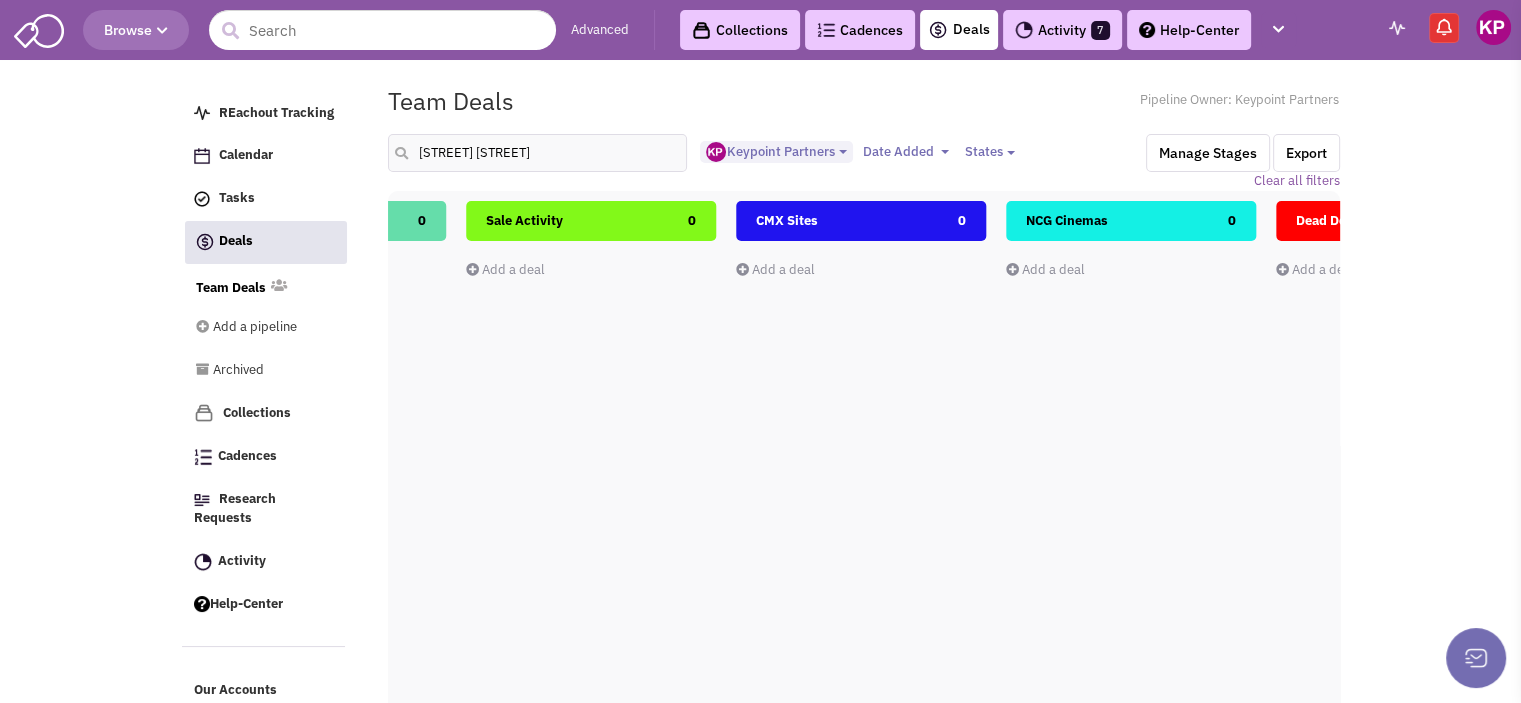 drag, startPoint x: 737, startPoint y: 418, endPoint x: 365, endPoint y: 408, distance: 372.1344 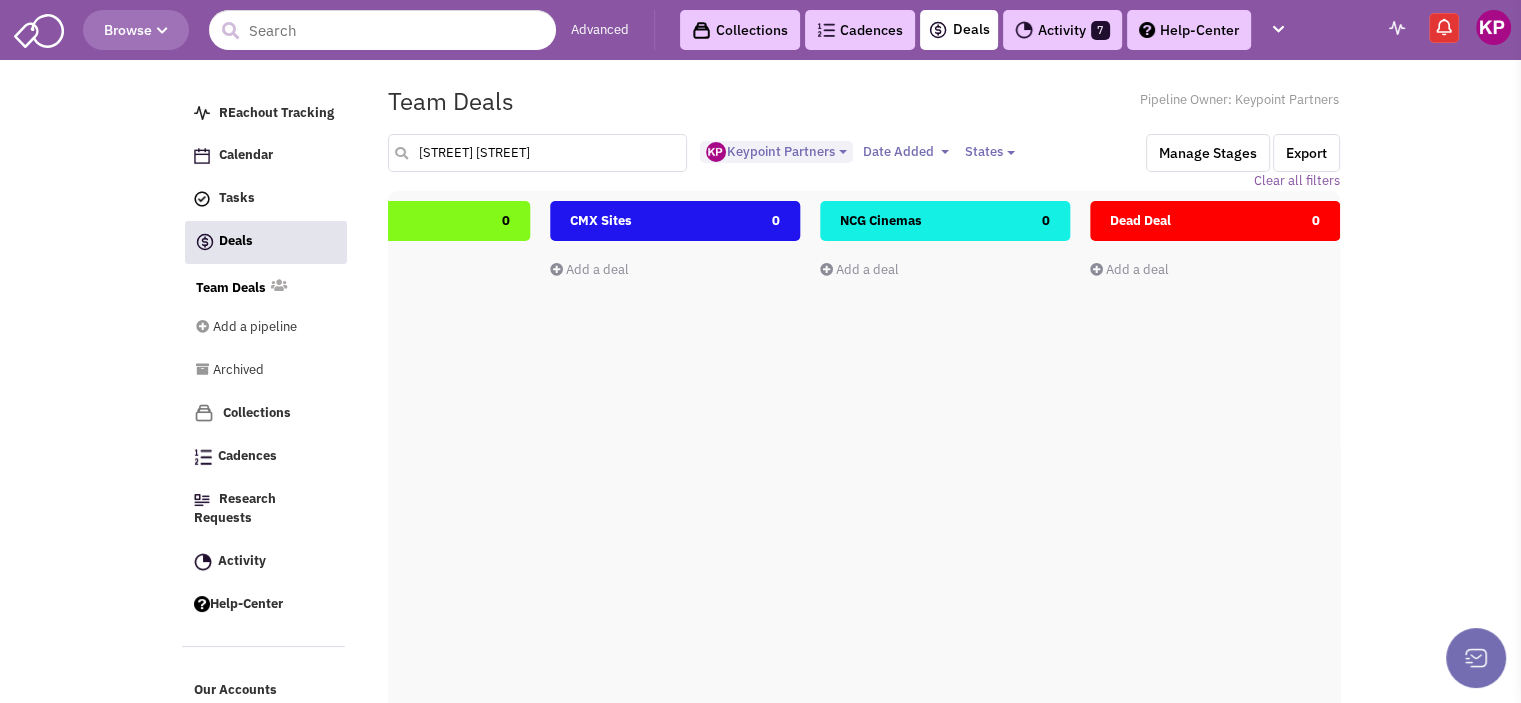 drag, startPoint x: 499, startPoint y: 154, endPoint x: 359, endPoint y: 148, distance: 140.12851 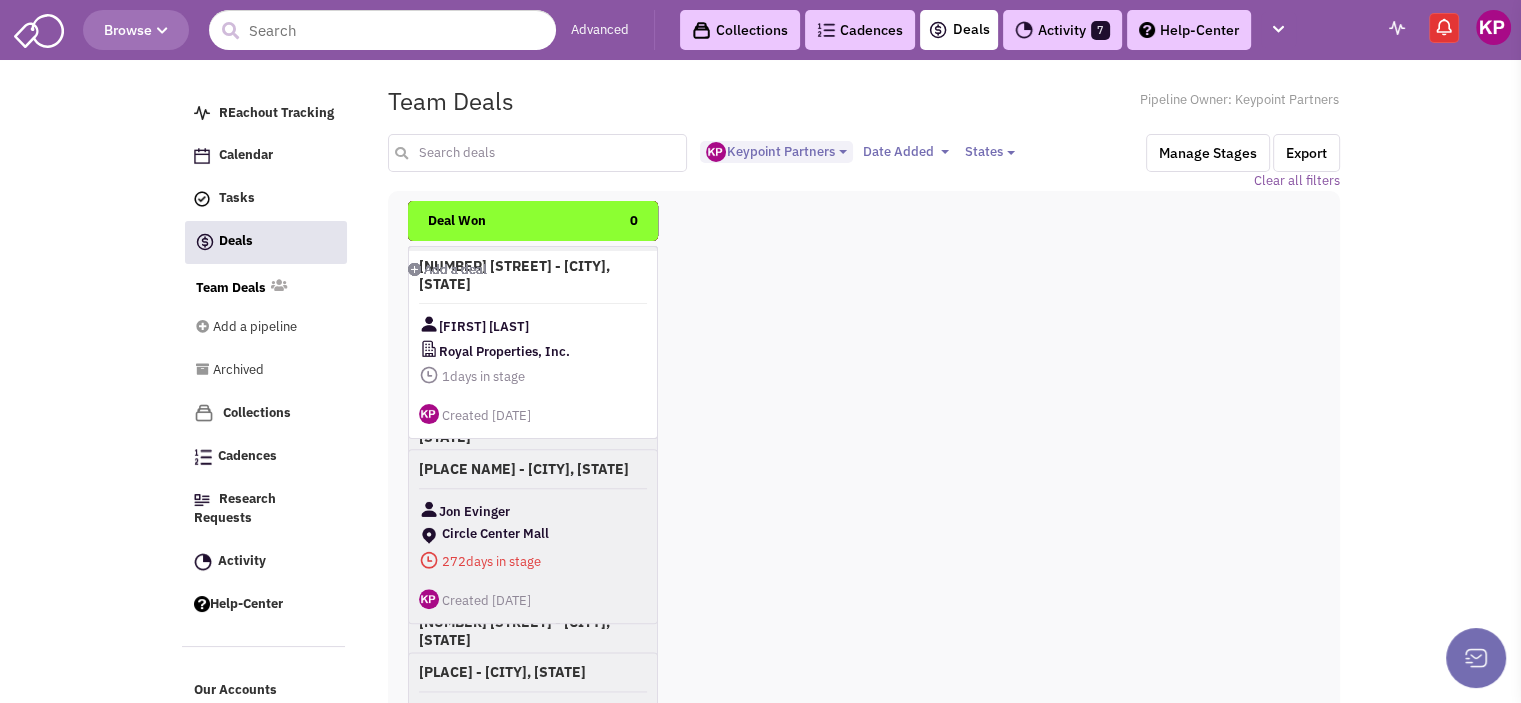click at bounding box center (538, 153) 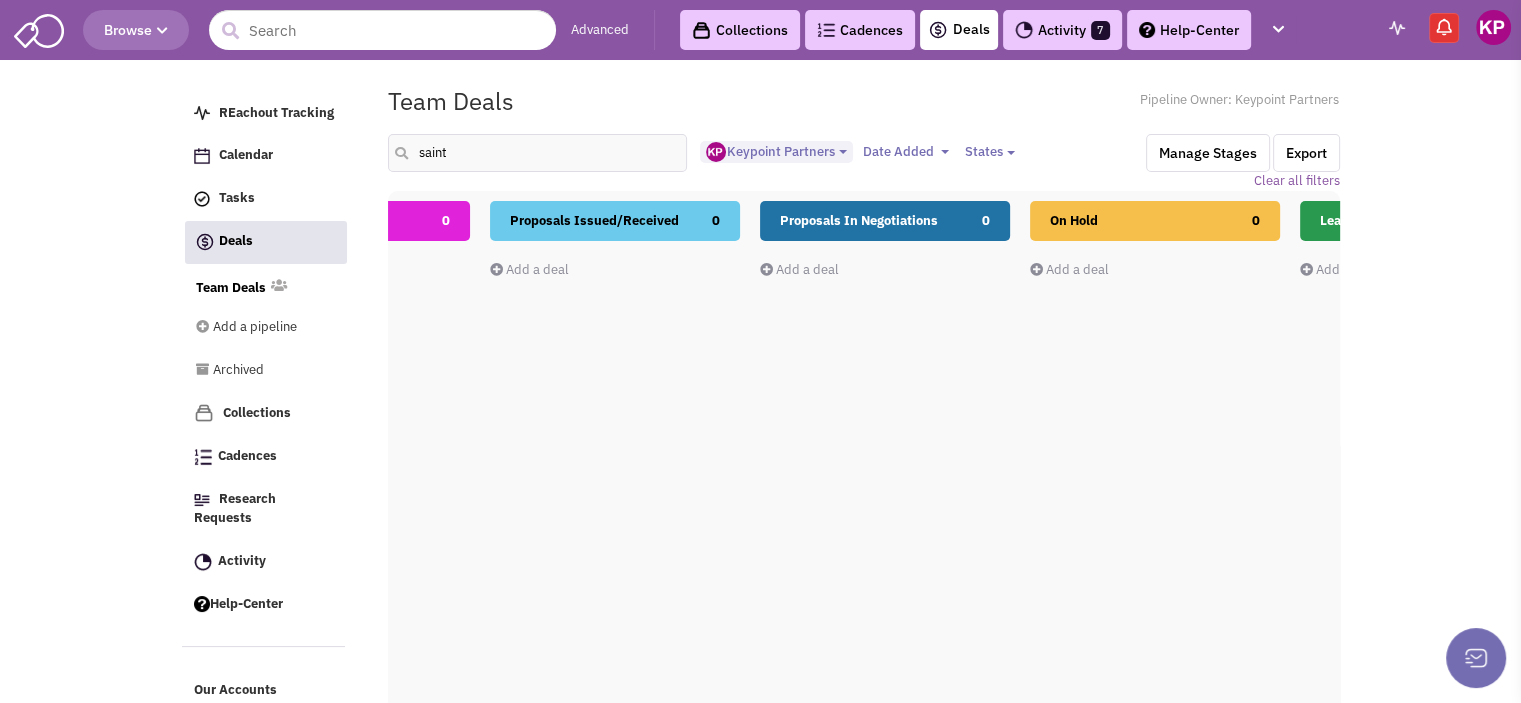 drag, startPoint x: 1000, startPoint y: 422, endPoint x: 750, endPoint y: 434, distance: 250.28784 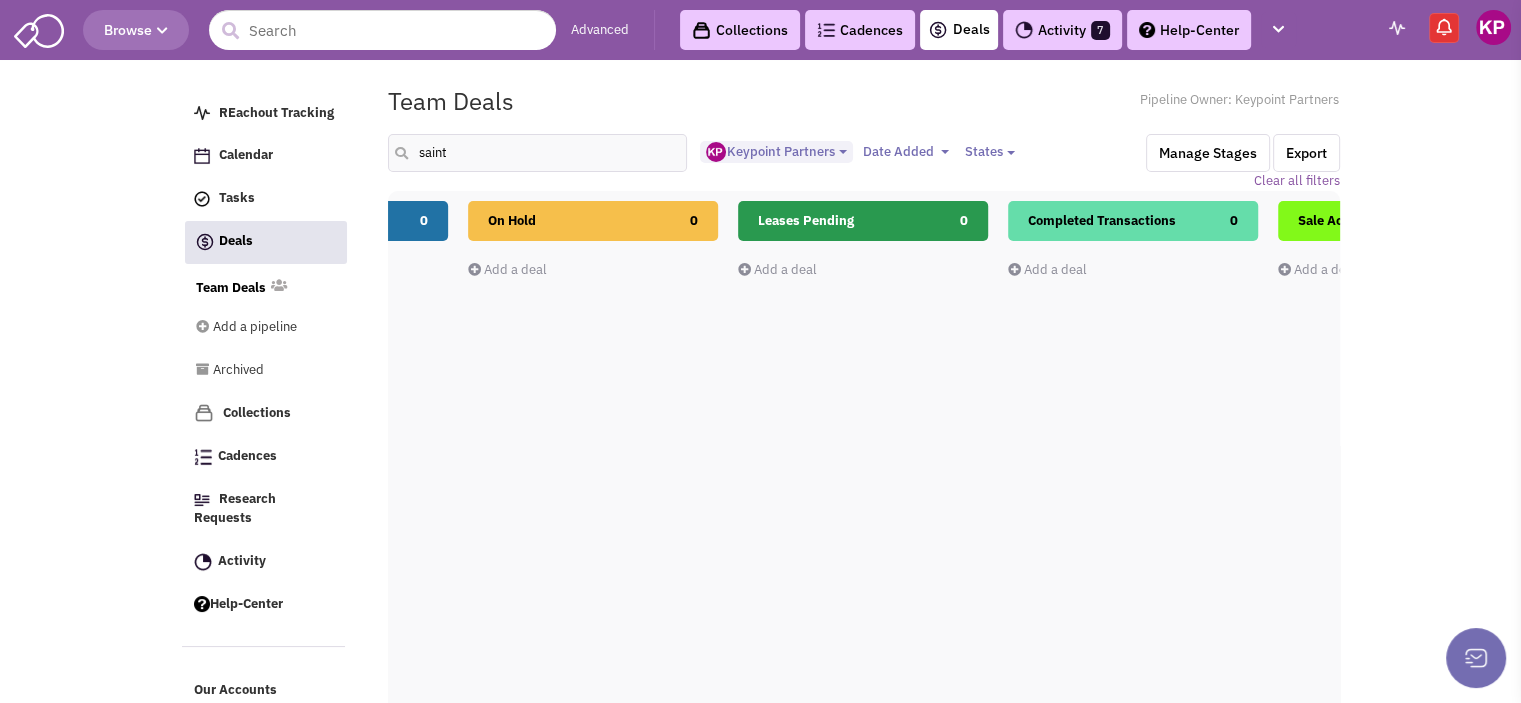 drag, startPoint x: 852, startPoint y: 403, endPoint x: 700, endPoint y: 389, distance: 152.64337 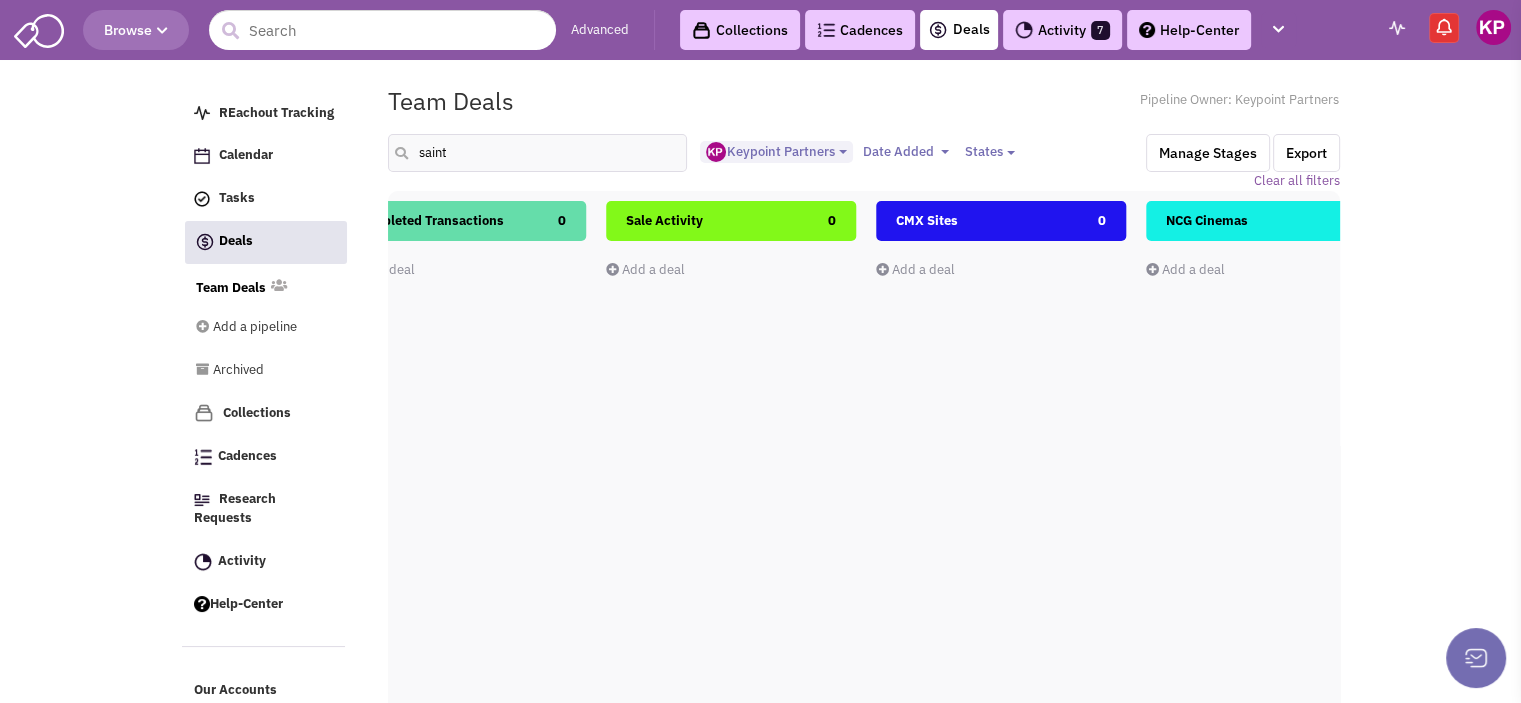 drag, startPoint x: 1063, startPoint y: 359, endPoint x: 786, endPoint y: 371, distance: 277.2598 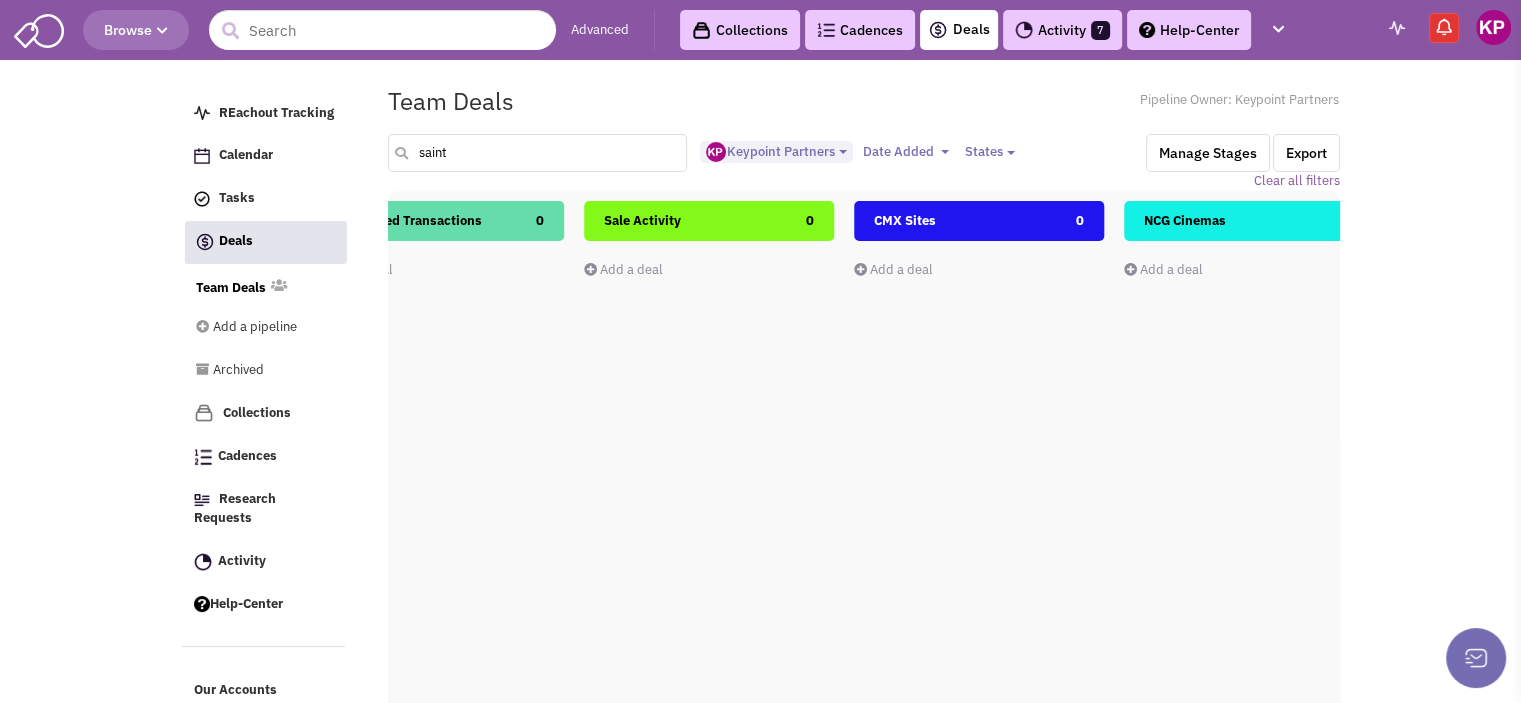 drag, startPoint x: 450, startPoint y: 155, endPoint x: 424, endPoint y: 156, distance: 26.019224 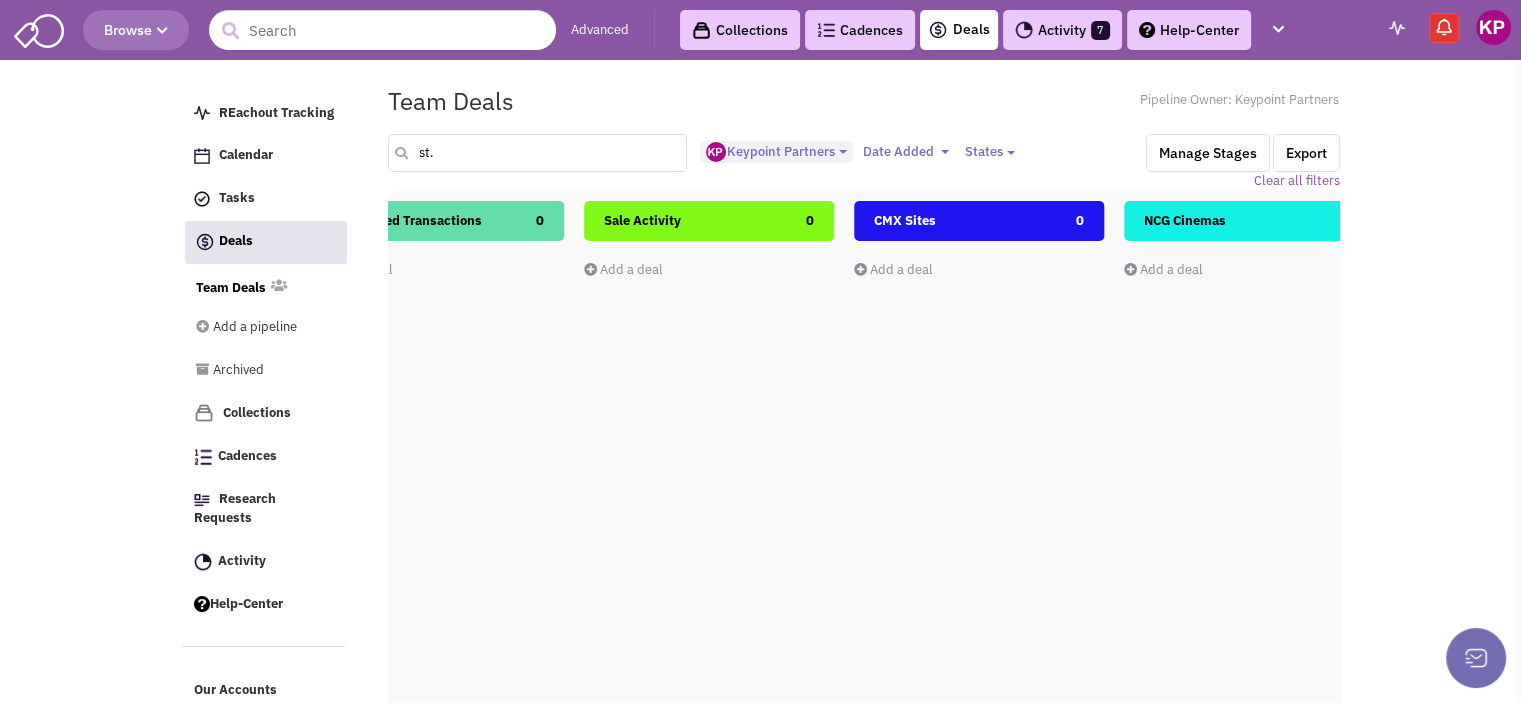 type on "st." 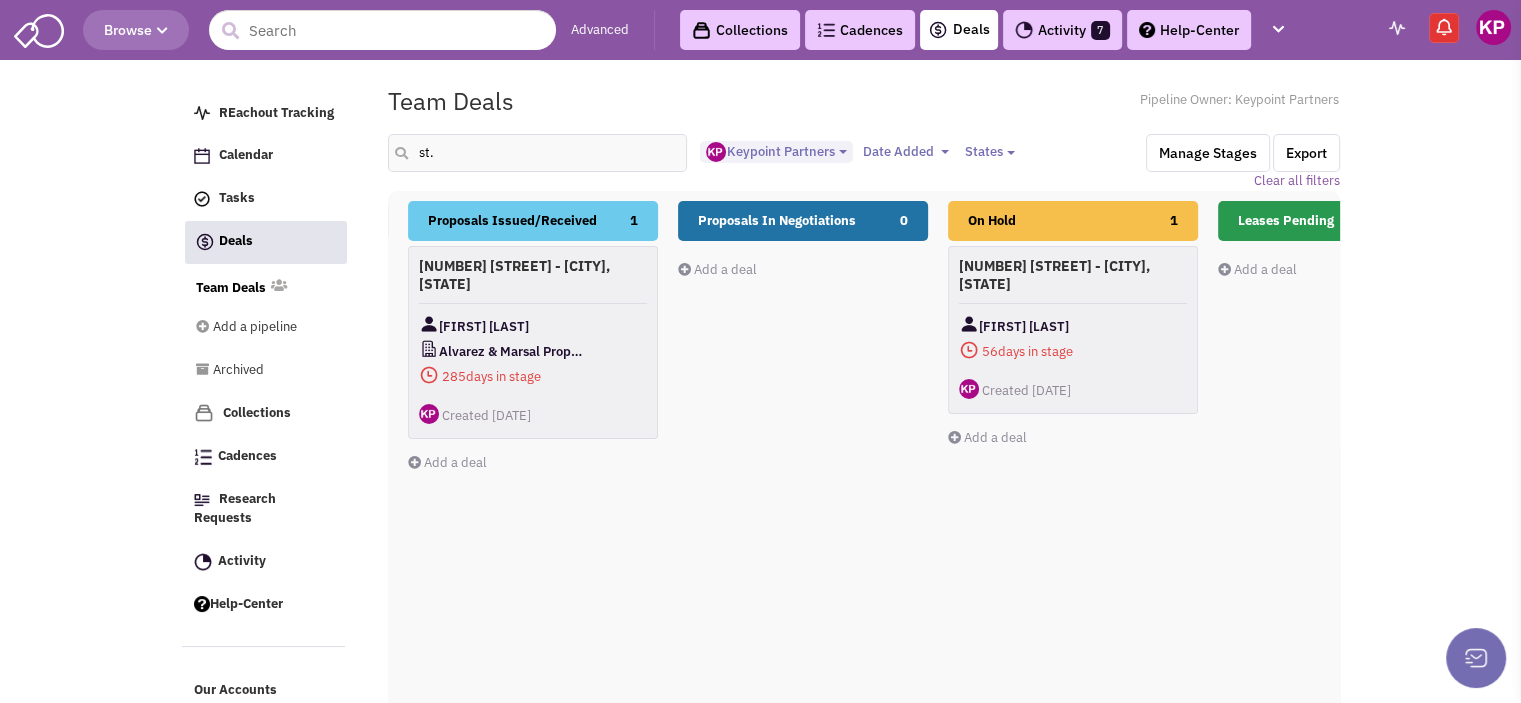 drag, startPoint x: 1051, startPoint y: 519, endPoint x: 692, endPoint y: 553, distance: 360.60645 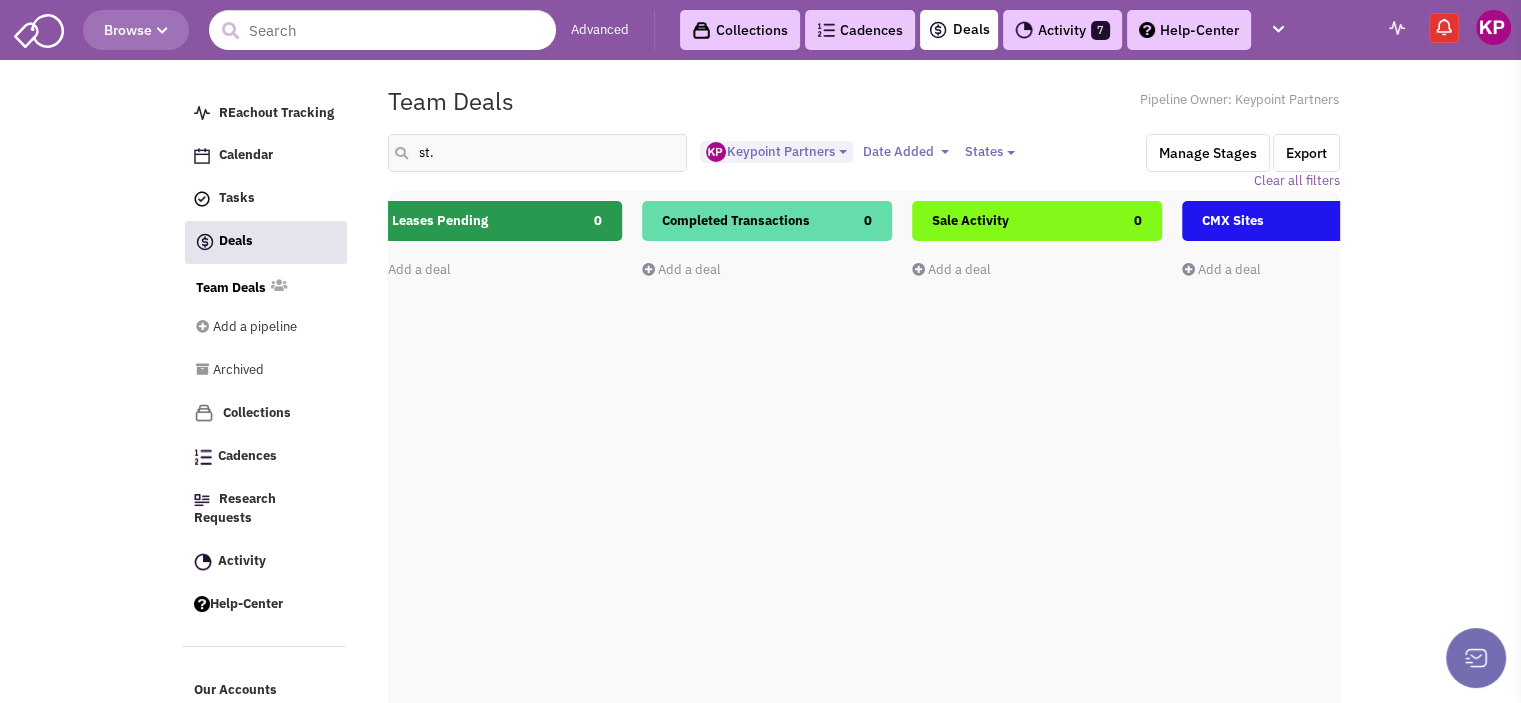 drag, startPoint x: 1018, startPoint y: 538, endPoint x: 778, endPoint y: 550, distance: 240.29982 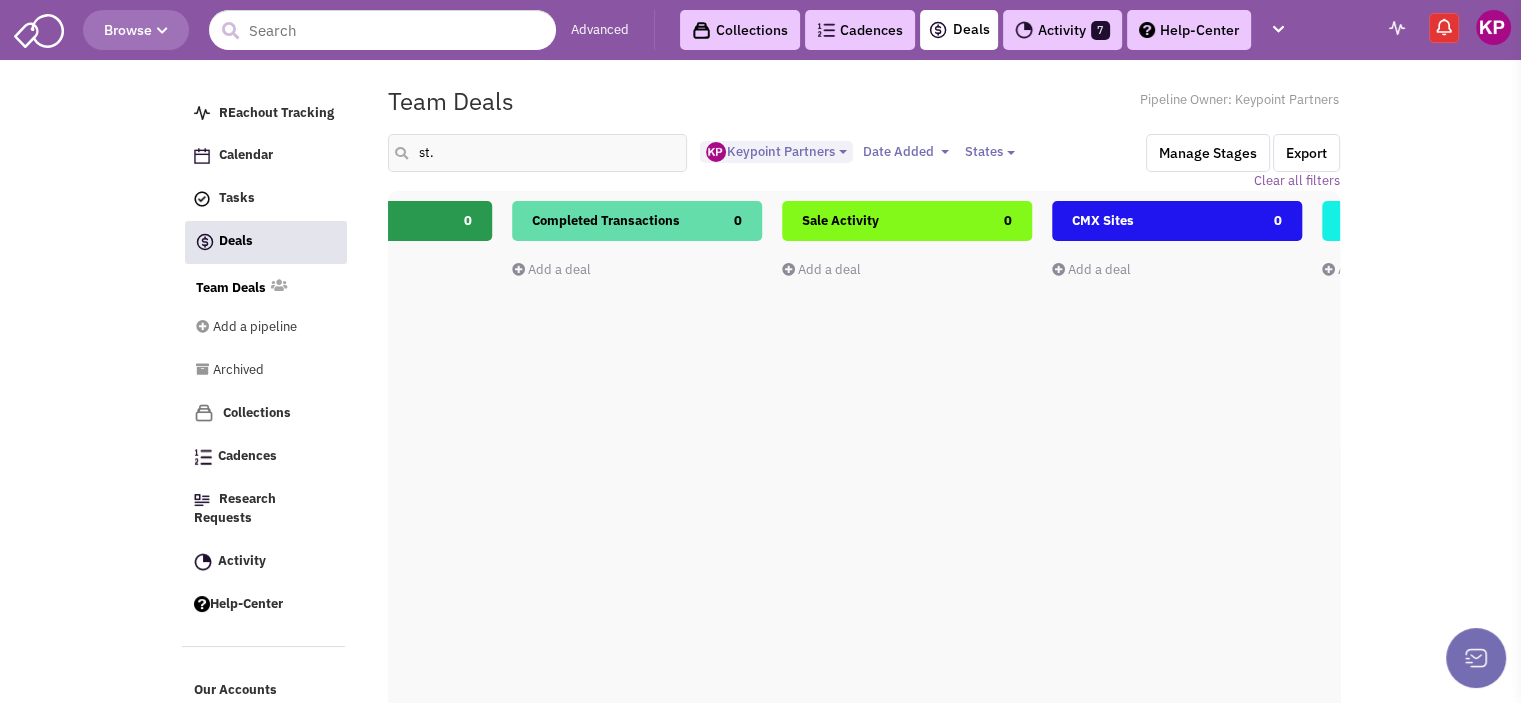 drag, startPoint x: 987, startPoint y: 495, endPoint x: 953, endPoint y: 491, distance: 34.234486 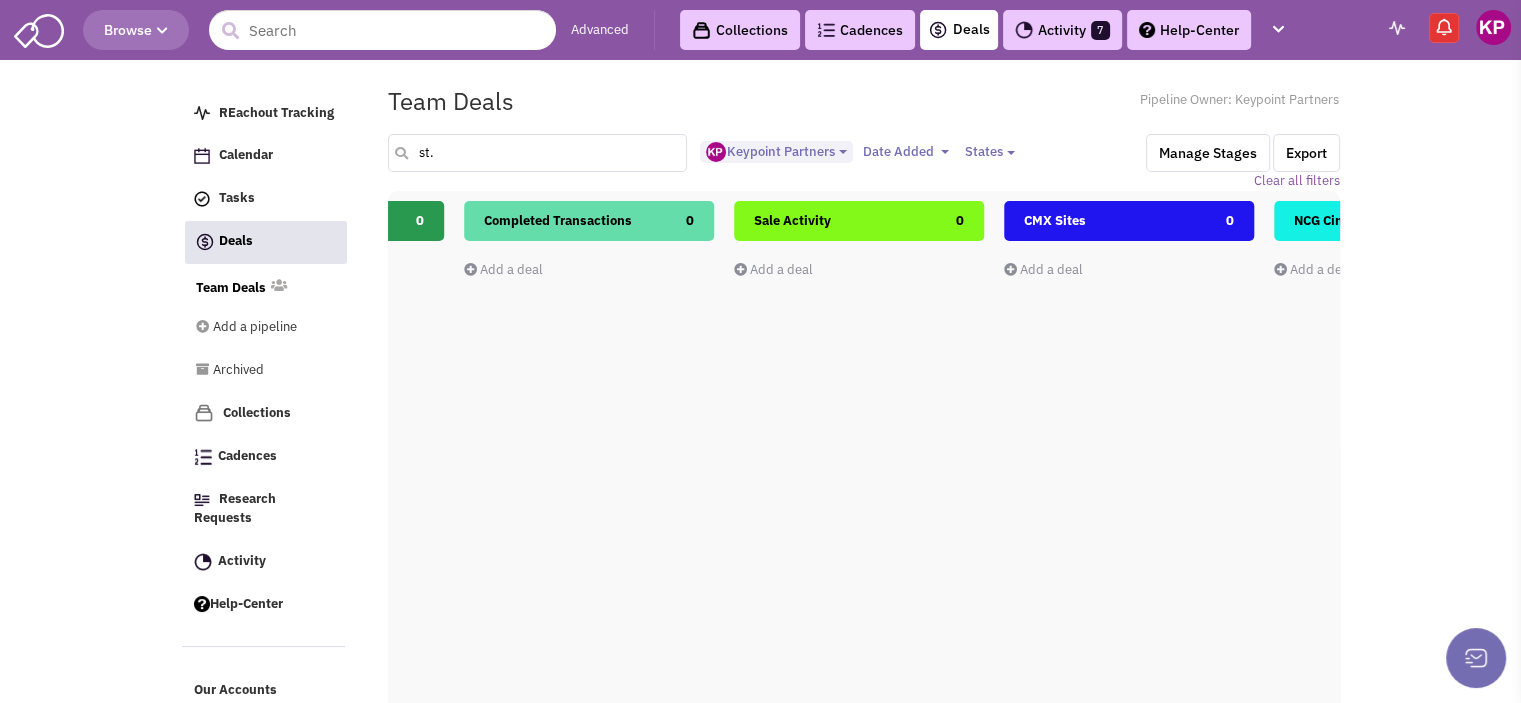 drag, startPoint x: 479, startPoint y: 149, endPoint x: 407, endPoint y: 152, distance: 72.06247 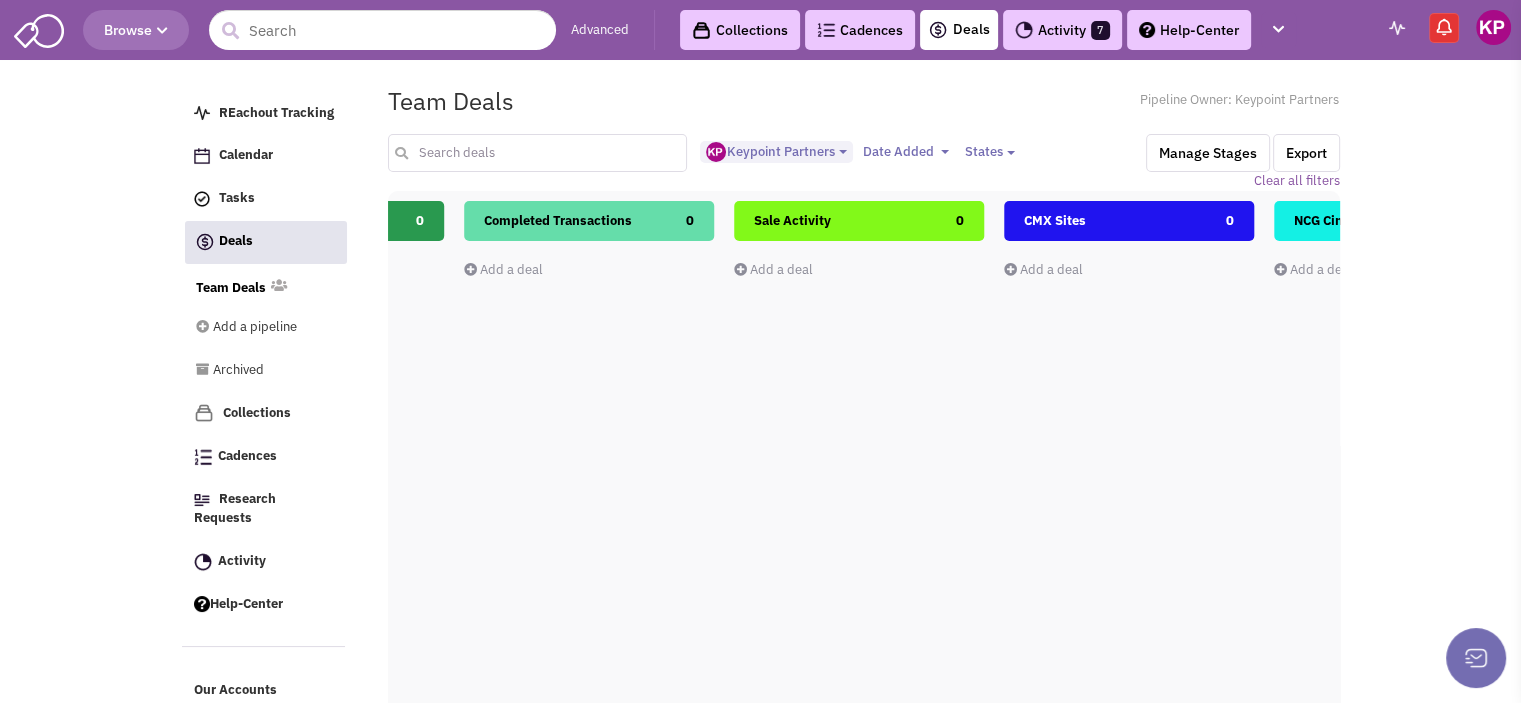 type 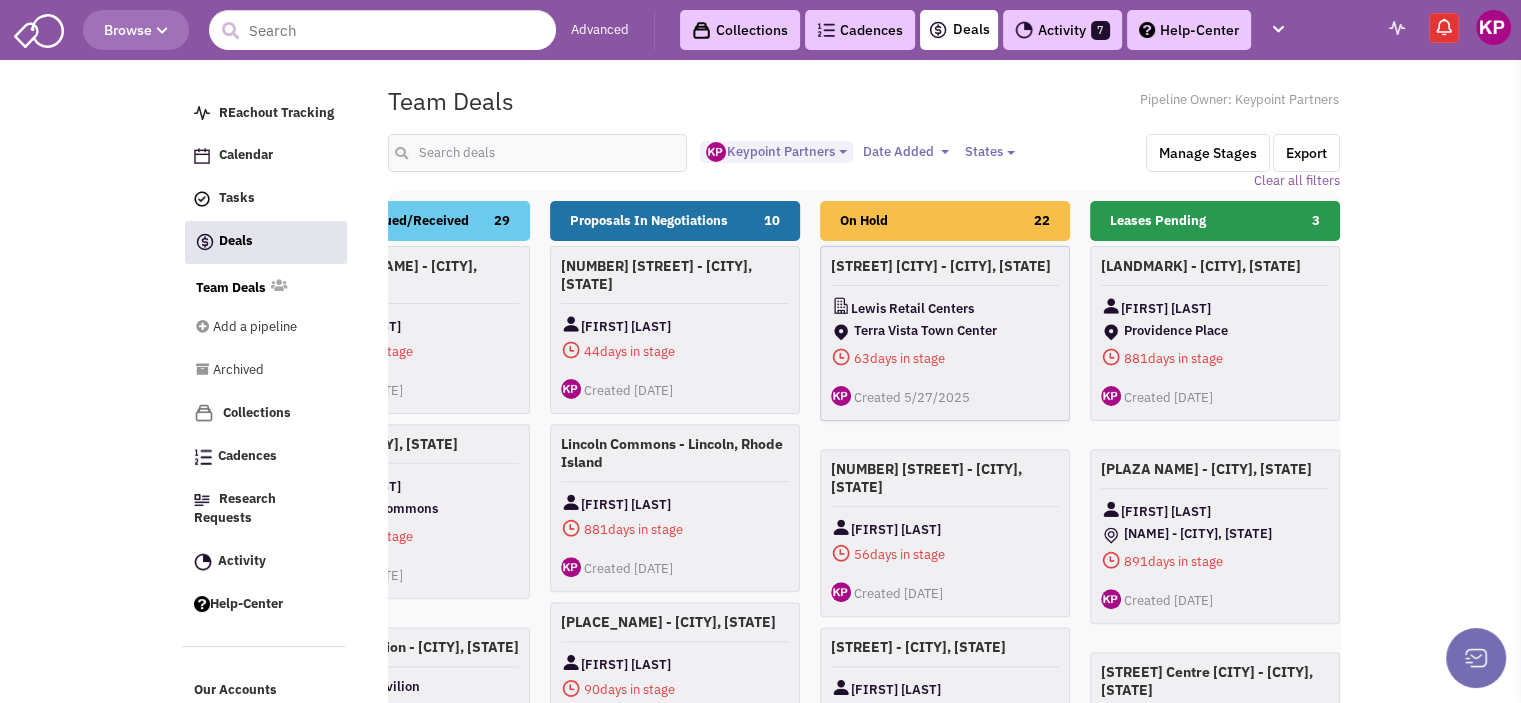 drag, startPoint x: 864, startPoint y: 348, endPoint x: 941, endPoint y: 339, distance: 77.52419 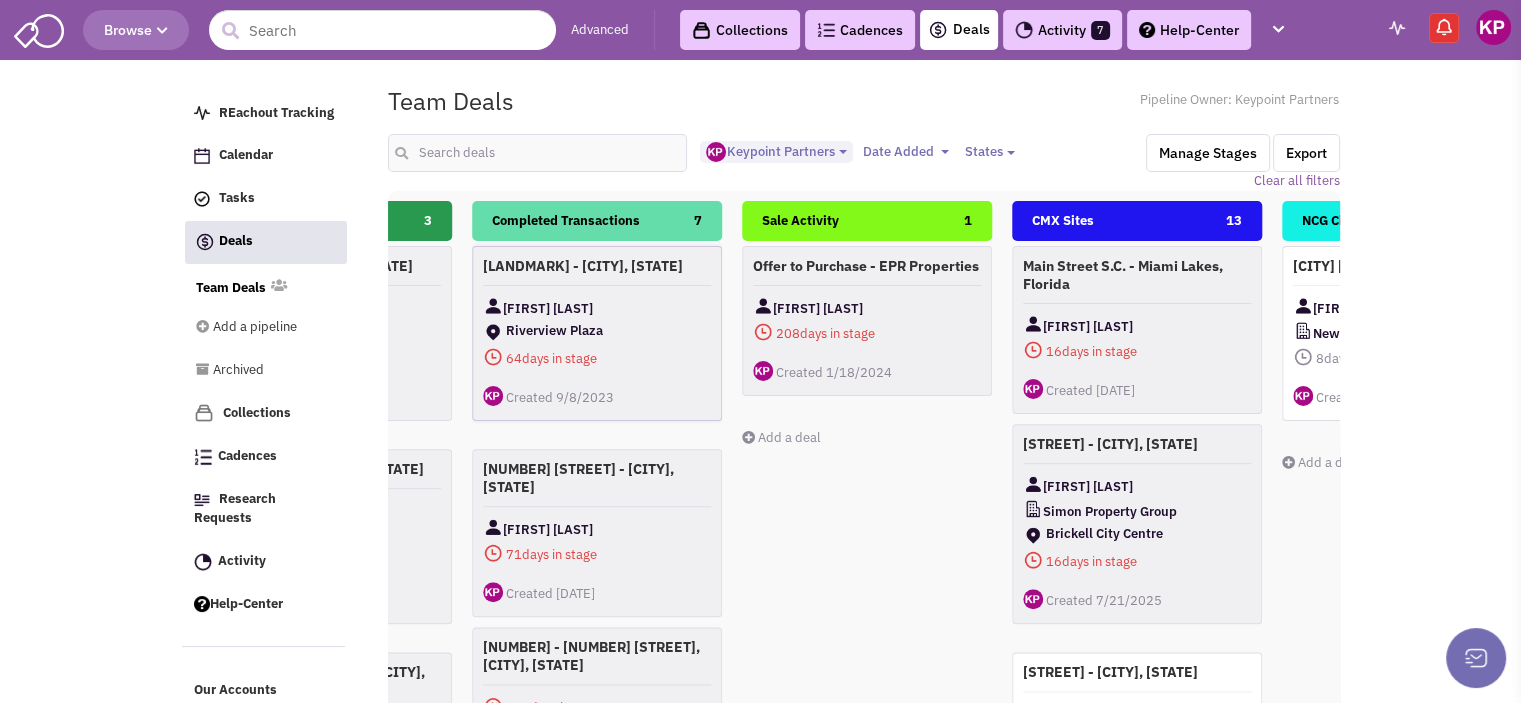 drag, startPoint x: 1071, startPoint y: 370, endPoint x: 580, endPoint y: 391, distance: 491.44888 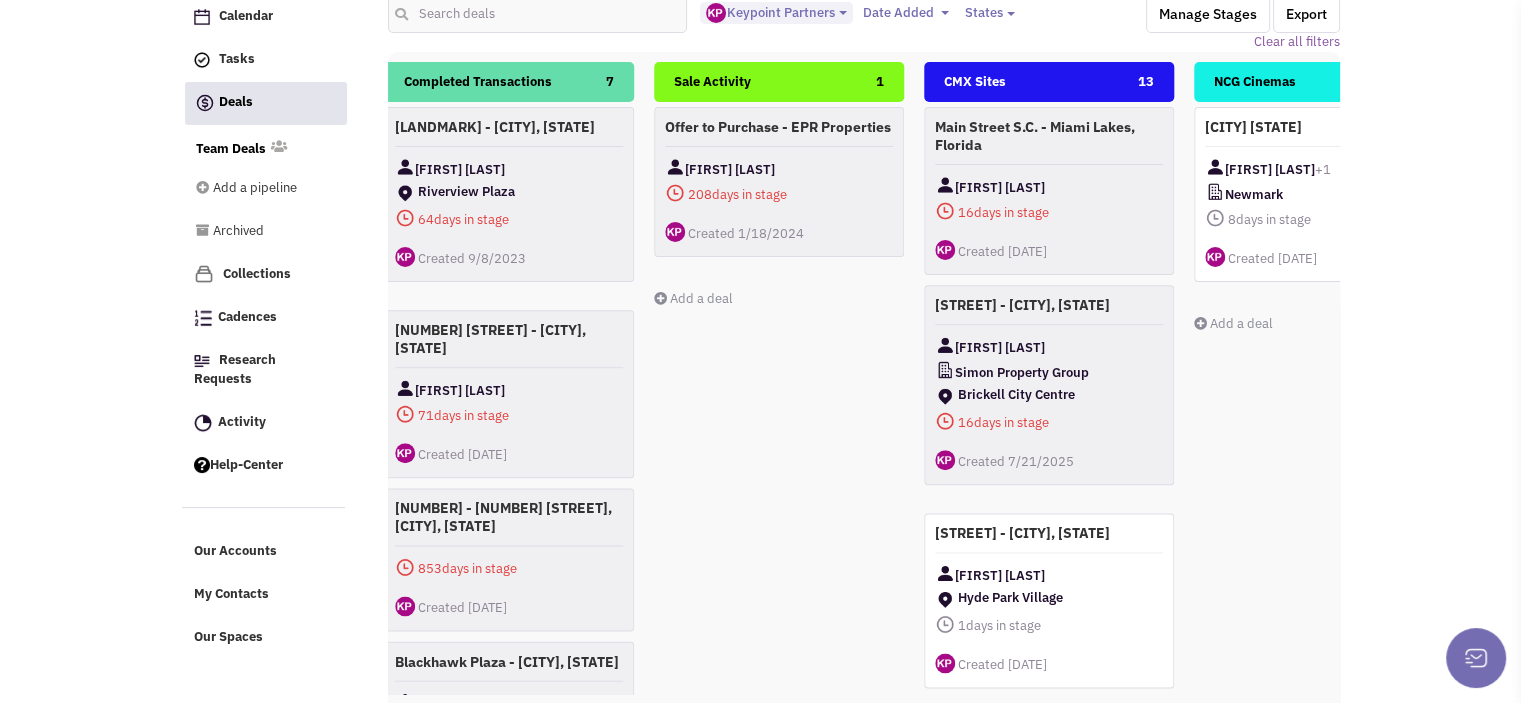 scroll, scrollTop: 200, scrollLeft: 0, axis: vertical 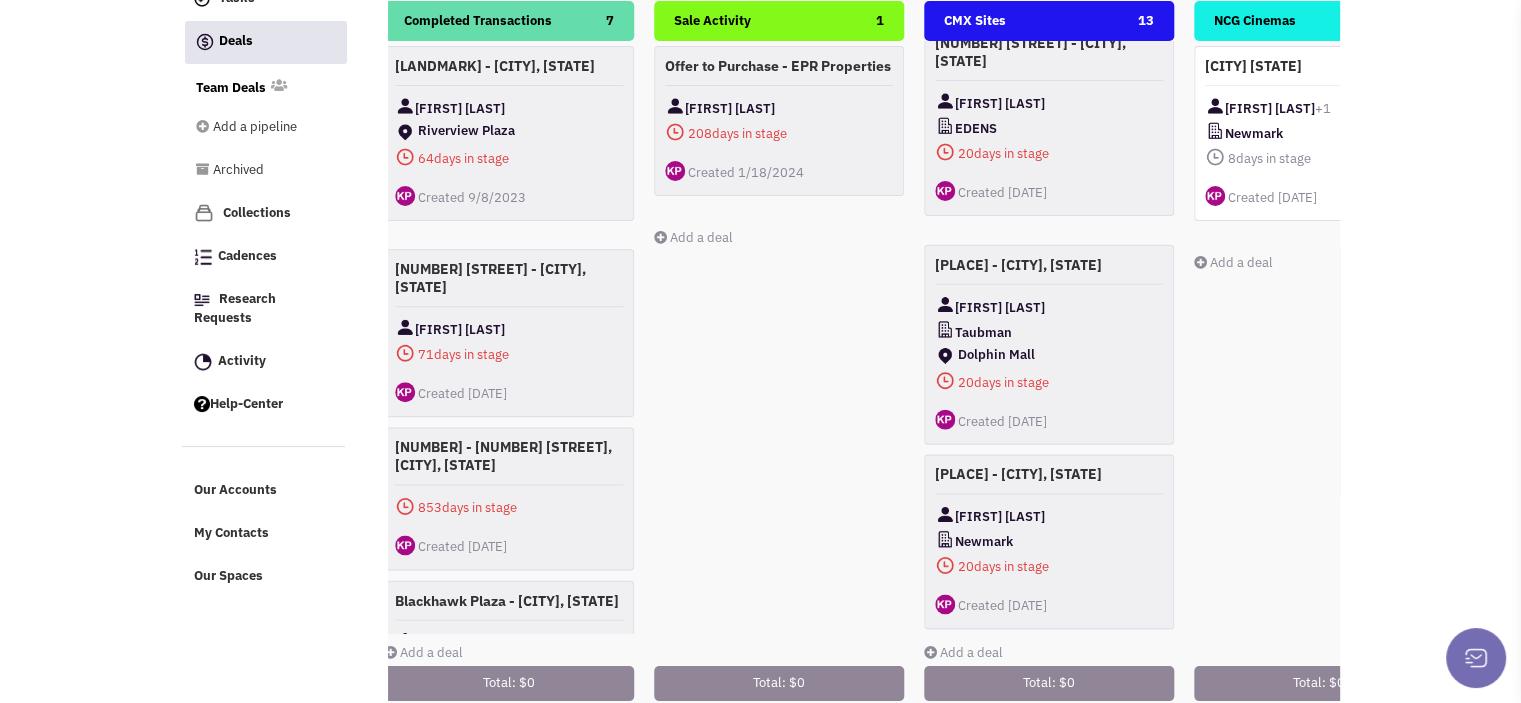 click on "Add a deal" at bounding box center [963, 652] 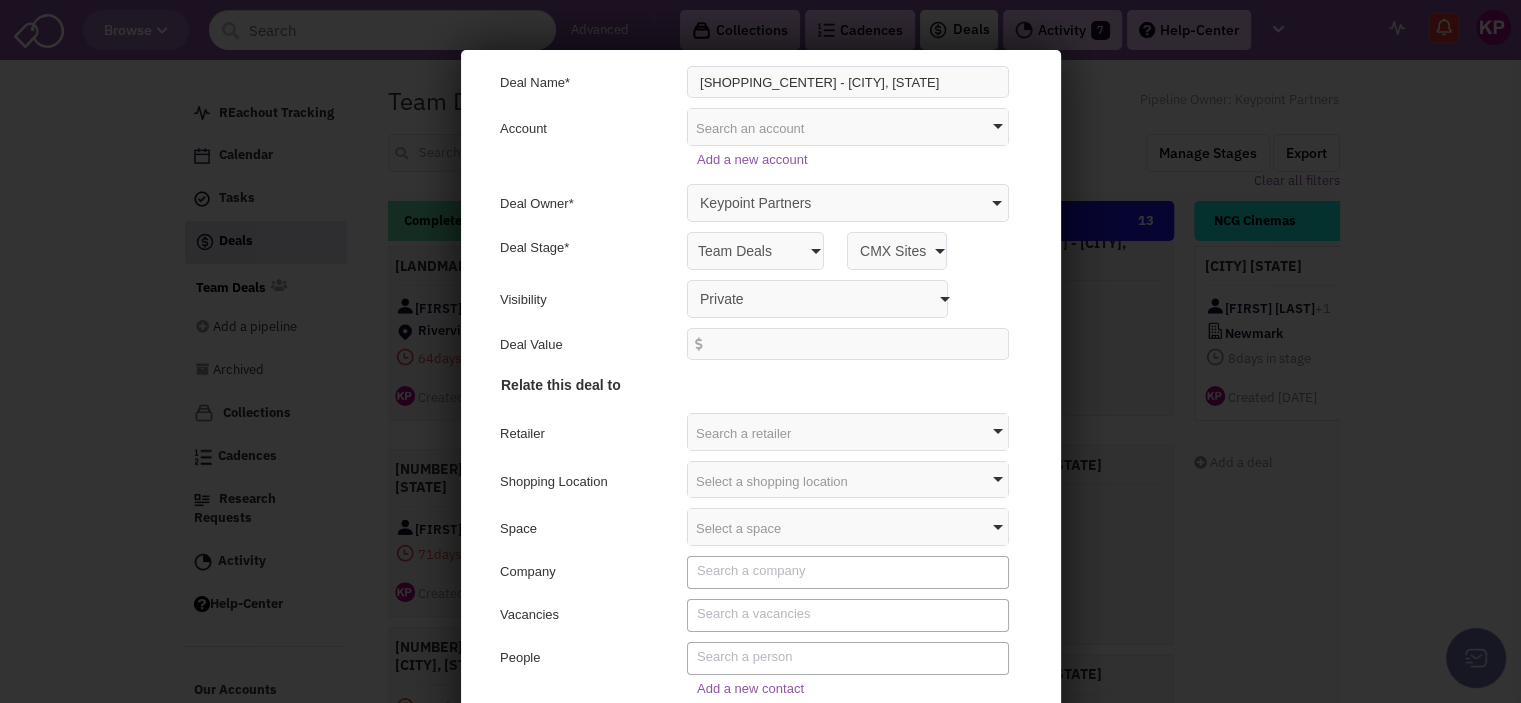 scroll, scrollTop: 100, scrollLeft: 0, axis: vertical 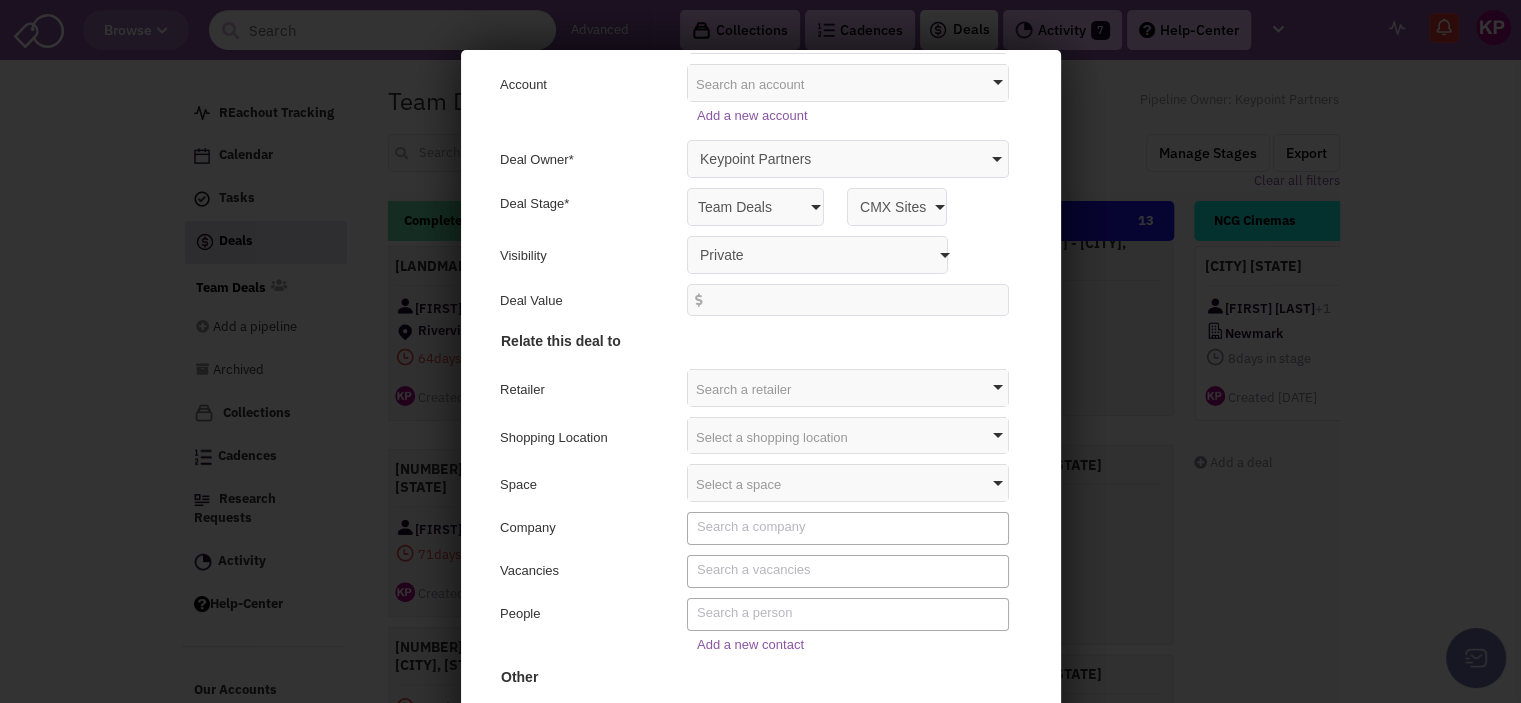 type on "[SHOPPING_CENTER] - [CITY], [STATE]" 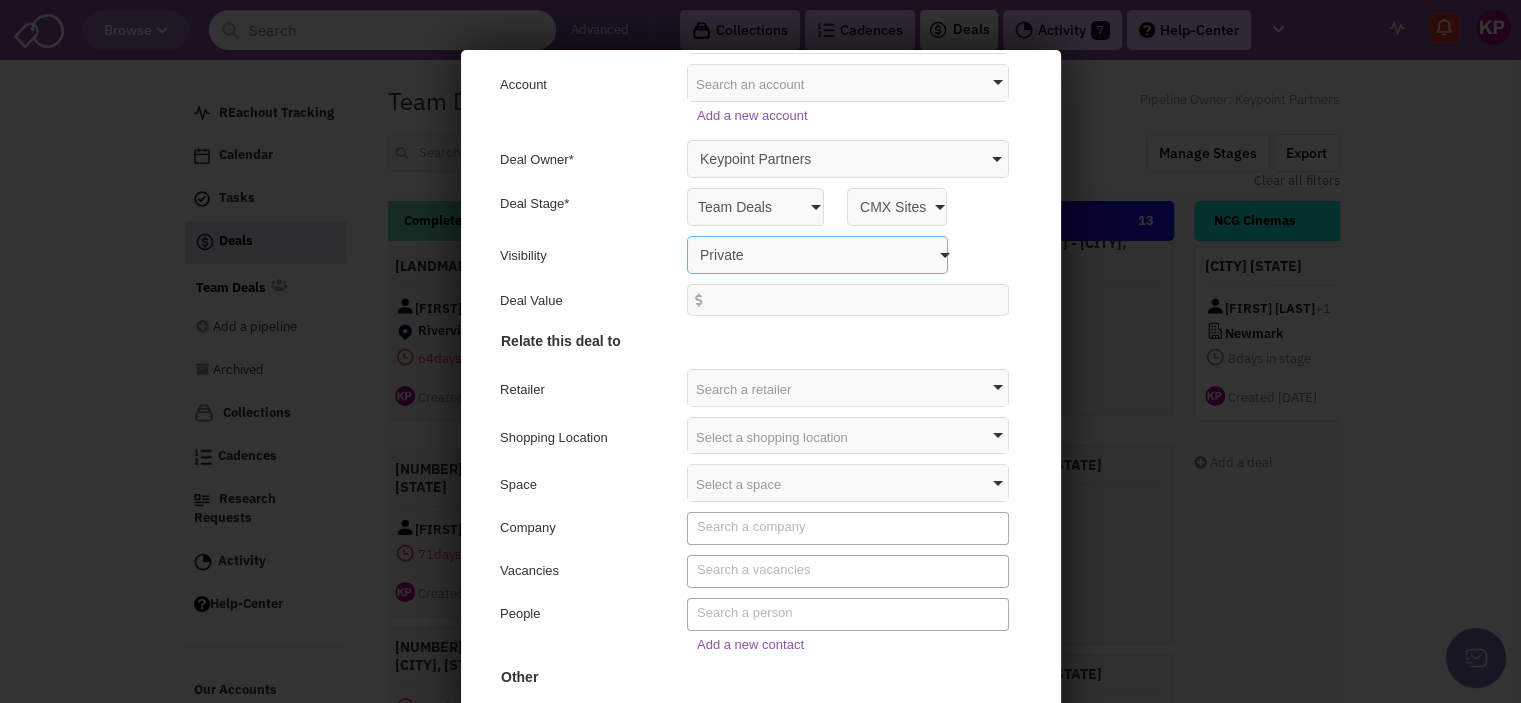 click on "Private
Anyone with access to this pipeline" at bounding box center [813, 252] 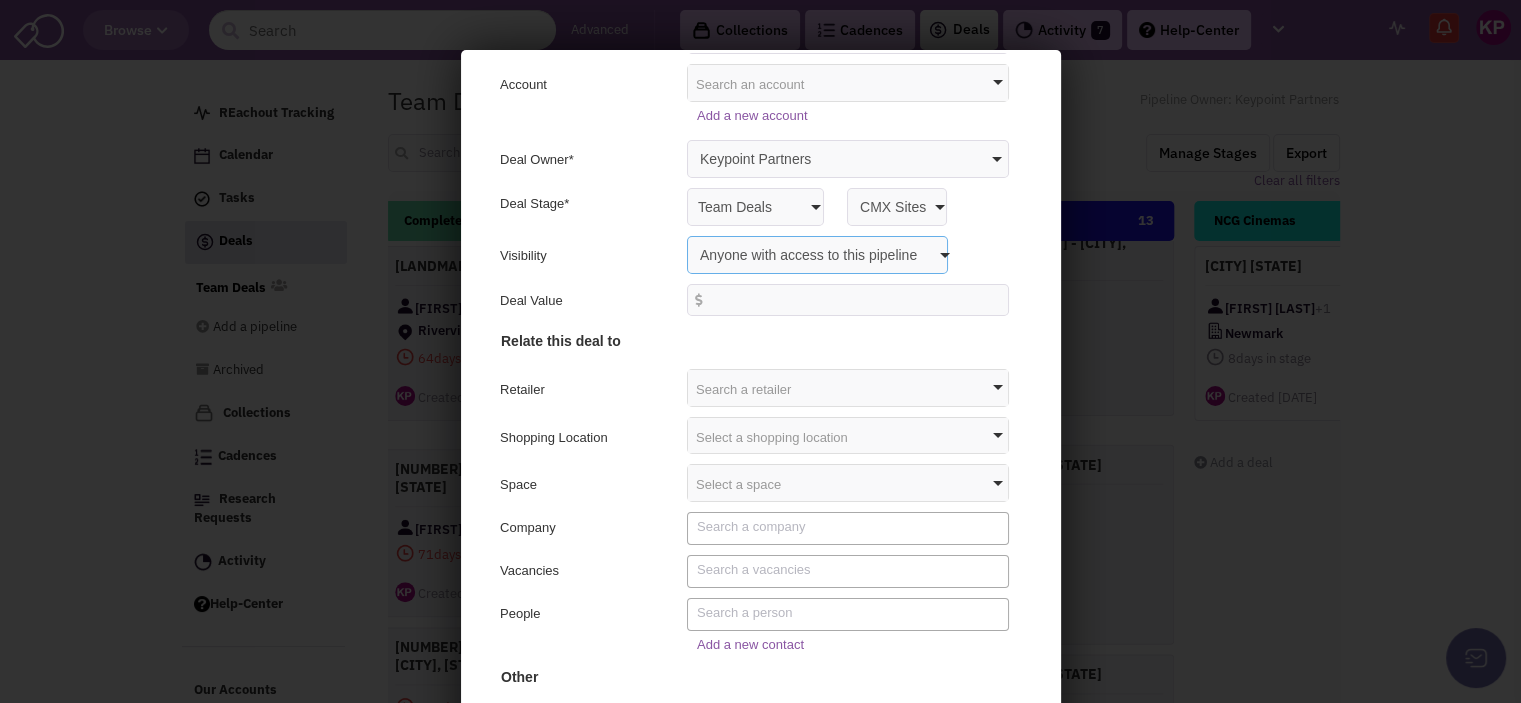 click on "Private
Anyone with access to this pipeline" at bounding box center (813, 252) 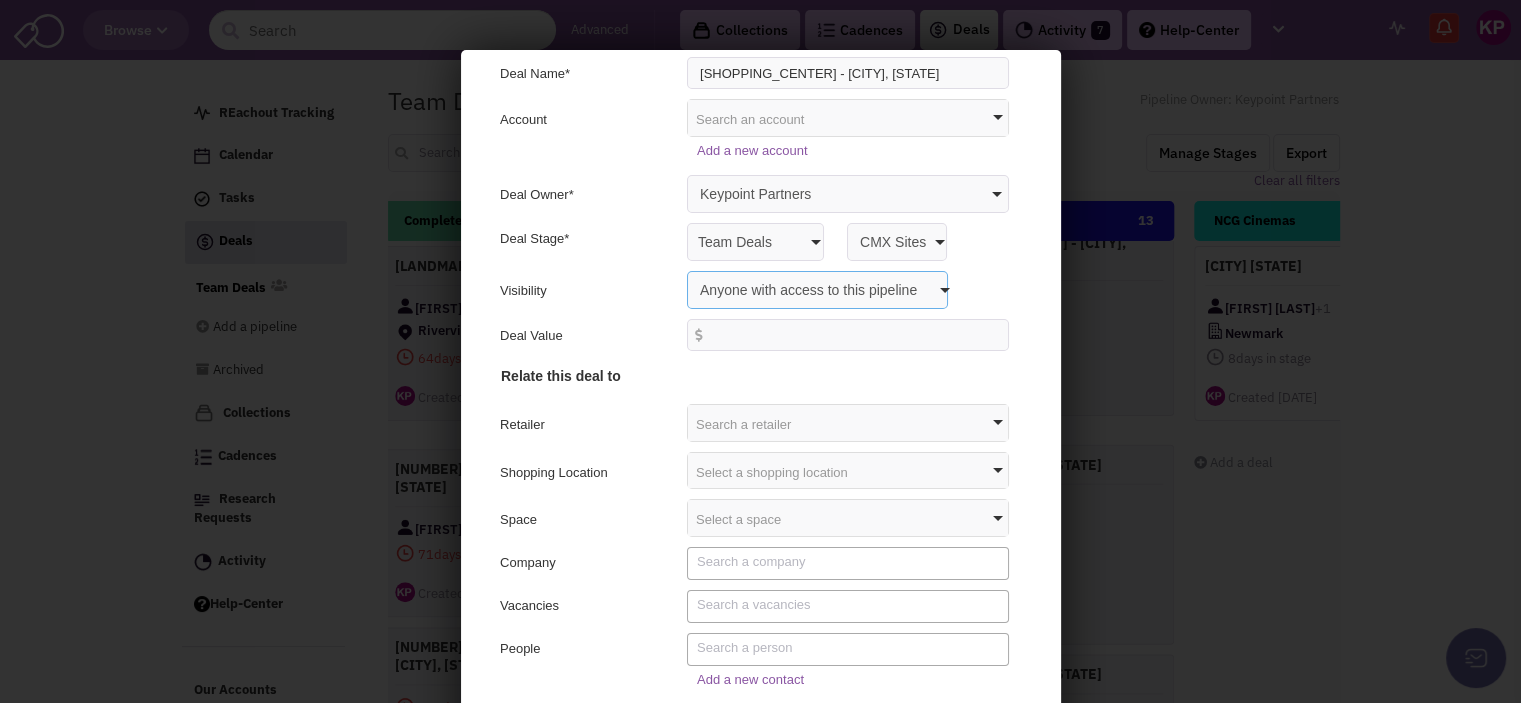 scroll, scrollTop: 100, scrollLeft: 0, axis: vertical 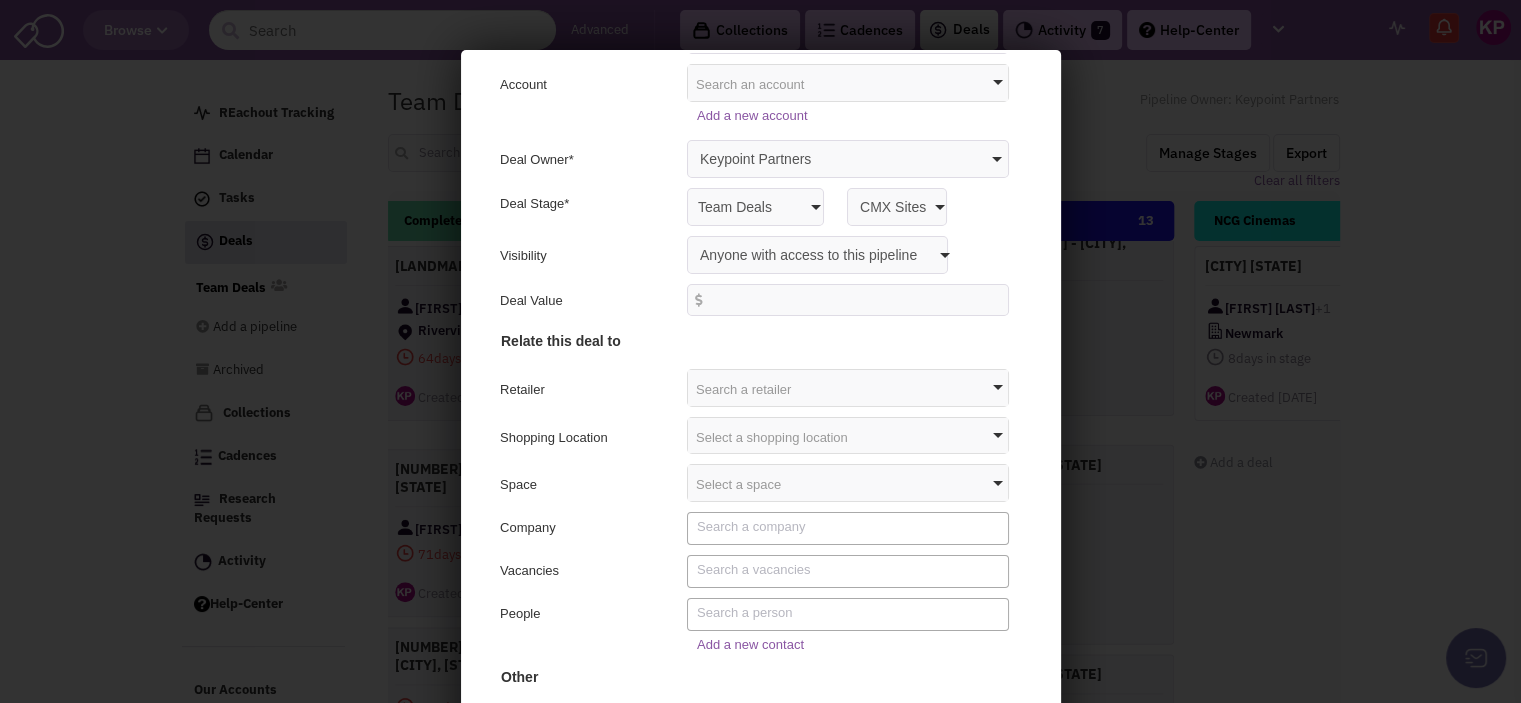 click on "Select a shopping location" at bounding box center [844, 433] 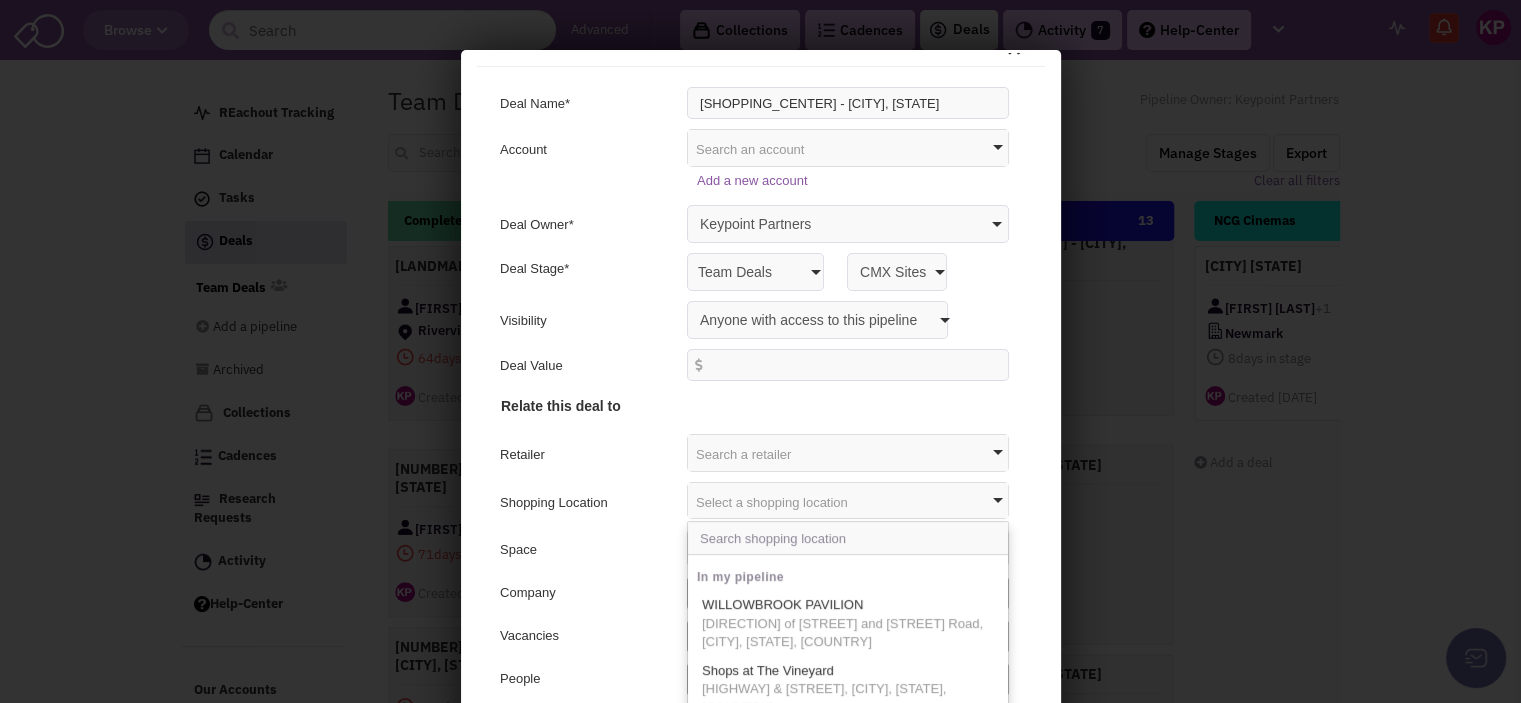 scroll, scrollTop: 0, scrollLeft: 0, axis: both 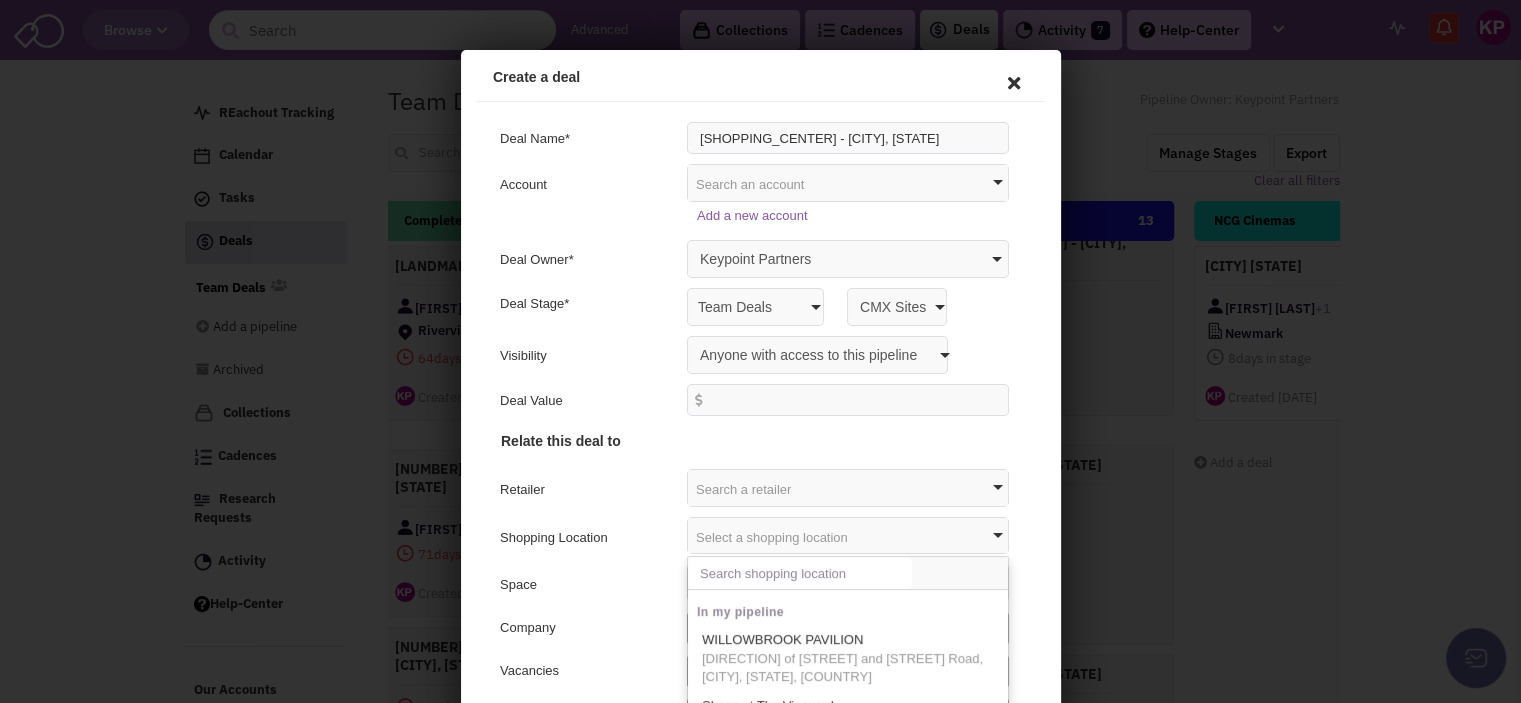click at bounding box center [796, 570] 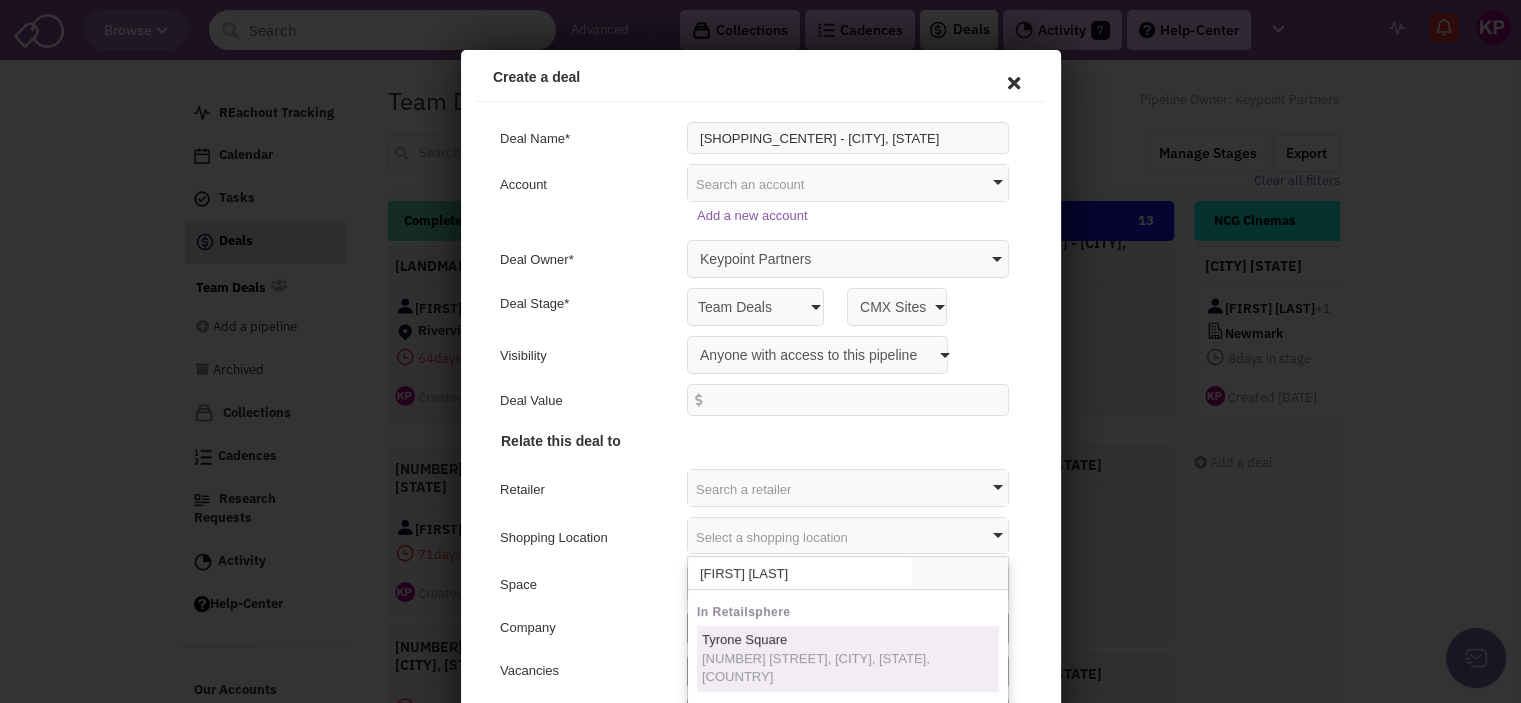 type on "[FIRST] [LAST]" 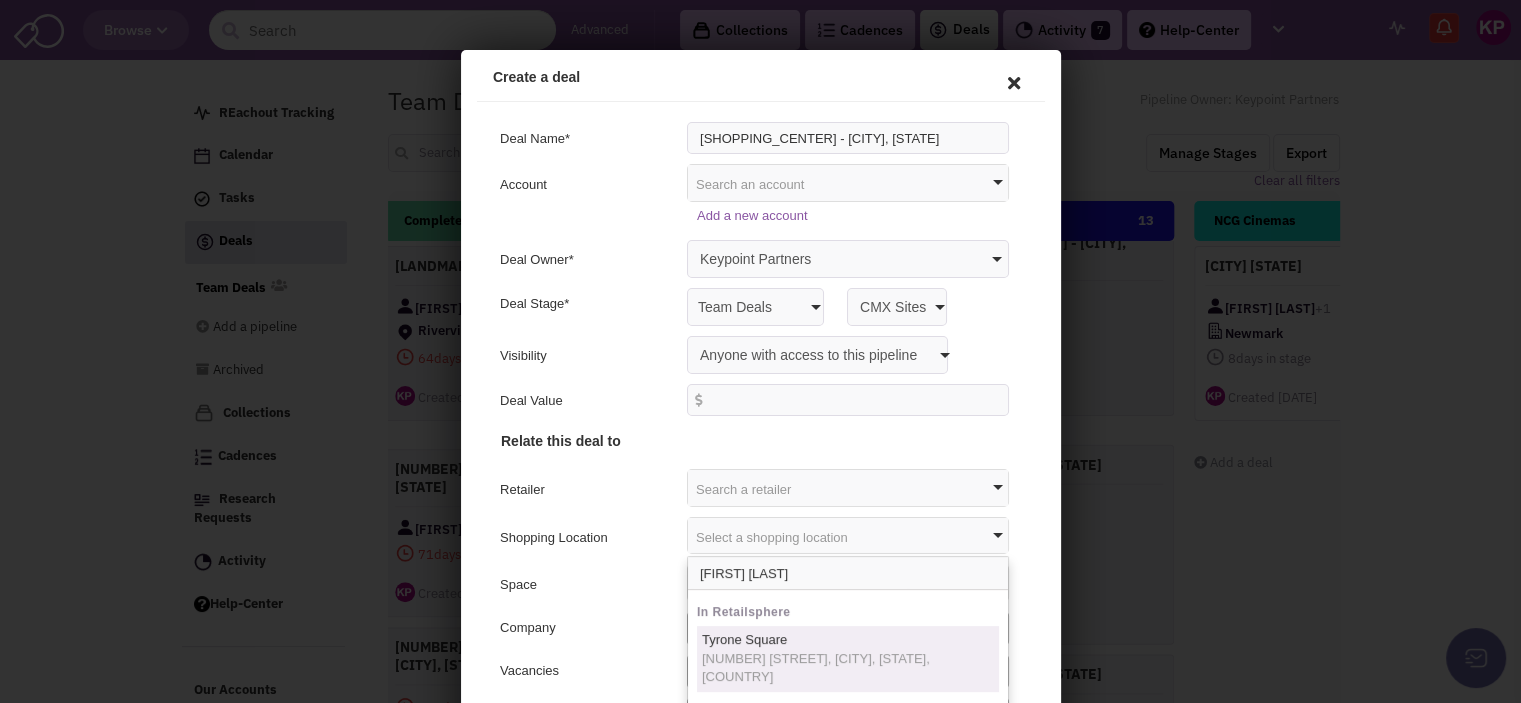 click on "[NUMBER] [STREET], [CITY], [STATE], [COUNTRY]" at bounding box center [844, 665] 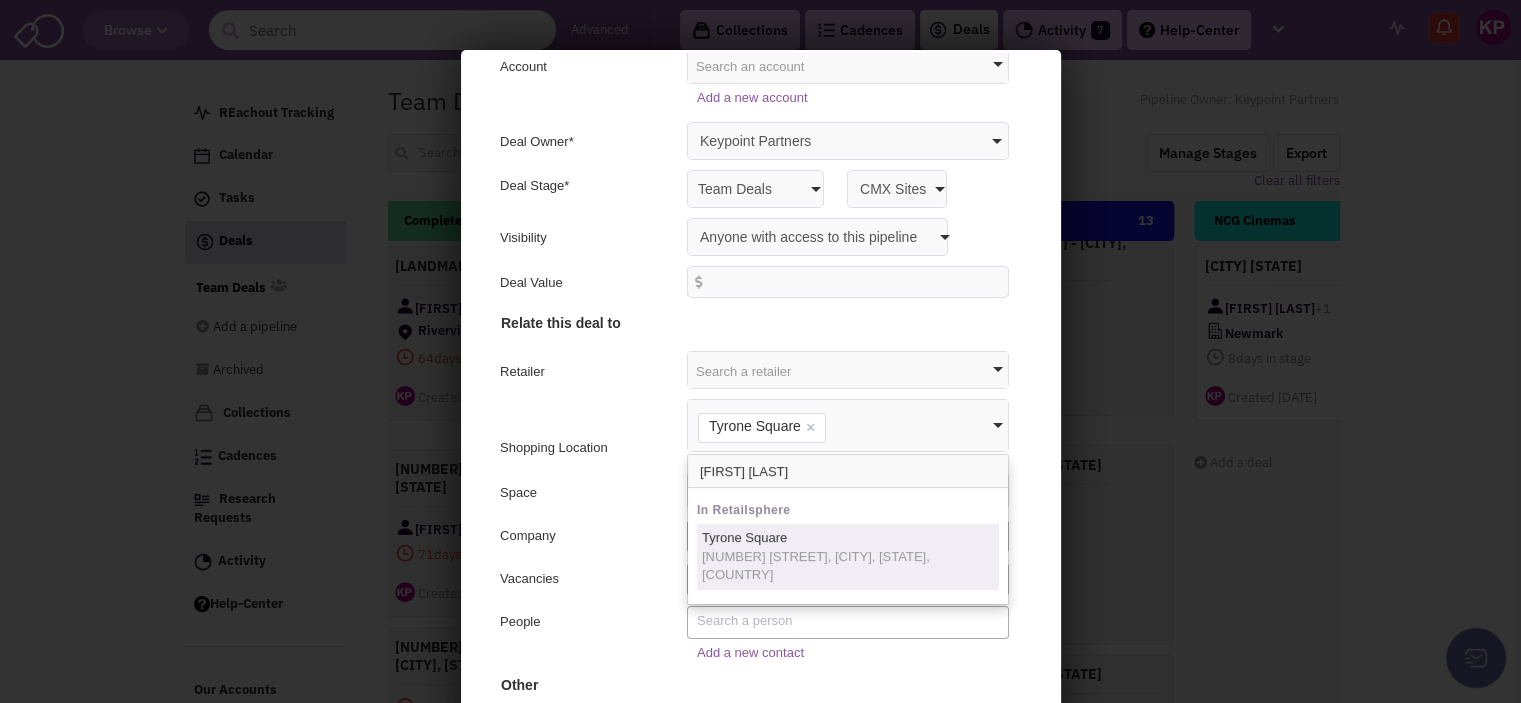 scroll, scrollTop: 129, scrollLeft: 0, axis: vertical 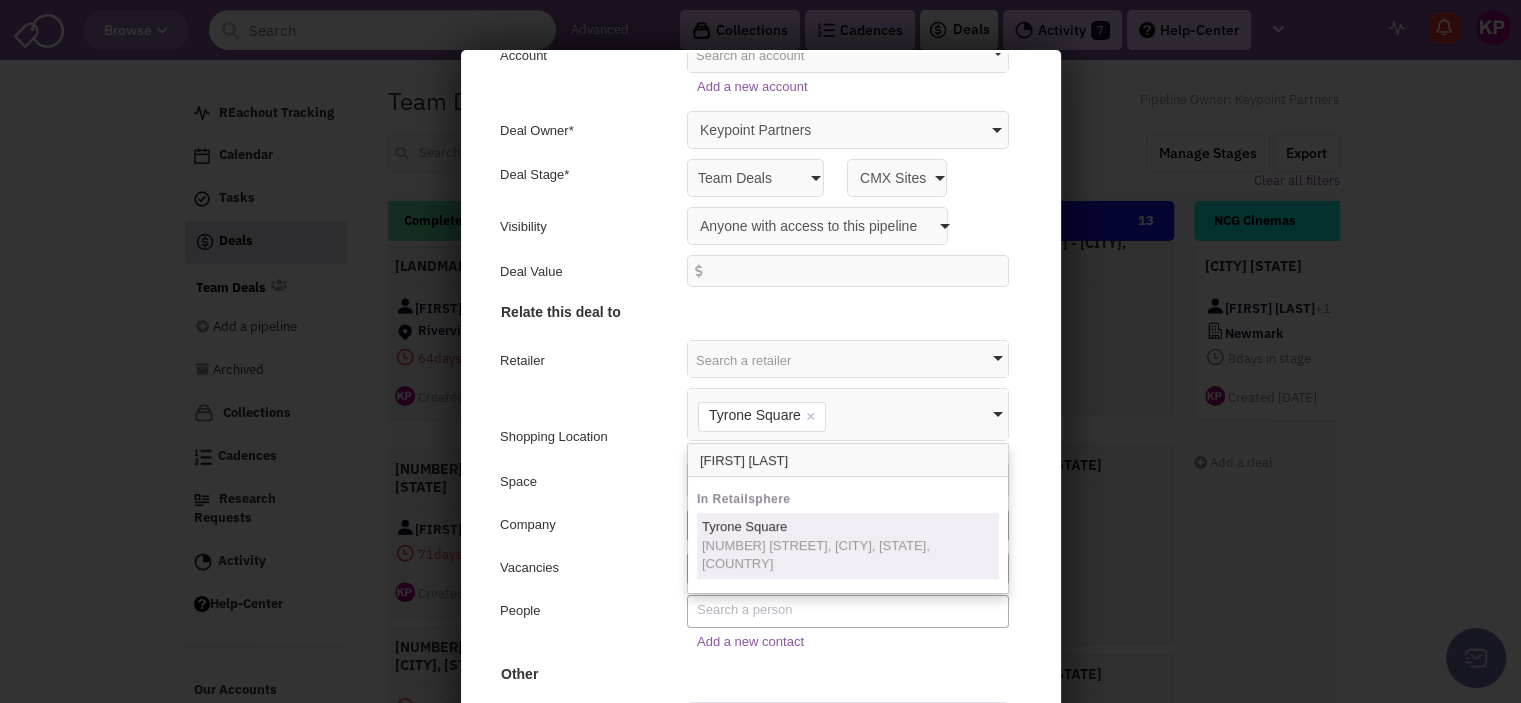 click on "Tyrone Square" at bounding box center [740, 523] 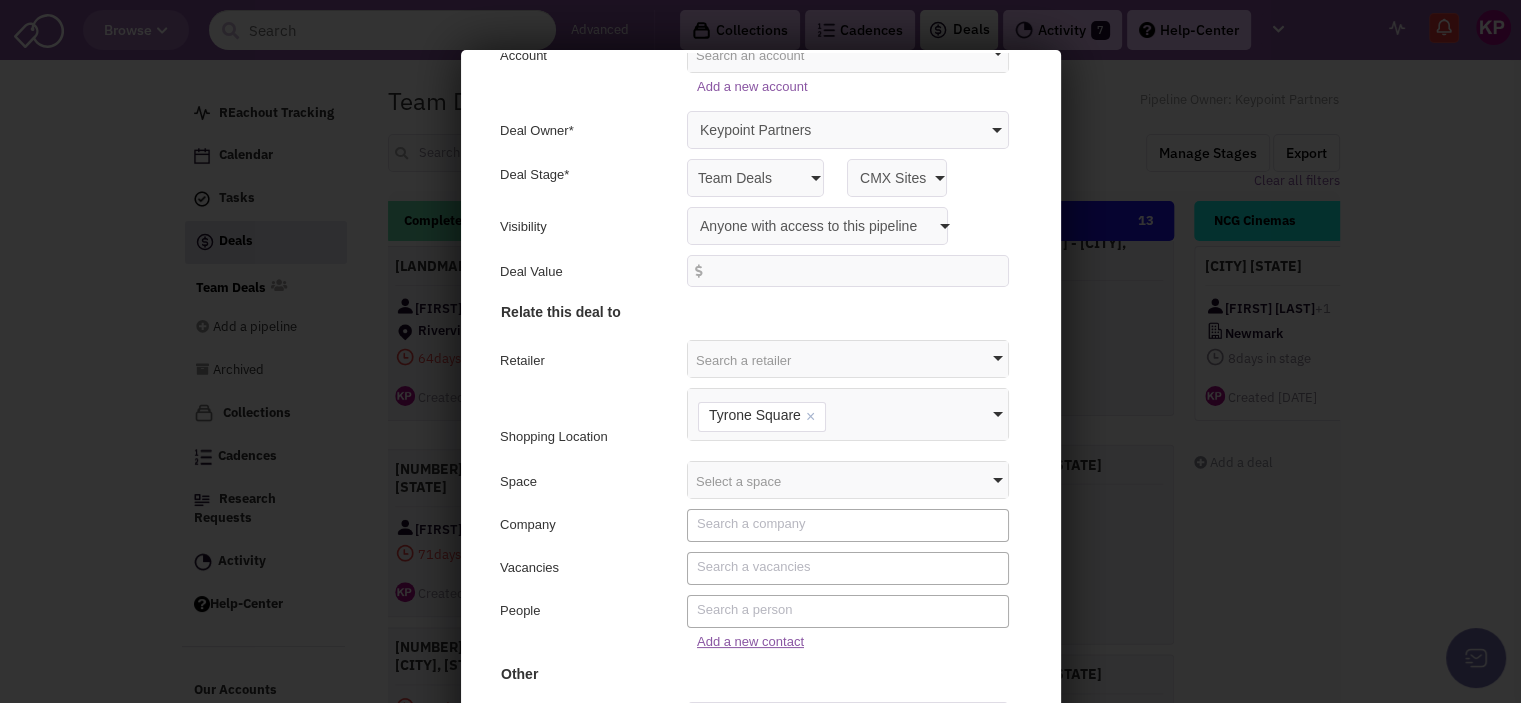 click on "Add a new contact" at bounding box center (746, 638) 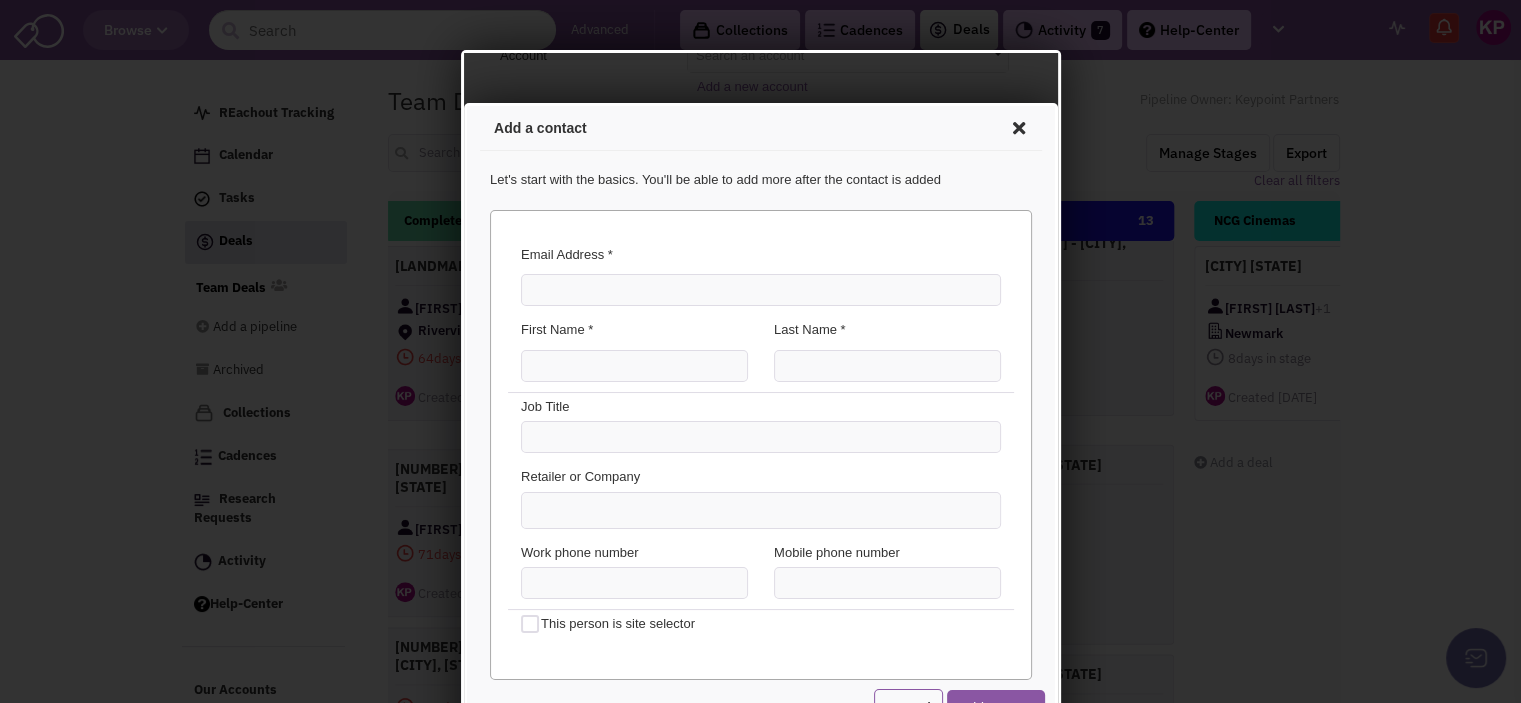 scroll, scrollTop: 0, scrollLeft: 0, axis: both 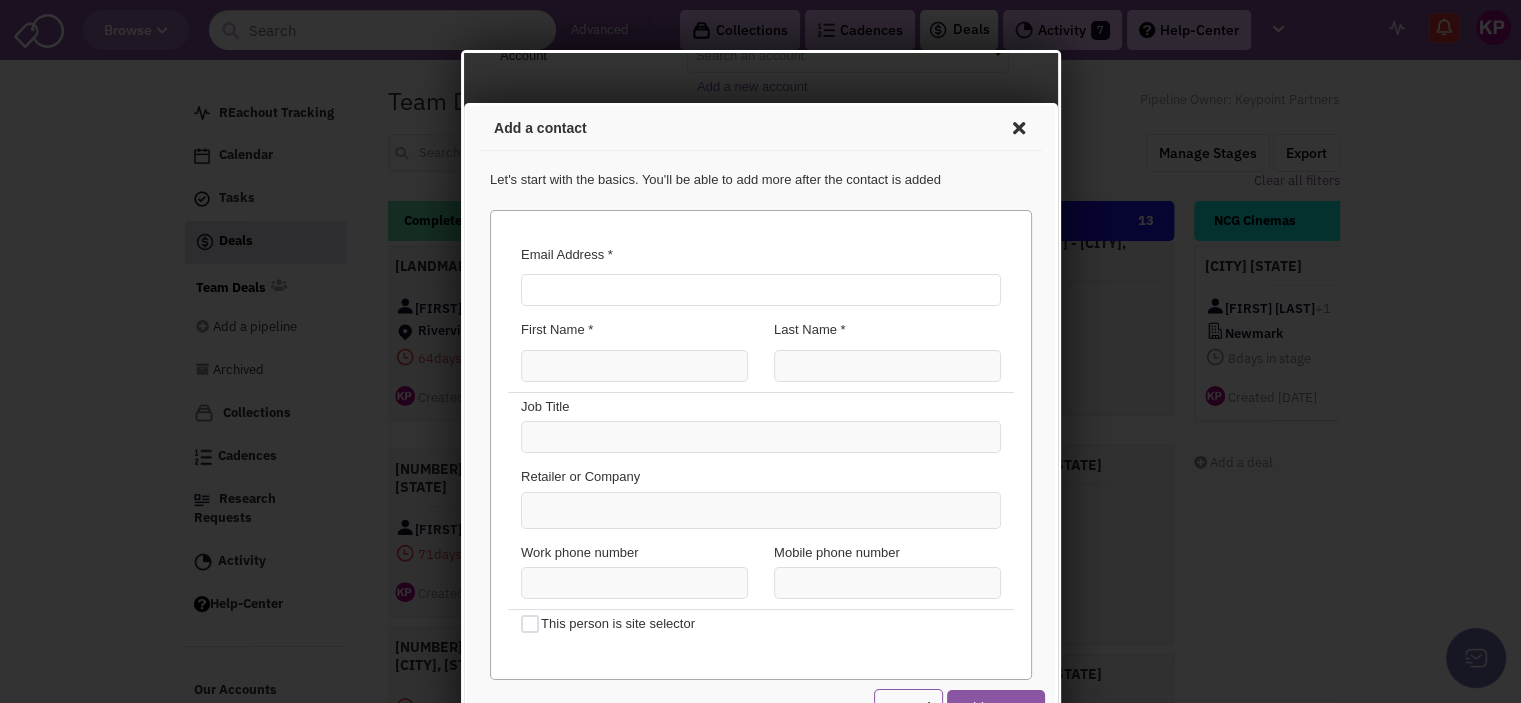 click on "Email Address *" at bounding box center (757, 287) 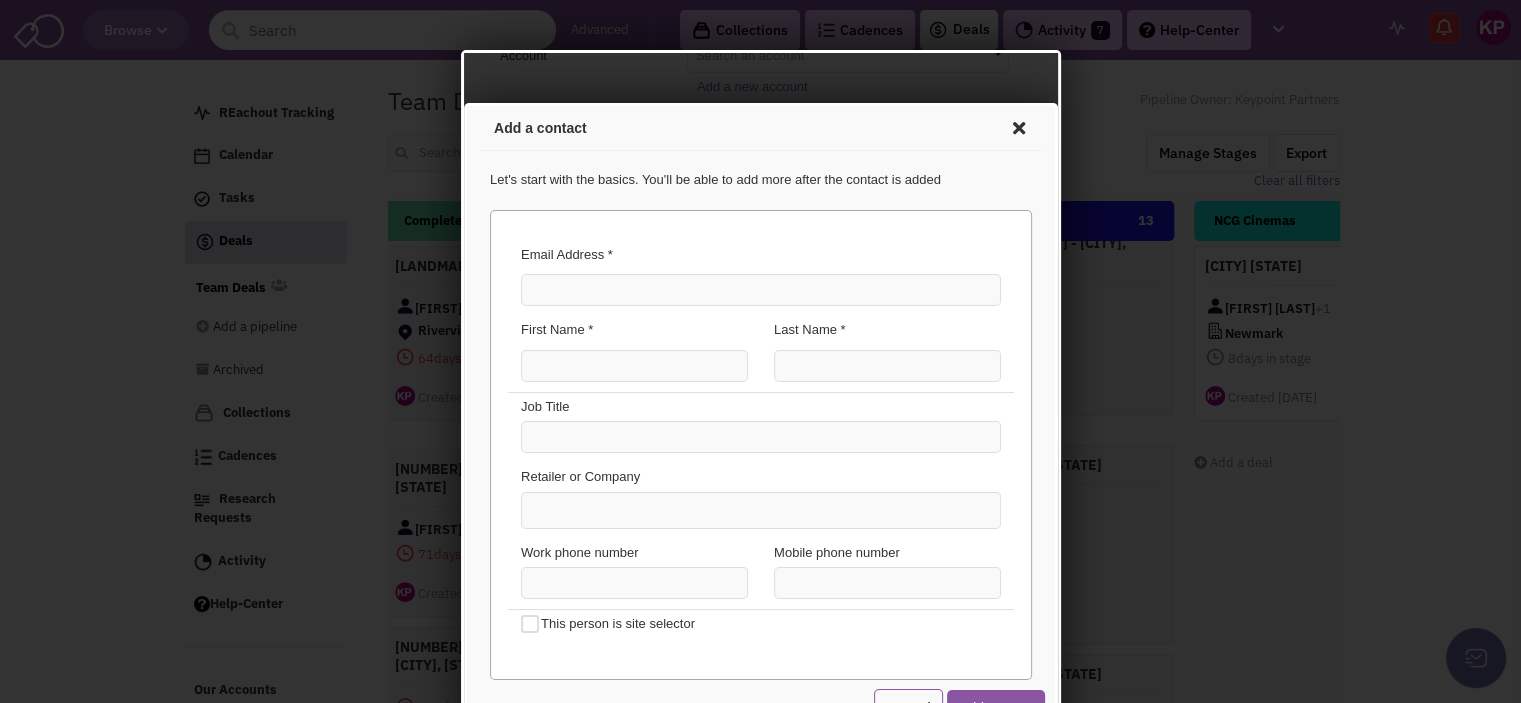 click at bounding box center [1015, 125] 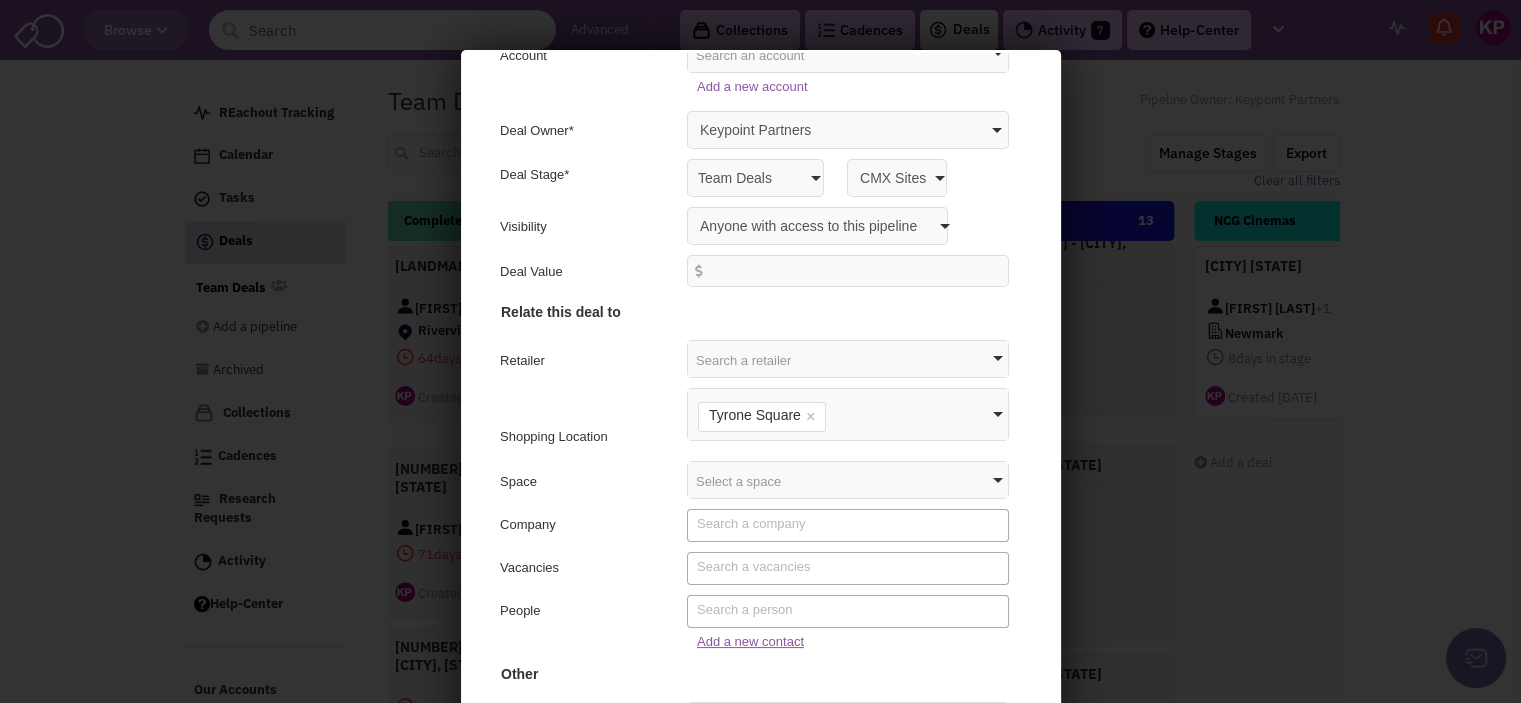 click on "Add a new contact" at bounding box center (746, 638) 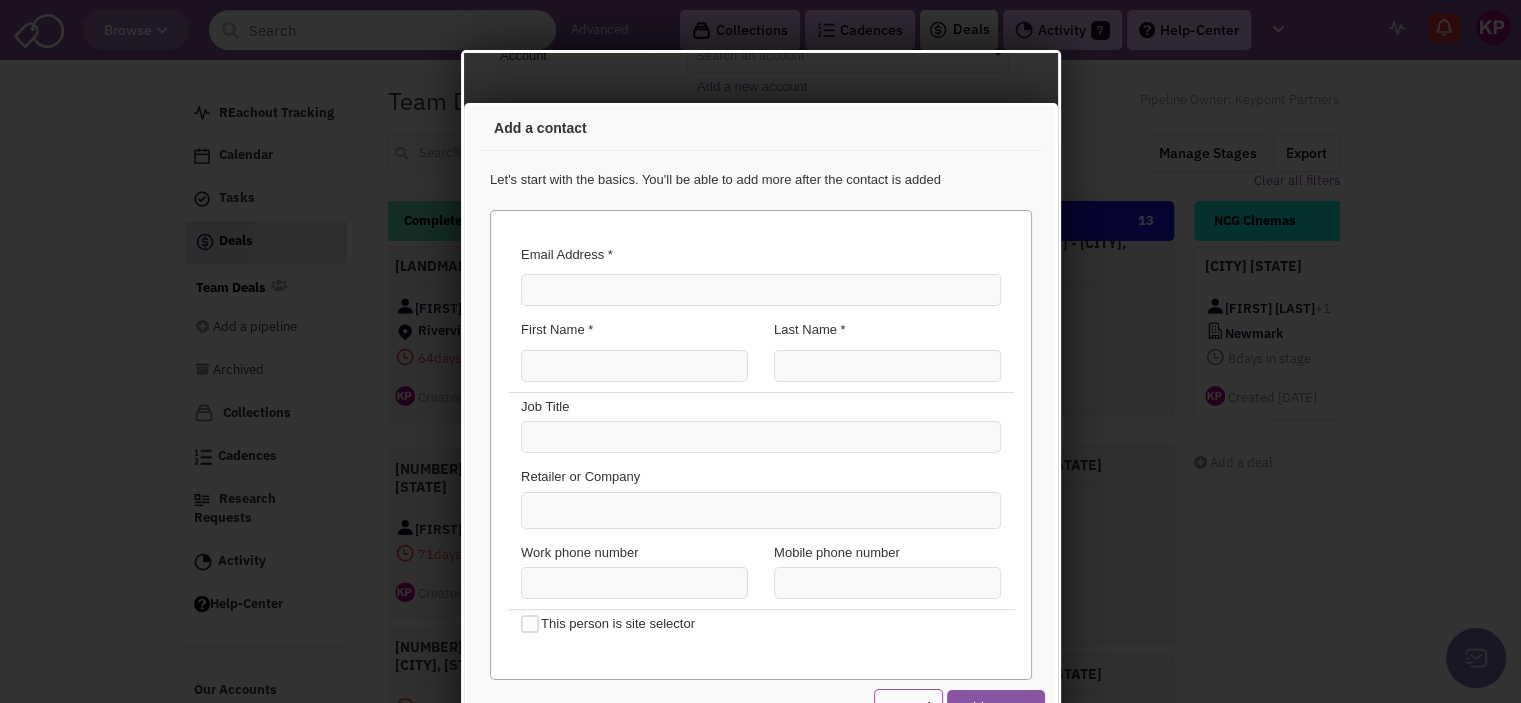 scroll, scrollTop: 0, scrollLeft: 0, axis: both 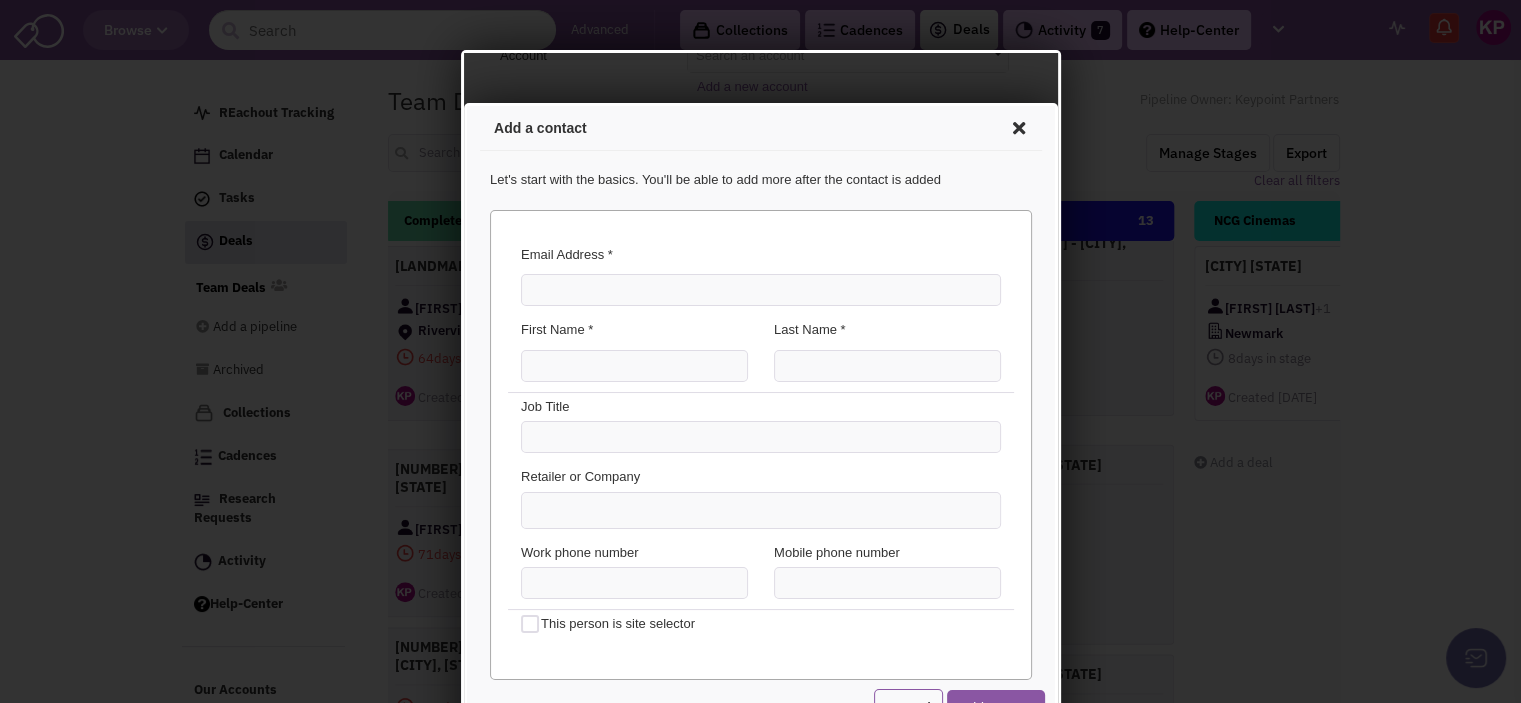 click at bounding box center (1015, 125) 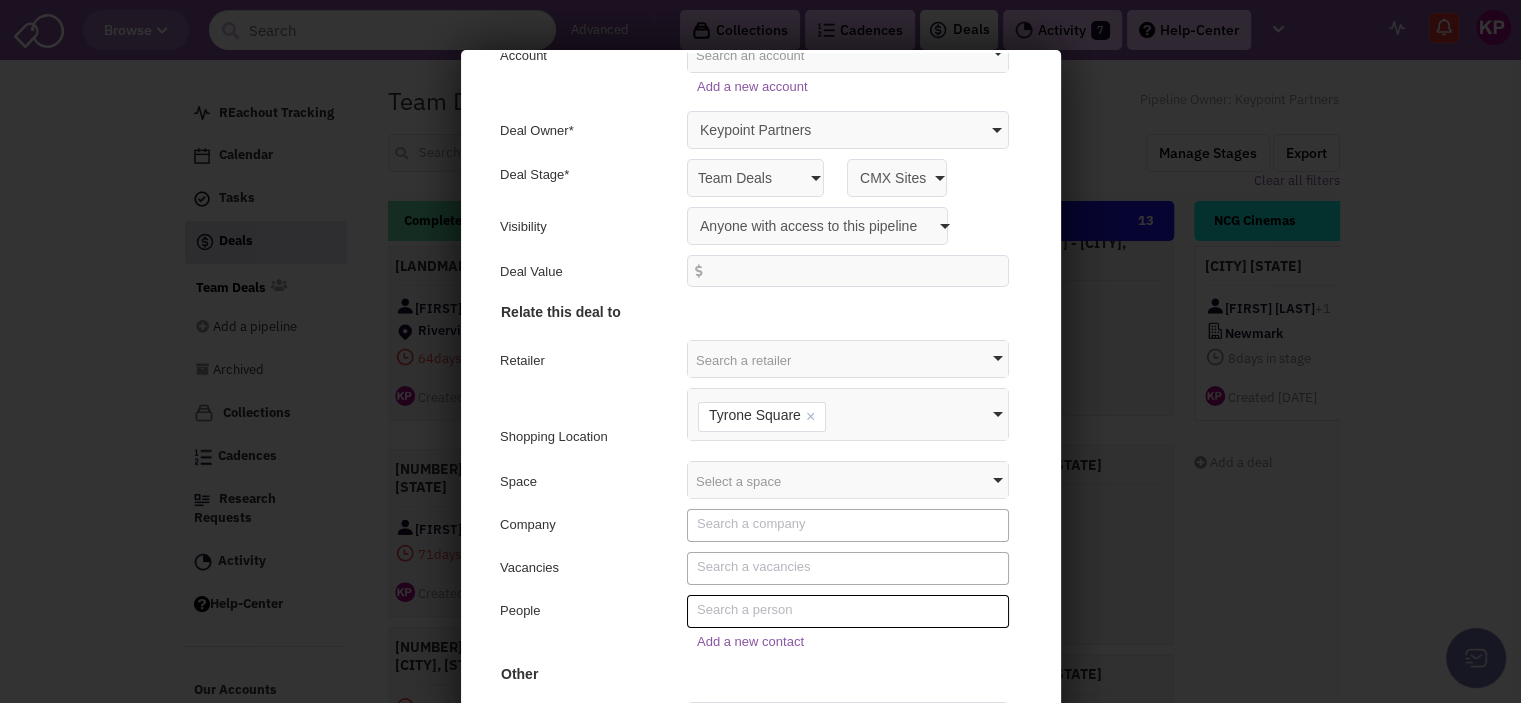 click at bounding box center (846, 607) 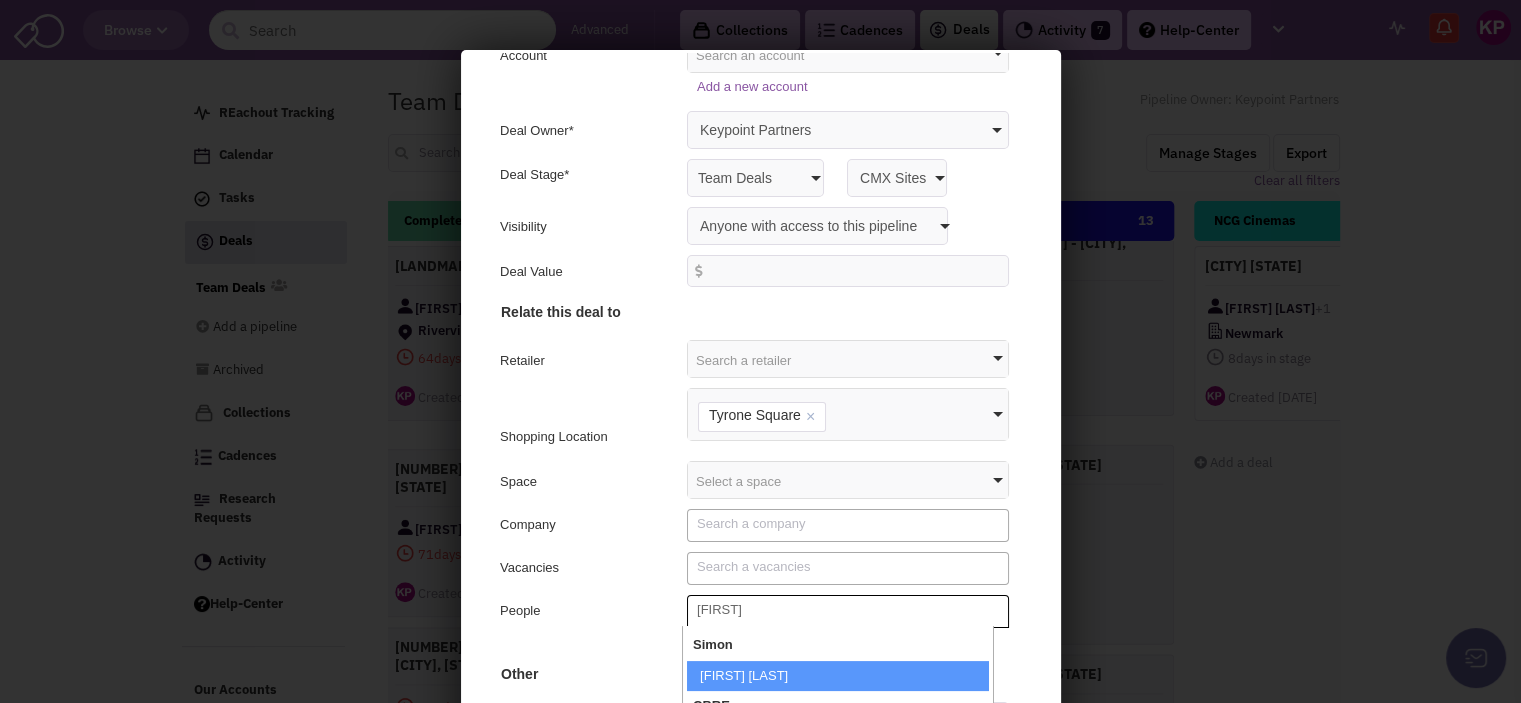 type on "[FIRST]" 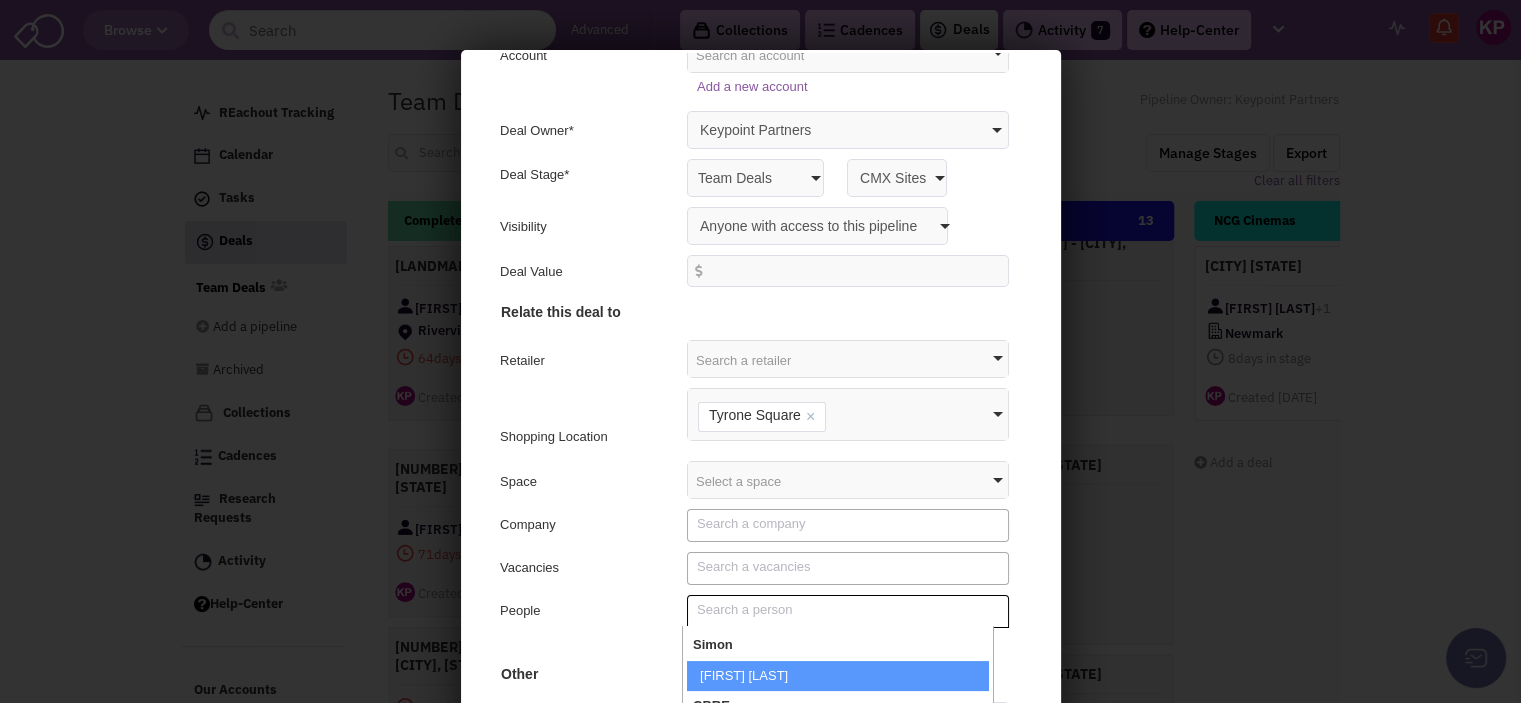 select on "0_32893_false_false" 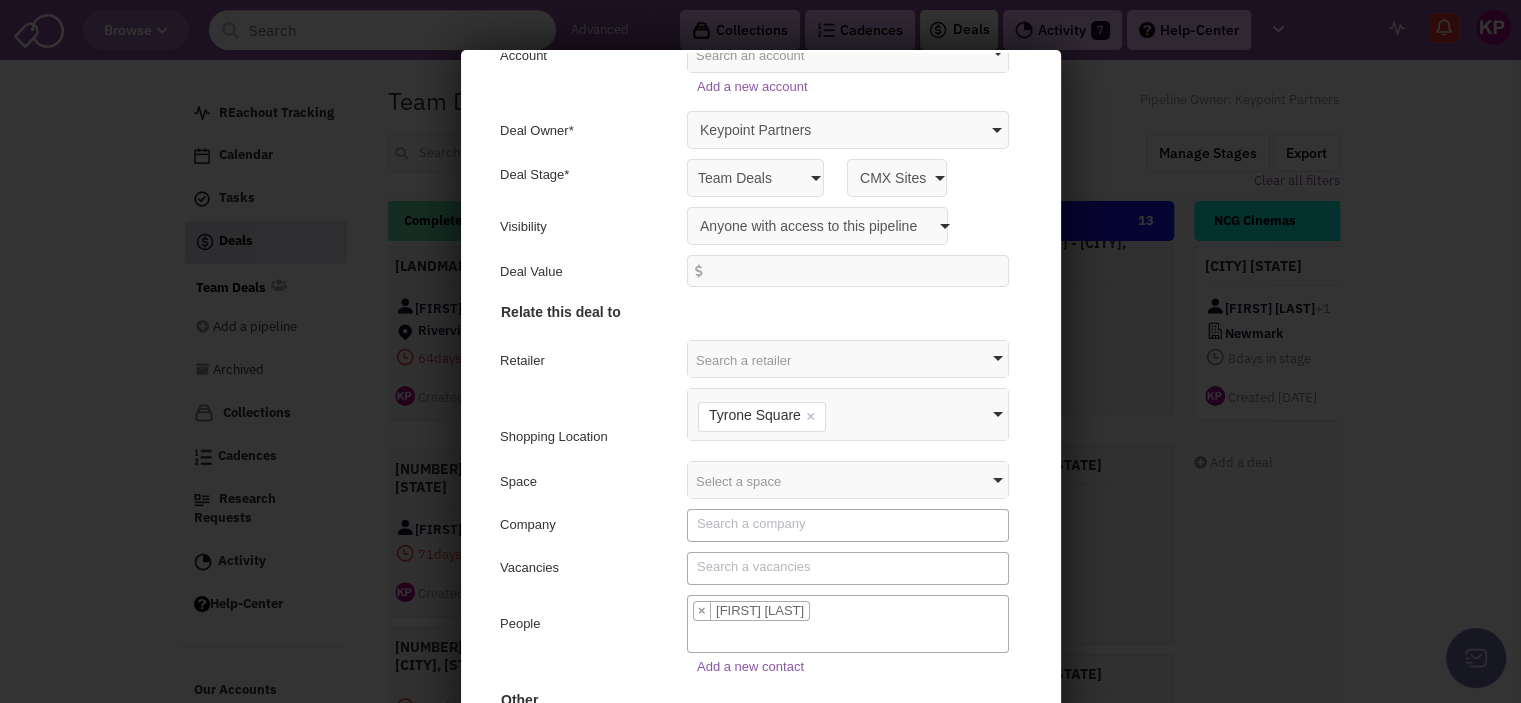 click on "People
[FIRST] [LAST] × ×  [FIRST] [LAST]" at bounding box center (757, 621) 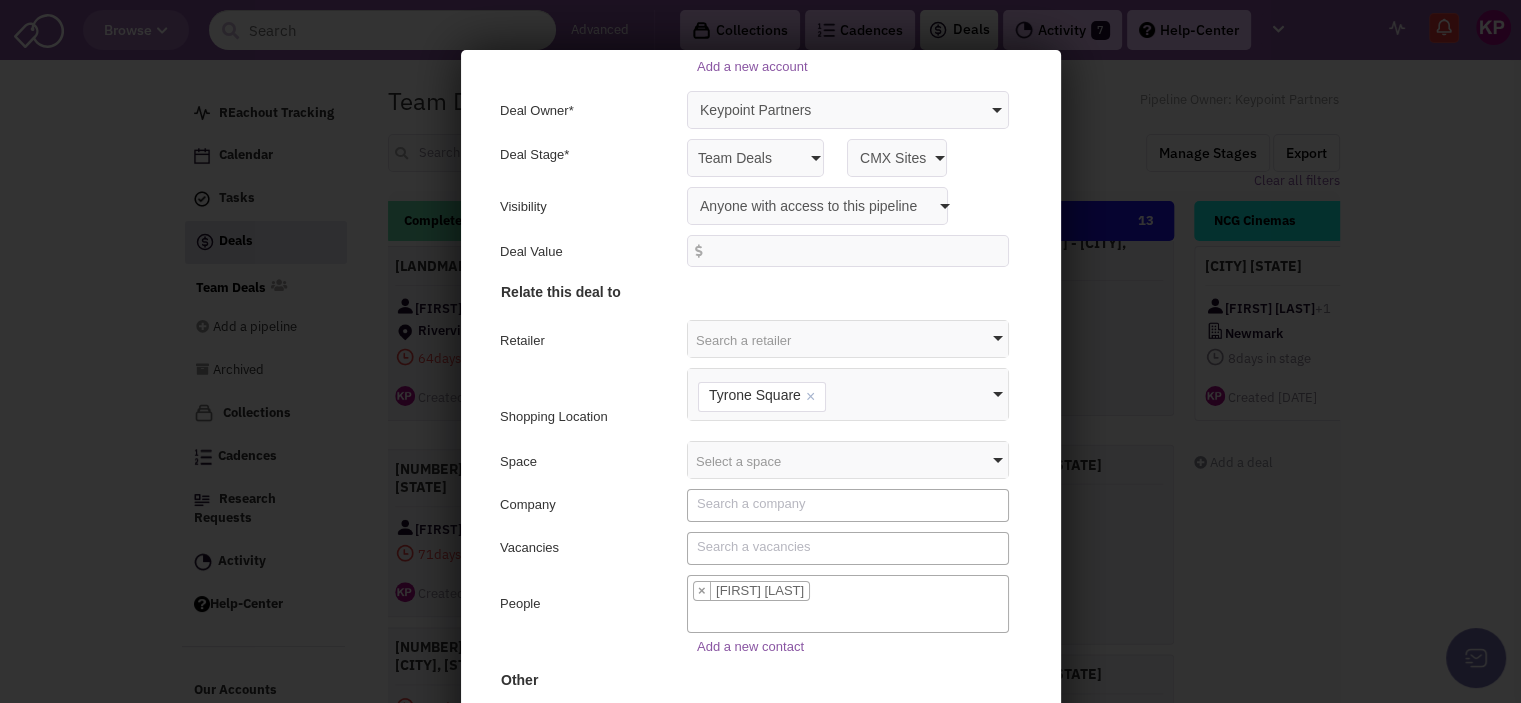 scroll, scrollTop: 154, scrollLeft: 0, axis: vertical 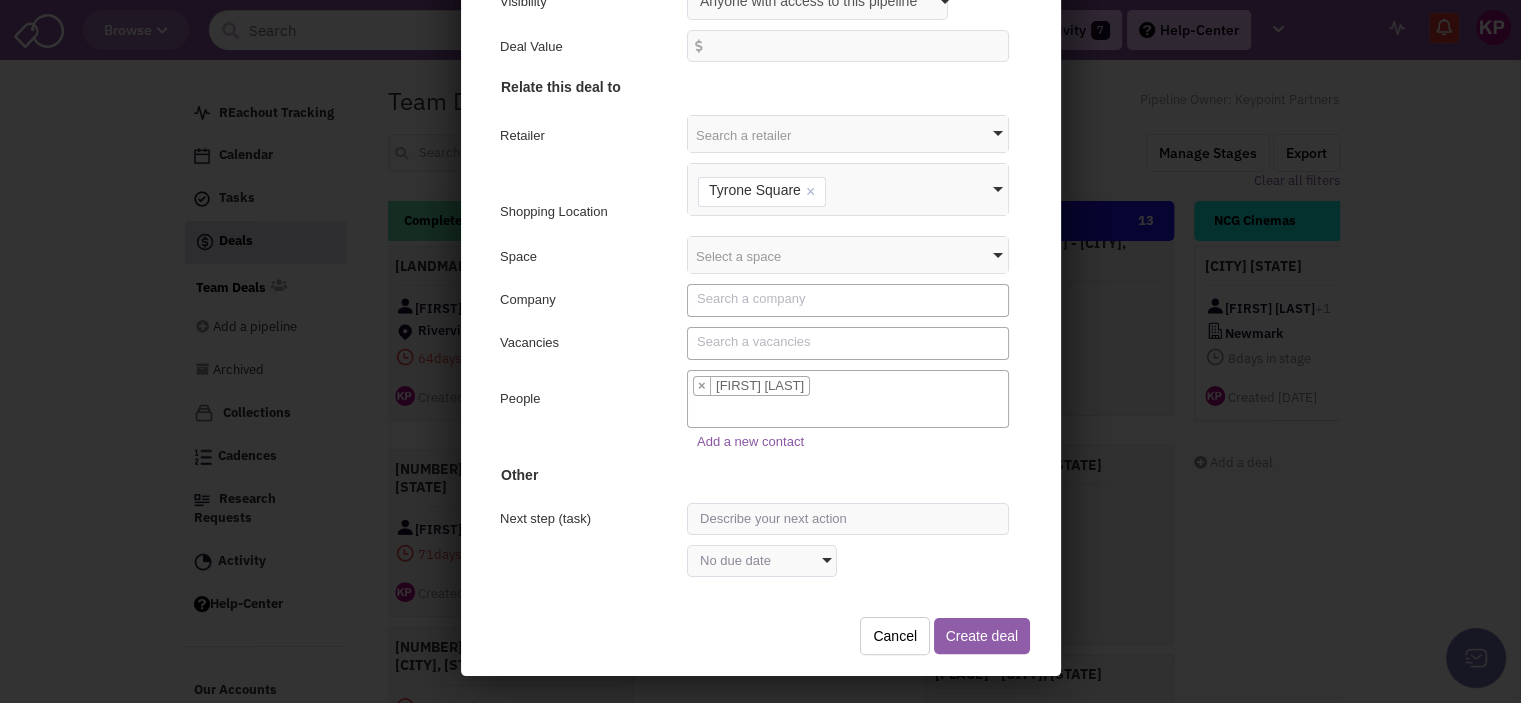 click on "Create deal" at bounding box center (978, 633) 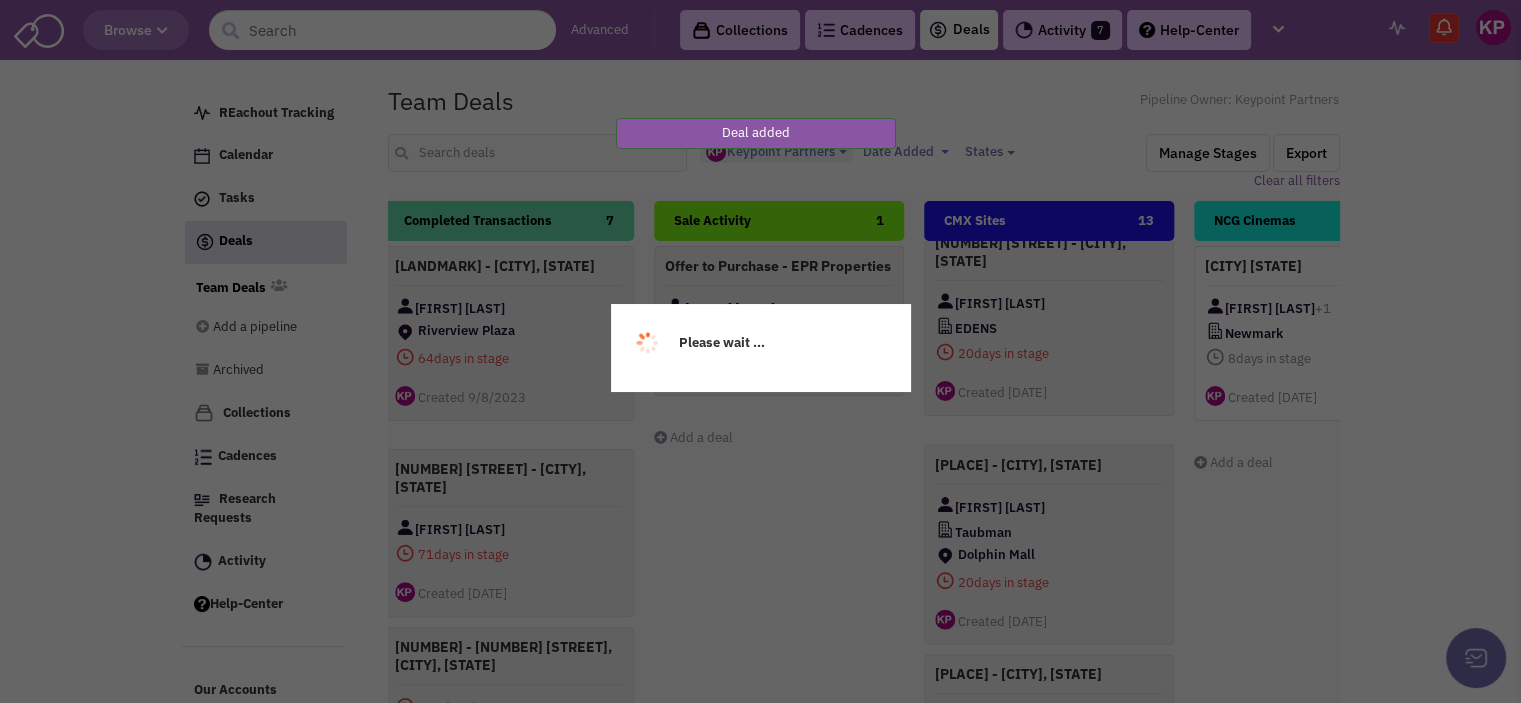 scroll, scrollTop: 0, scrollLeft: 0, axis: both 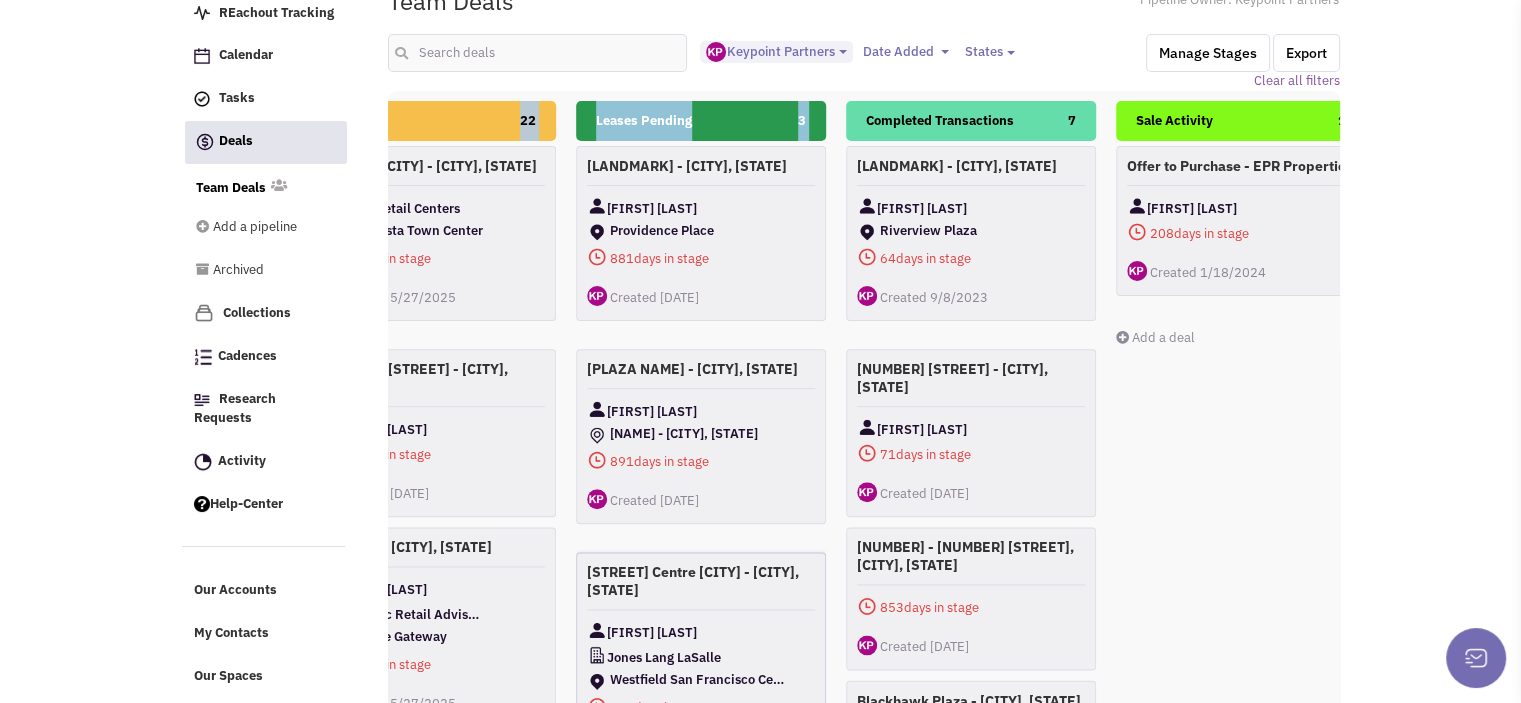 drag, startPoint x: 1205, startPoint y: 567, endPoint x: 614, endPoint y: 584, distance: 591.24445 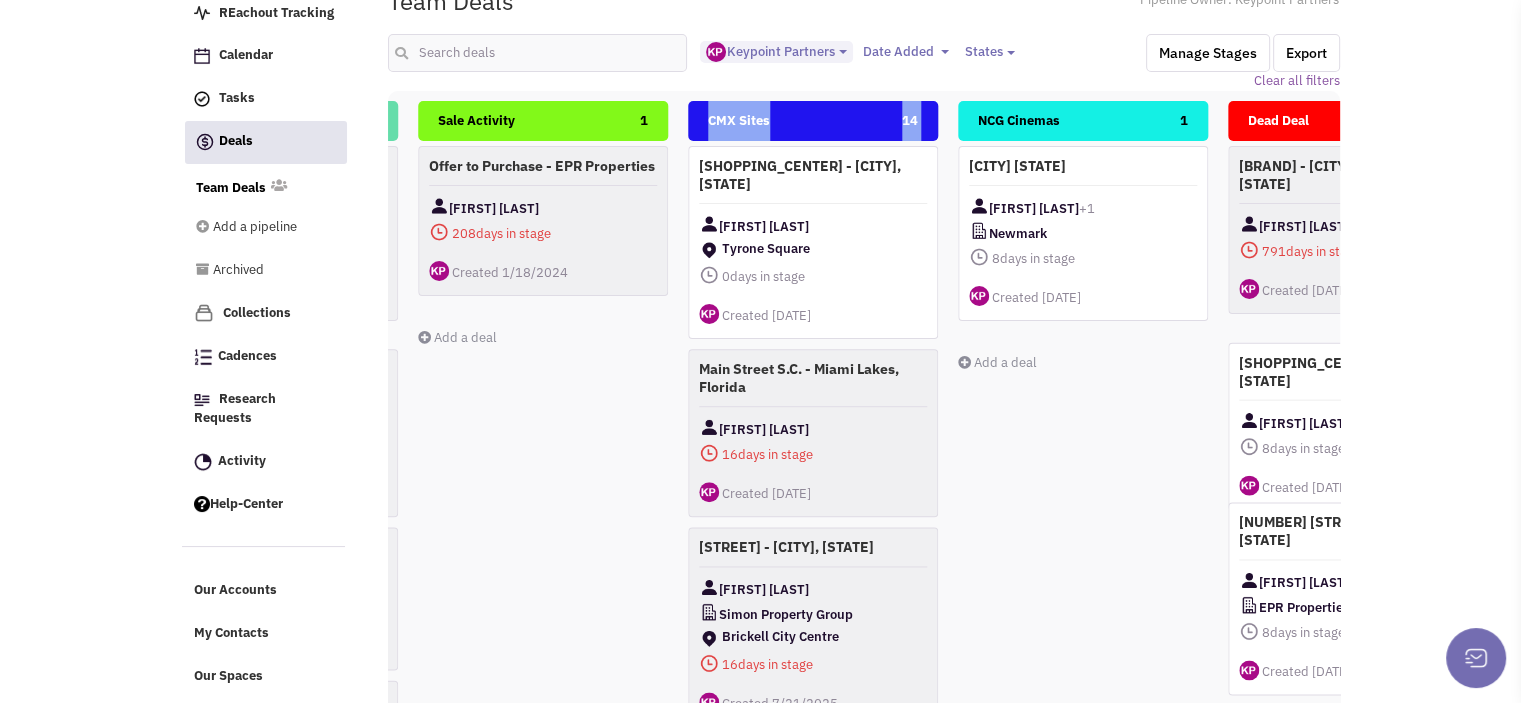 scroll, scrollTop: 0, scrollLeft: 1940, axis: horizontal 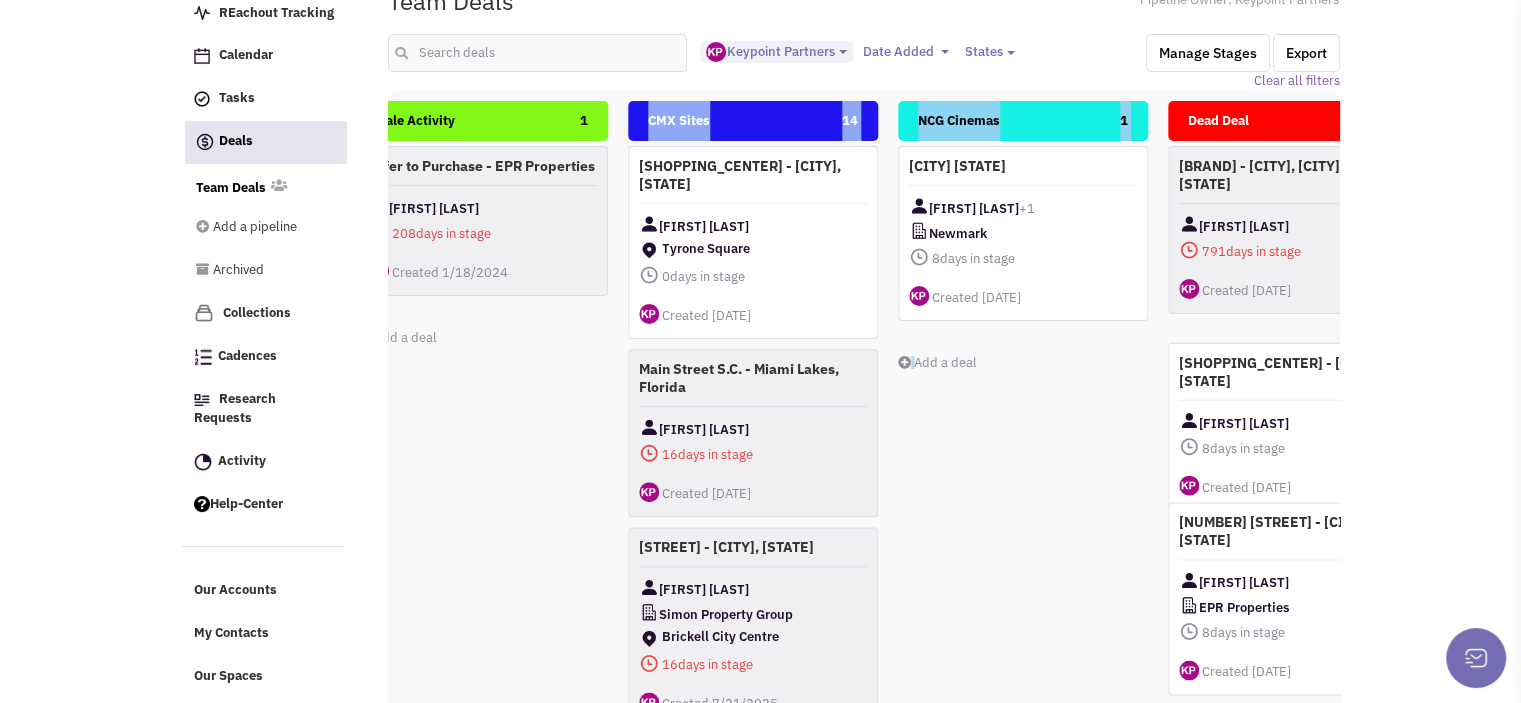 drag, startPoint x: 1240, startPoint y: 548, endPoint x: 906, endPoint y: 559, distance: 334.1811 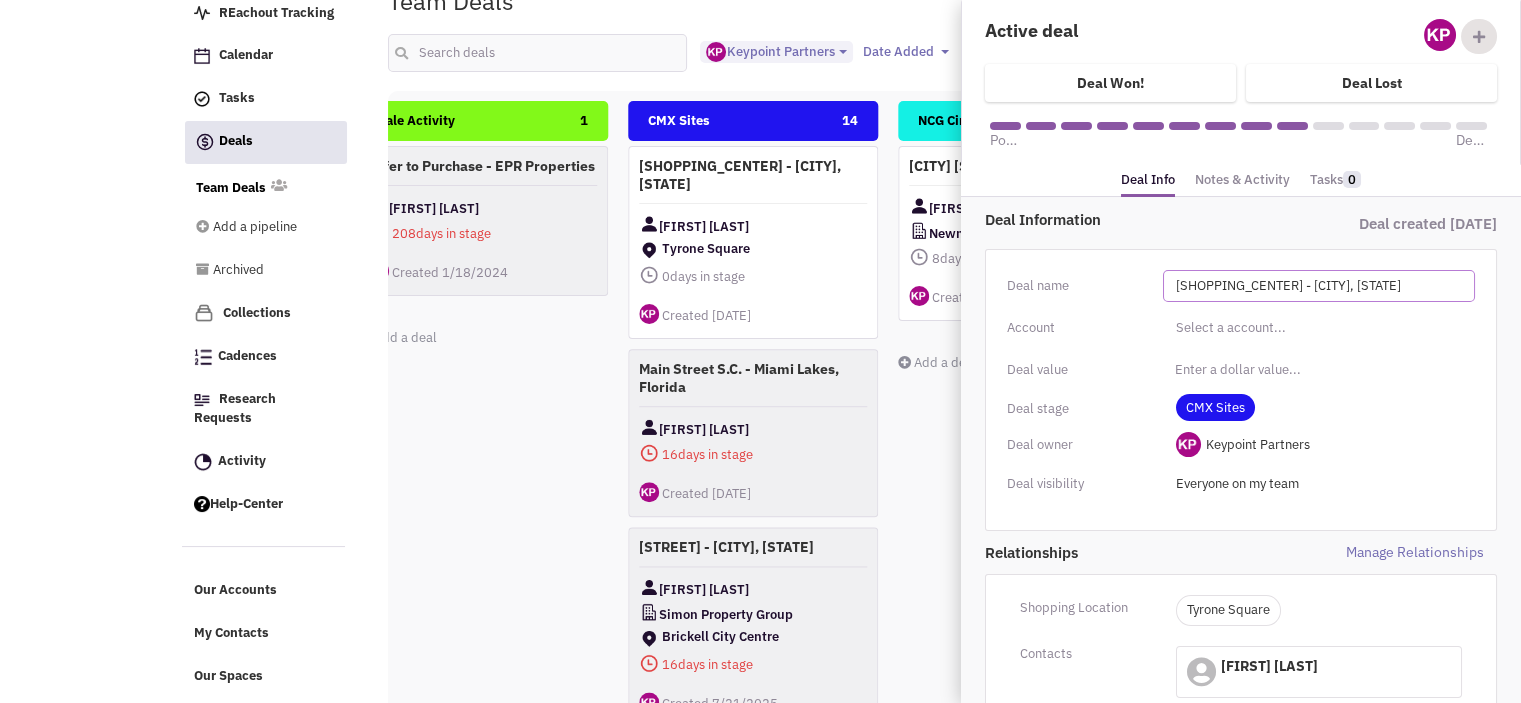 click on "[SHOPPING_CENTER] - [CITY], [STATE]" at bounding box center [1319, 286] 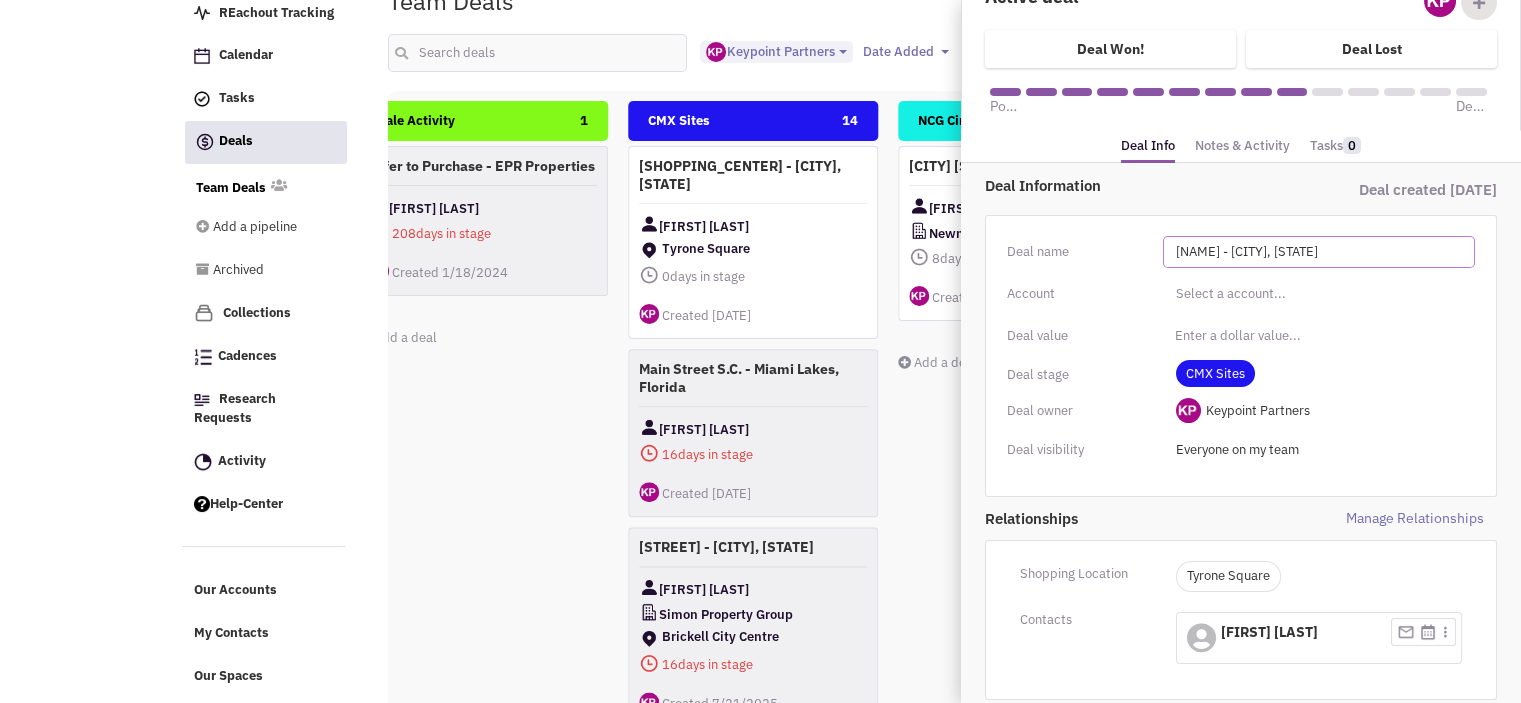 scroll, scrollTop: 0, scrollLeft: 0, axis: both 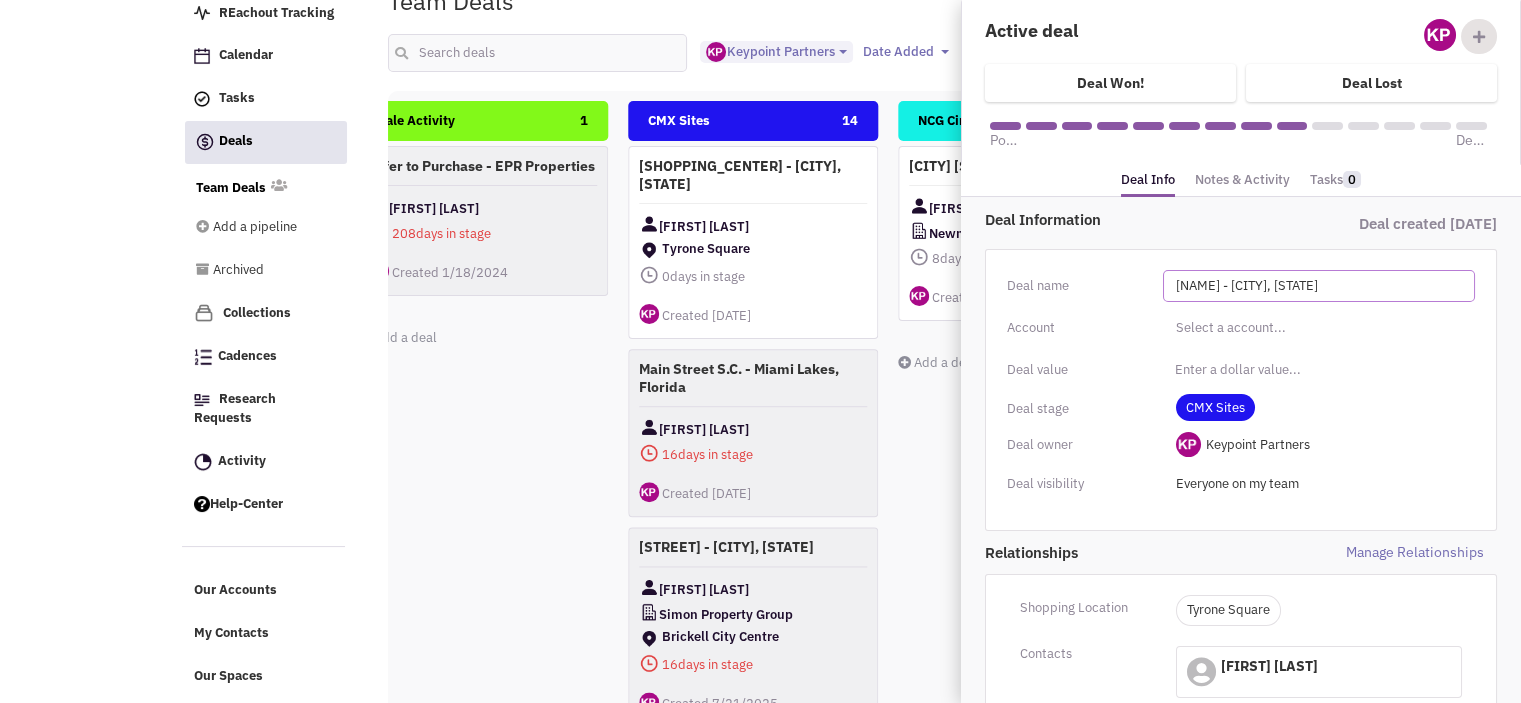 type on "[NAME] - [CITY], [STATE]" 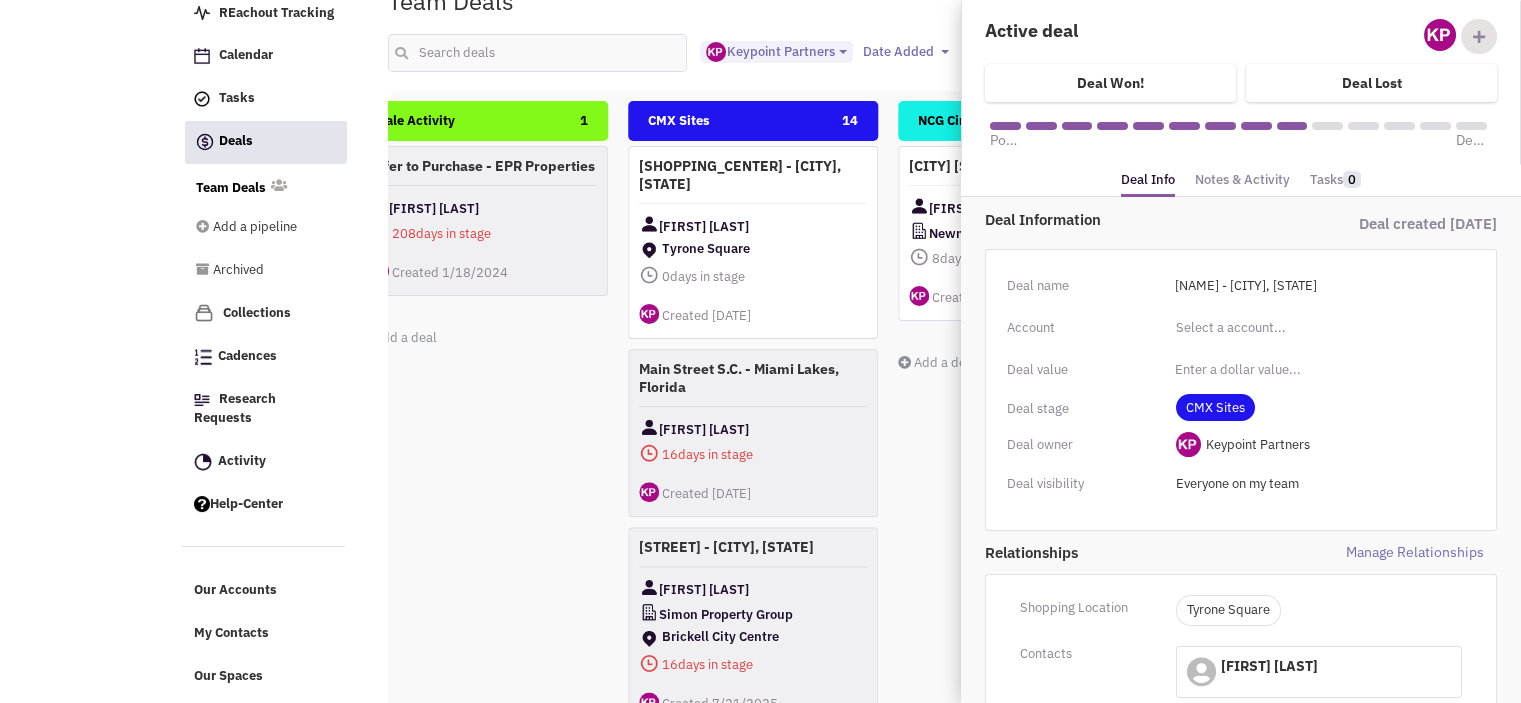 click on "Deal Information" at bounding box center [1113, 219] 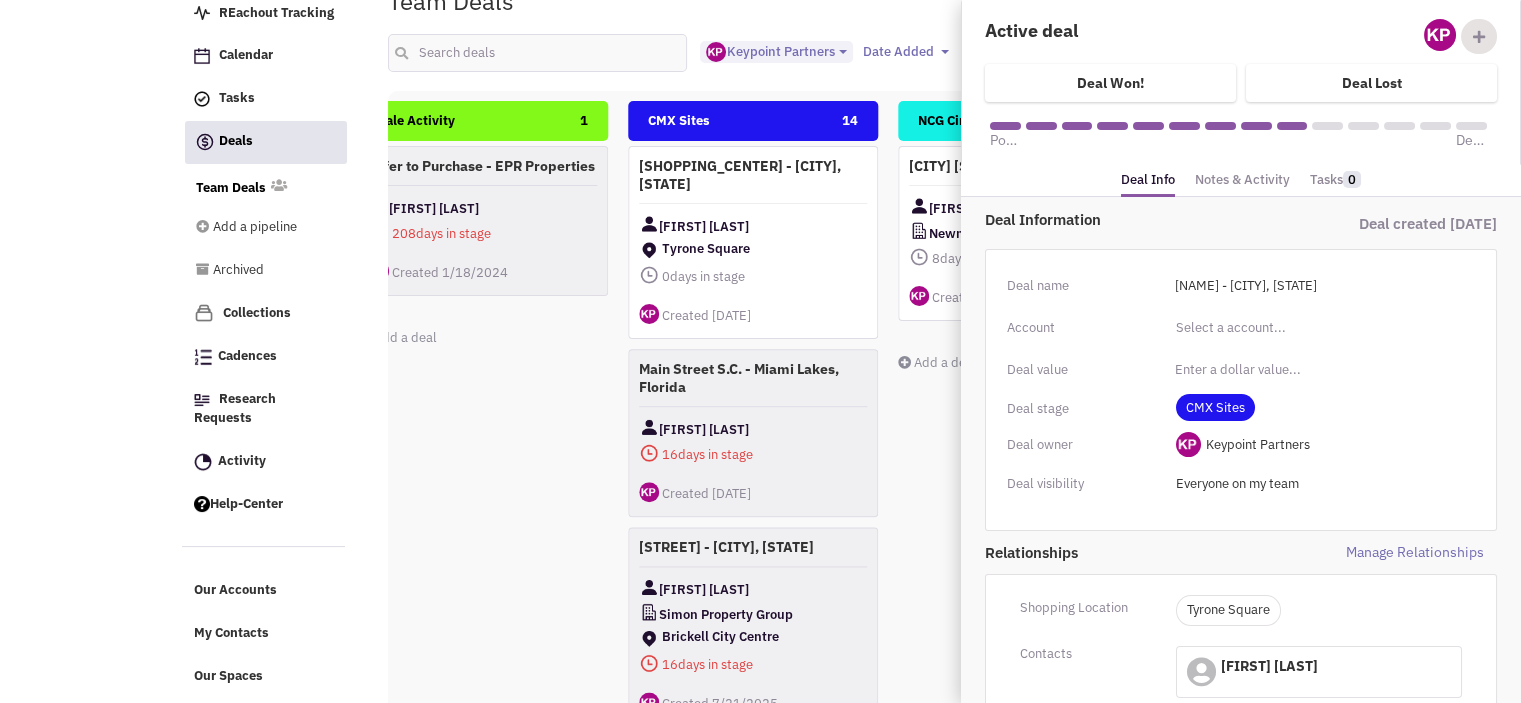click on "Notes & Activity" at bounding box center [1242, 180] 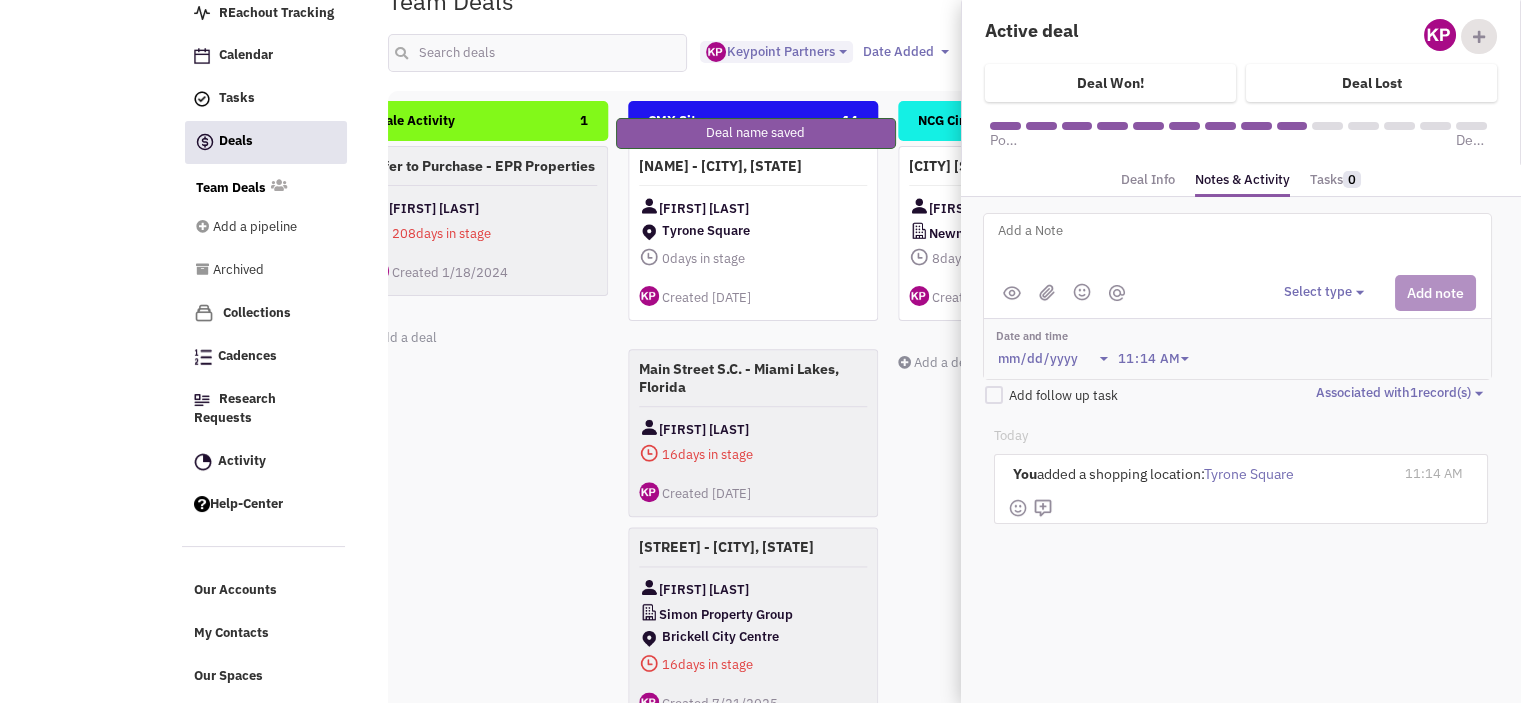 click at bounding box center [1243, 246] 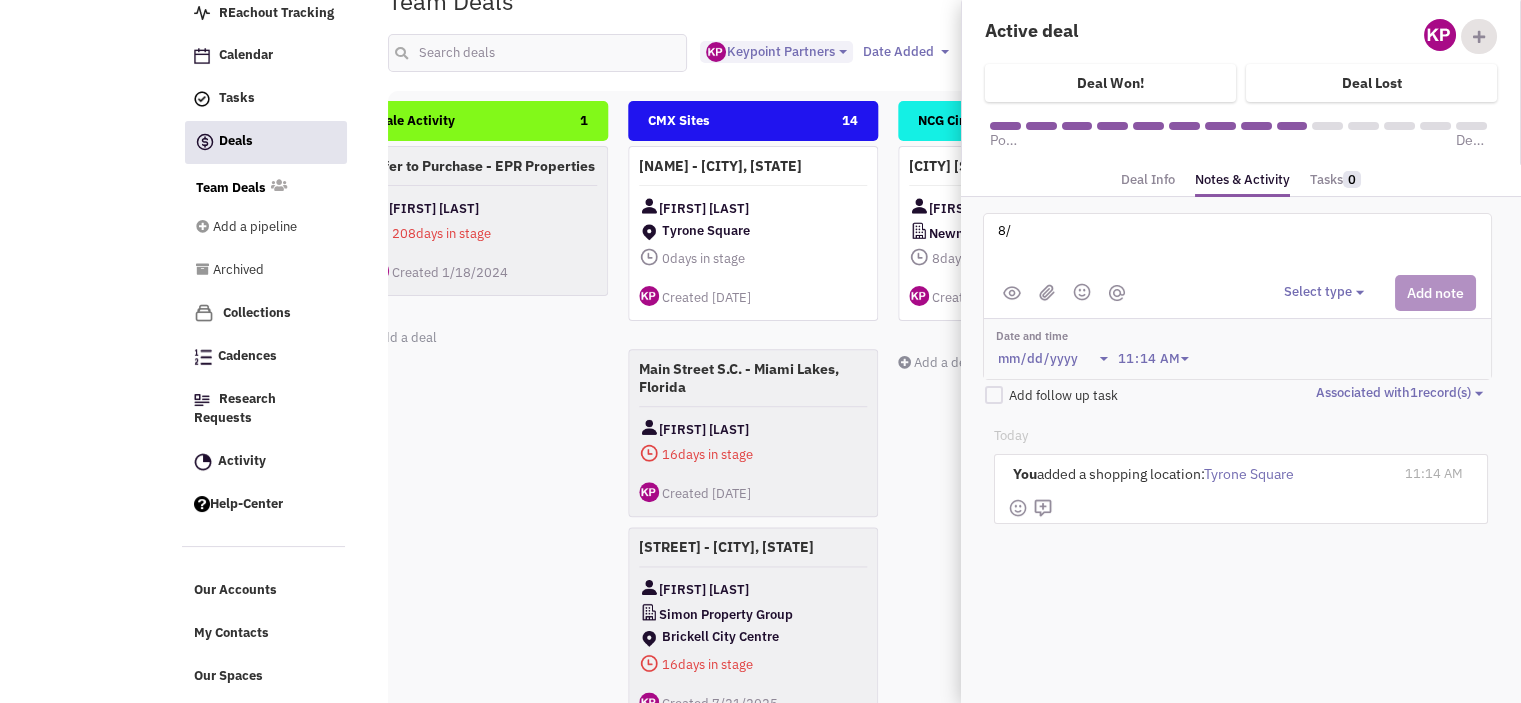 type on "8" 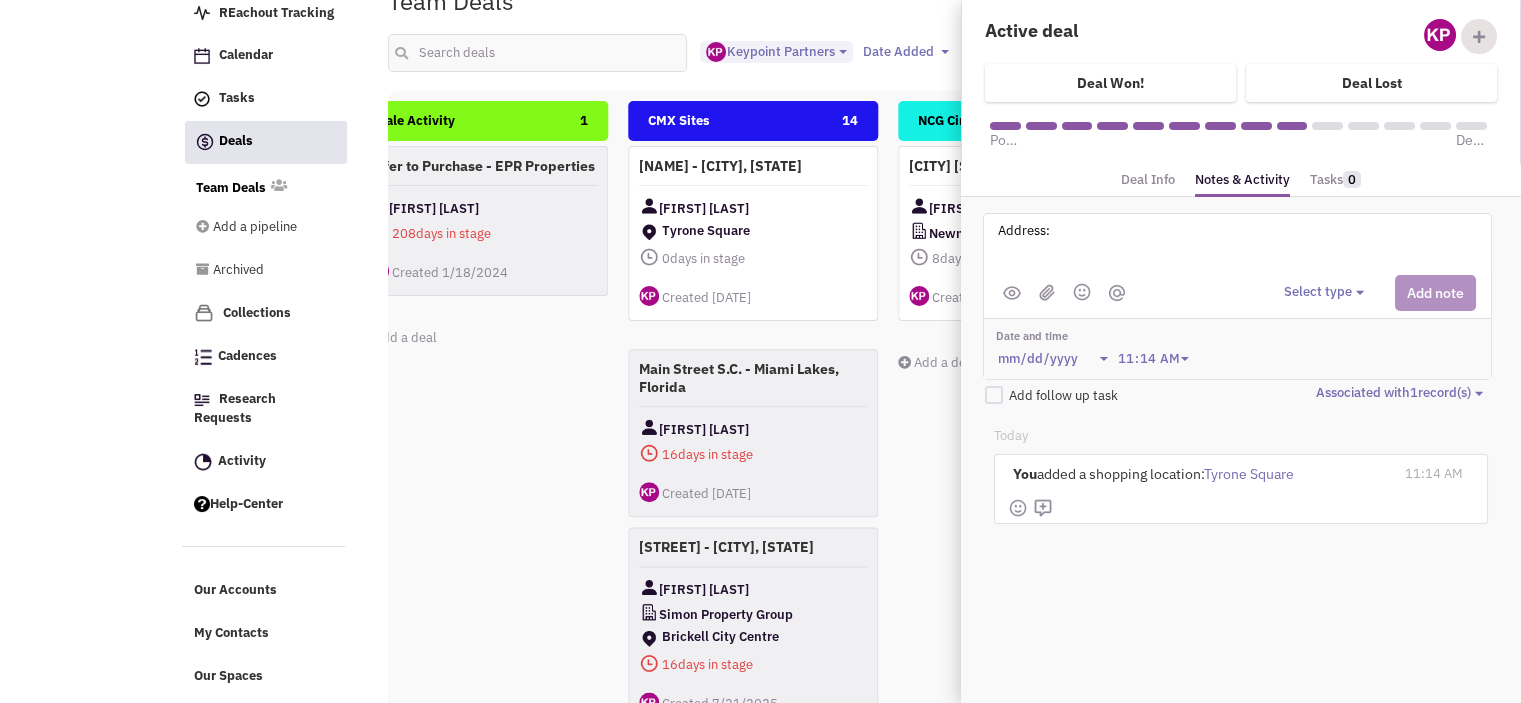 paste on "[NUMBER] [STREET], [CITY], [STATE] [POSTAL_CODE]" 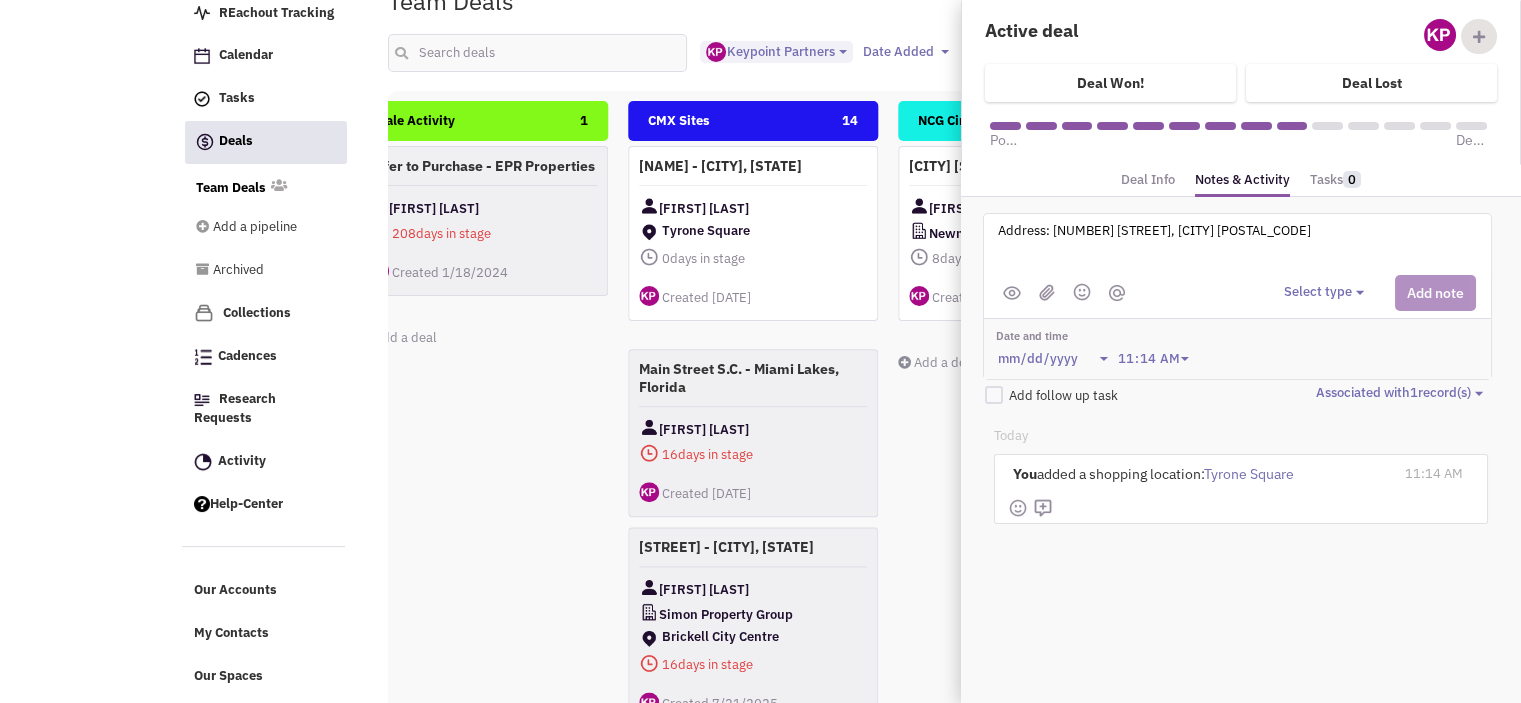 type on "Address: [NUMBER] [STREET], [CITY] [POSTAL_CODE]" 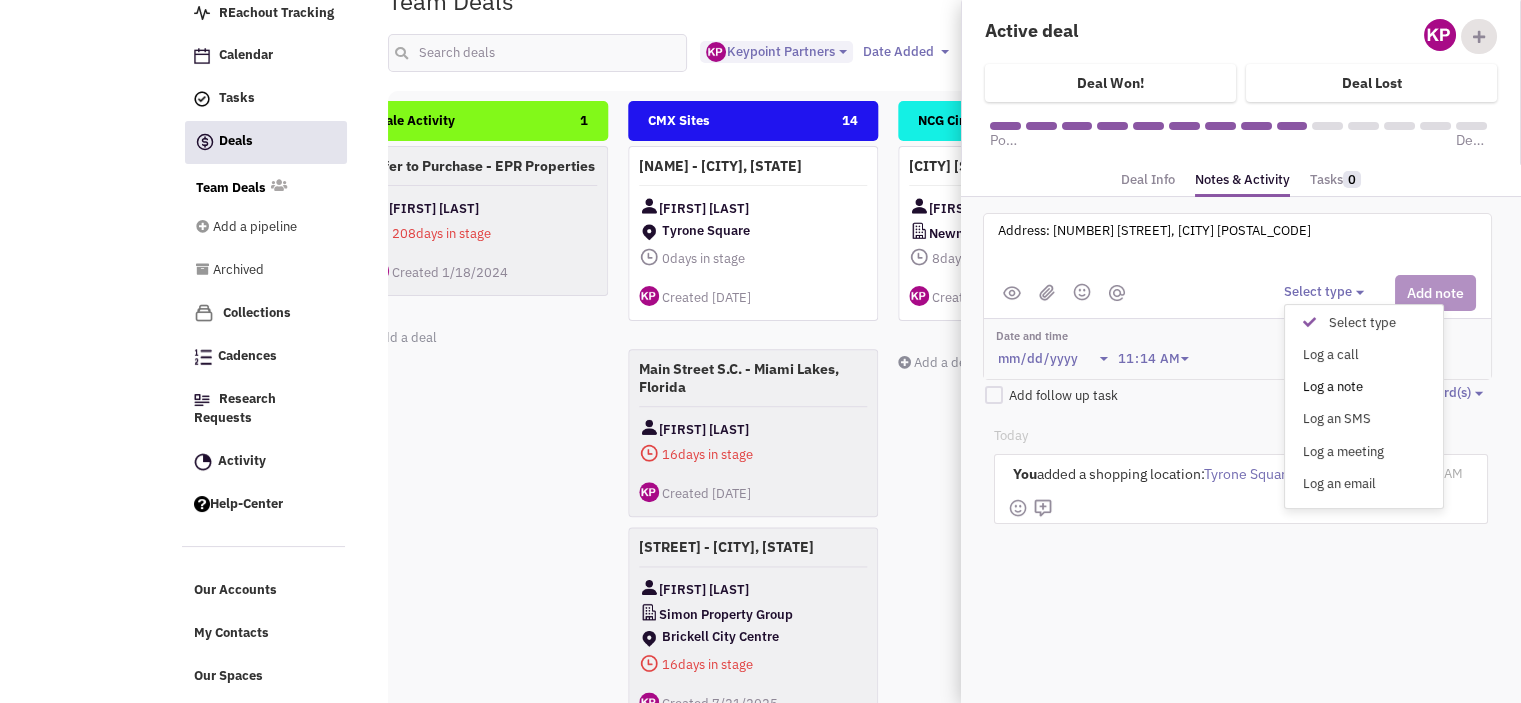 click on "Log a note" at bounding box center [1314, 387] 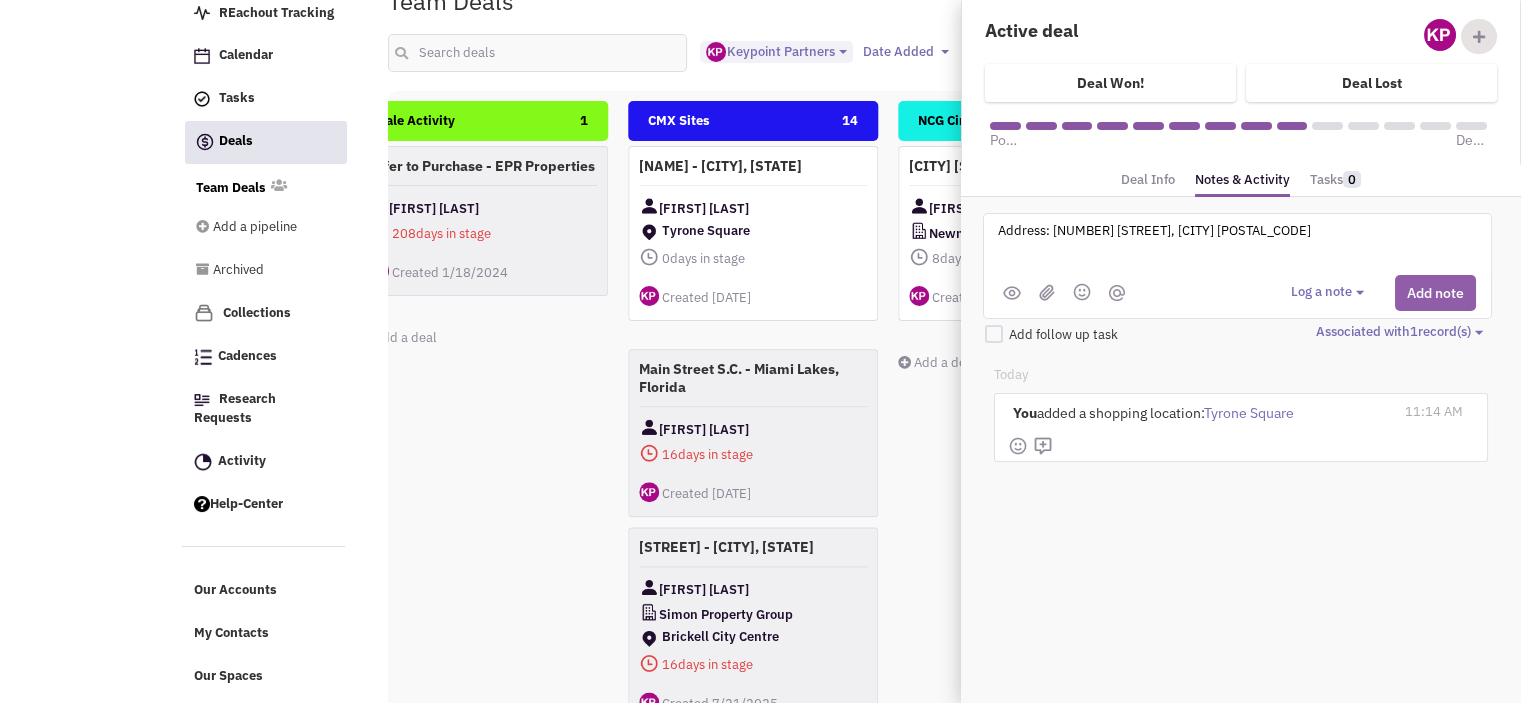 click on "Add note" at bounding box center [1435, 293] 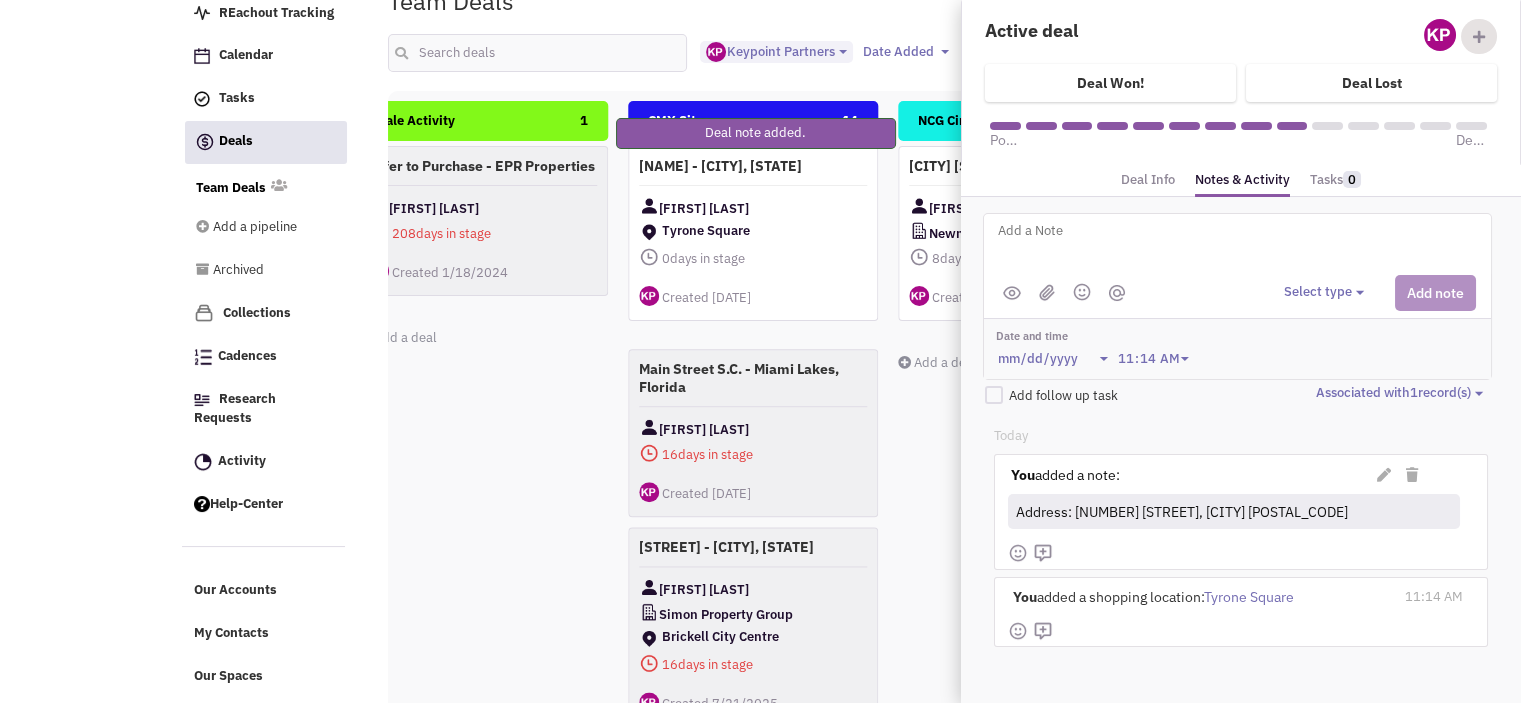 click at bounding box center [1243, 246] 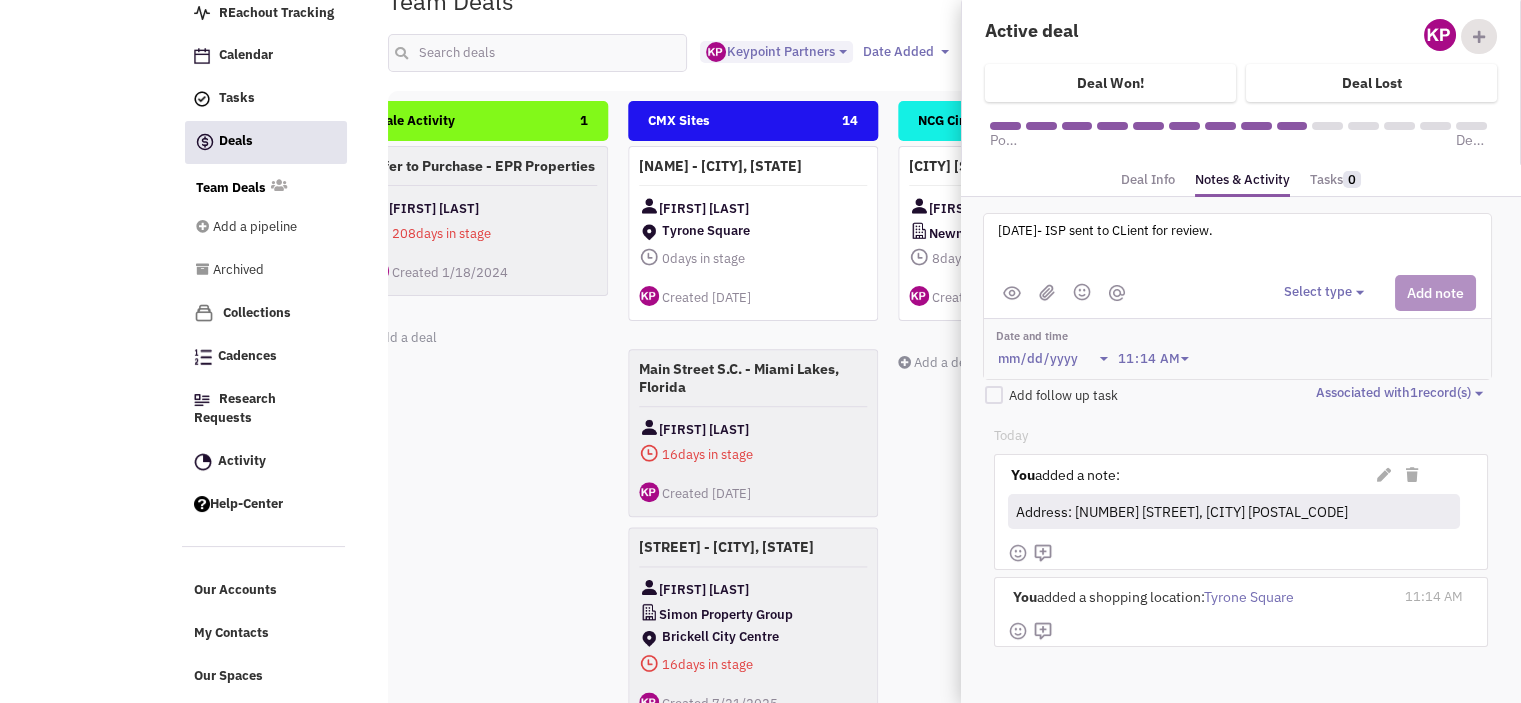 click on "Select type" at bounding box center [1327, 292] 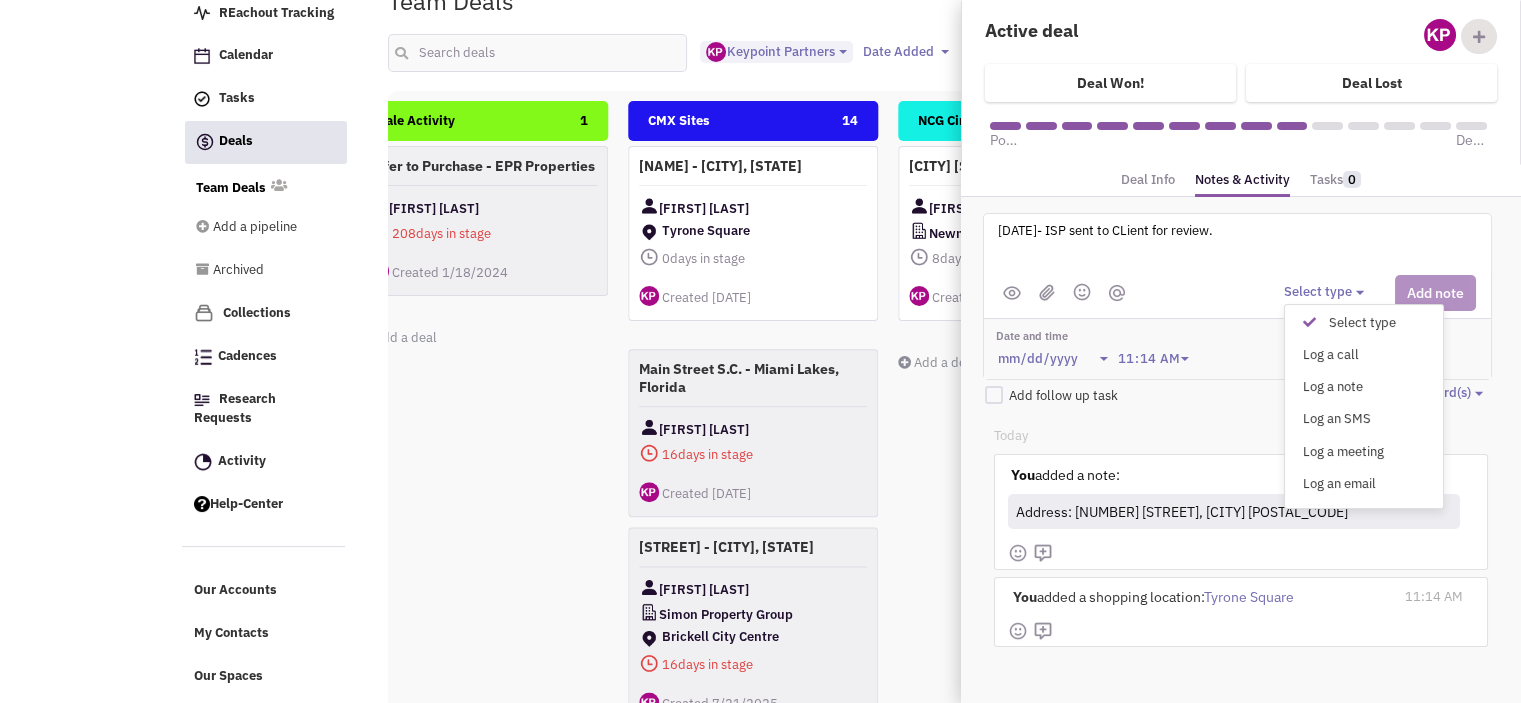 click on "Log a note" at bounding box center [1314, 387] 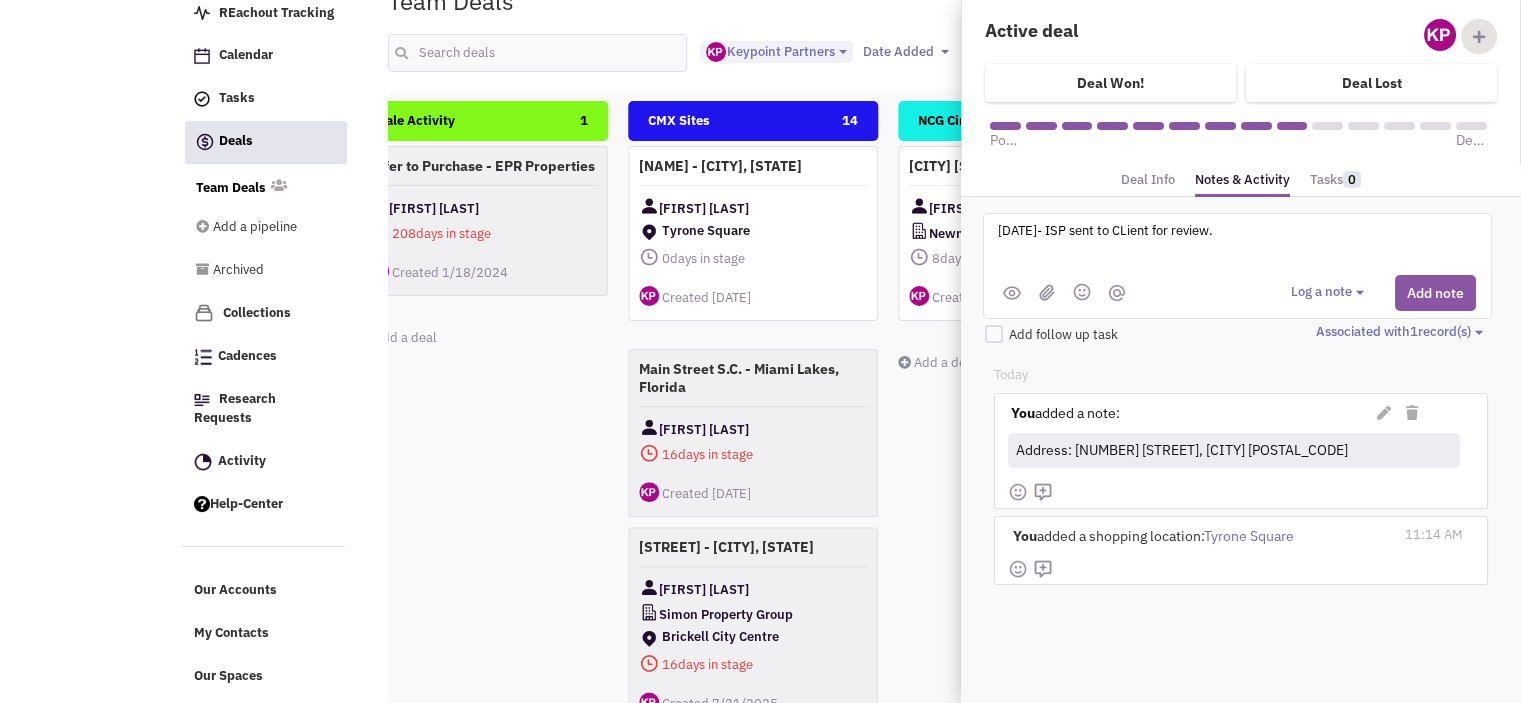 click on "[DATE]- ISP sent to CLient for review." at bounding box center (1243, 246) 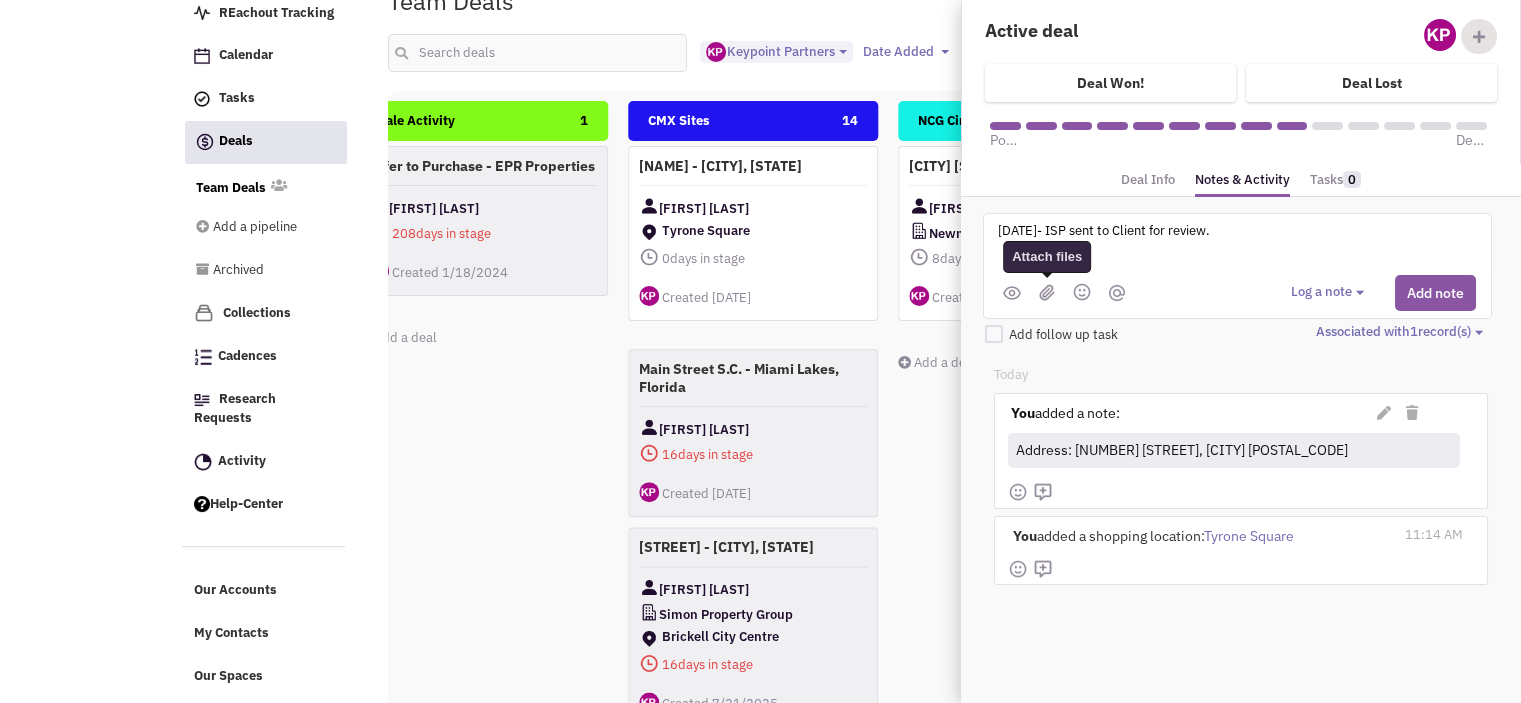 type on "[DATE]- ISP sent to Client for review." 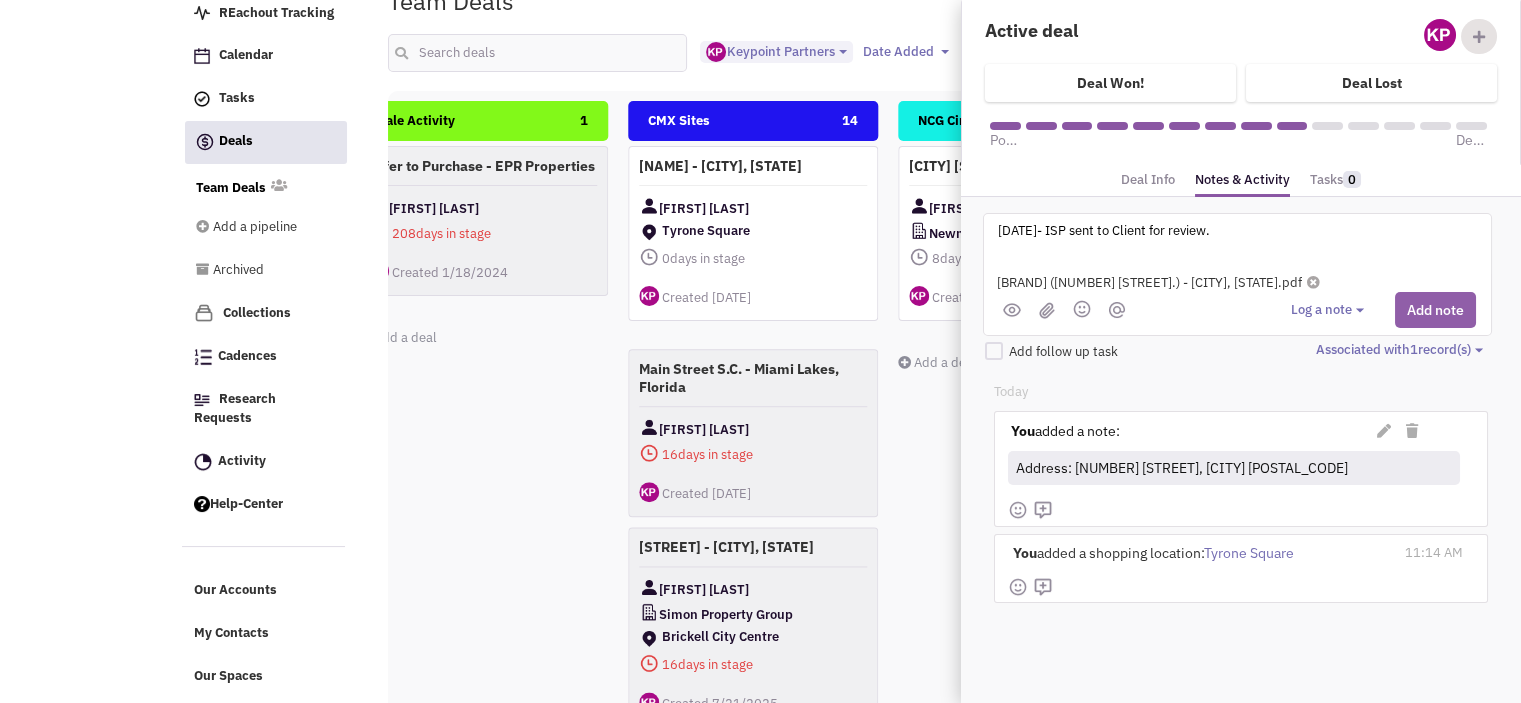 click on "Add note" at bounding box center [1435, 310] 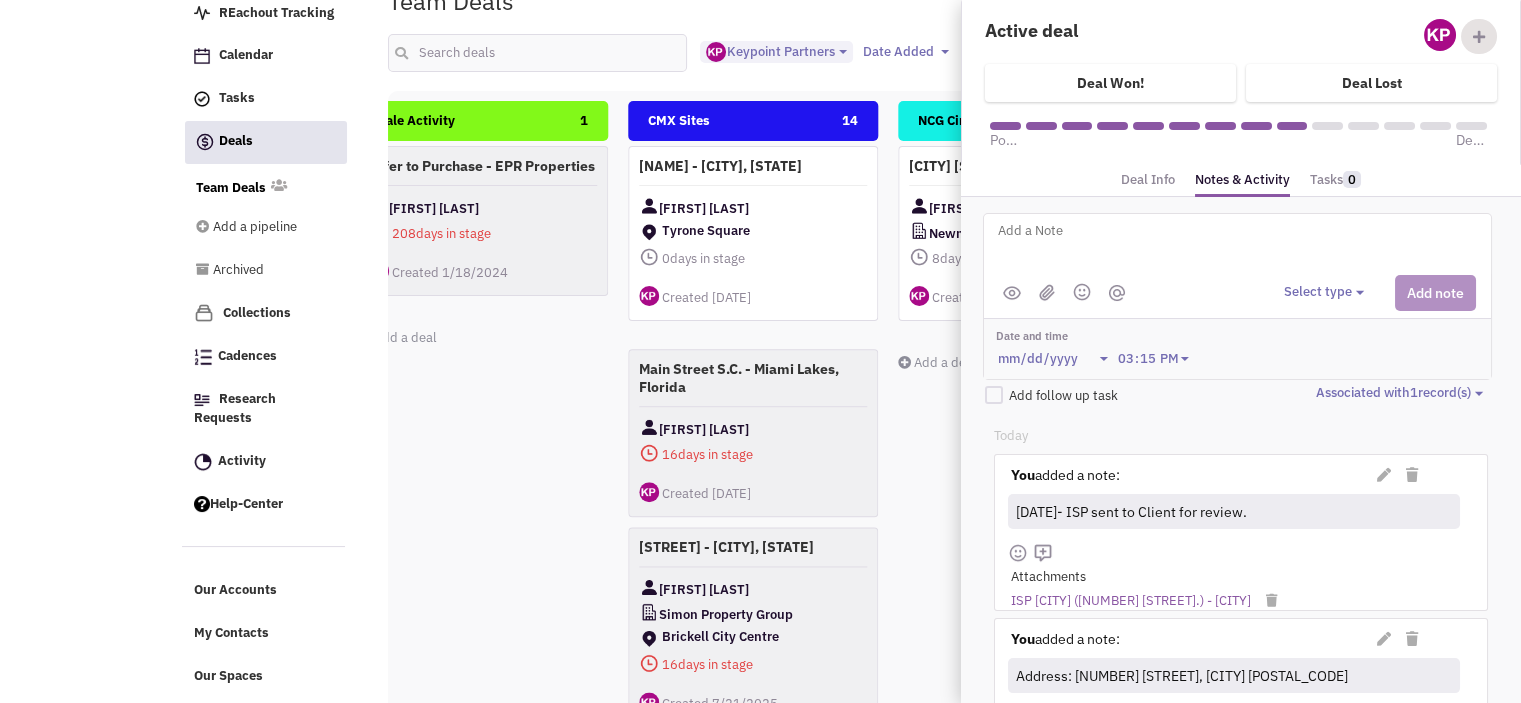 click on "[BUSINESS_NAME] 1
[CITY] - [CITY] [STATE]
[FIRST]  [LAST]
+1
[BUSINESS_NAME]
[NUMBER]  in stage
0" at bounding box center [1023, 456] 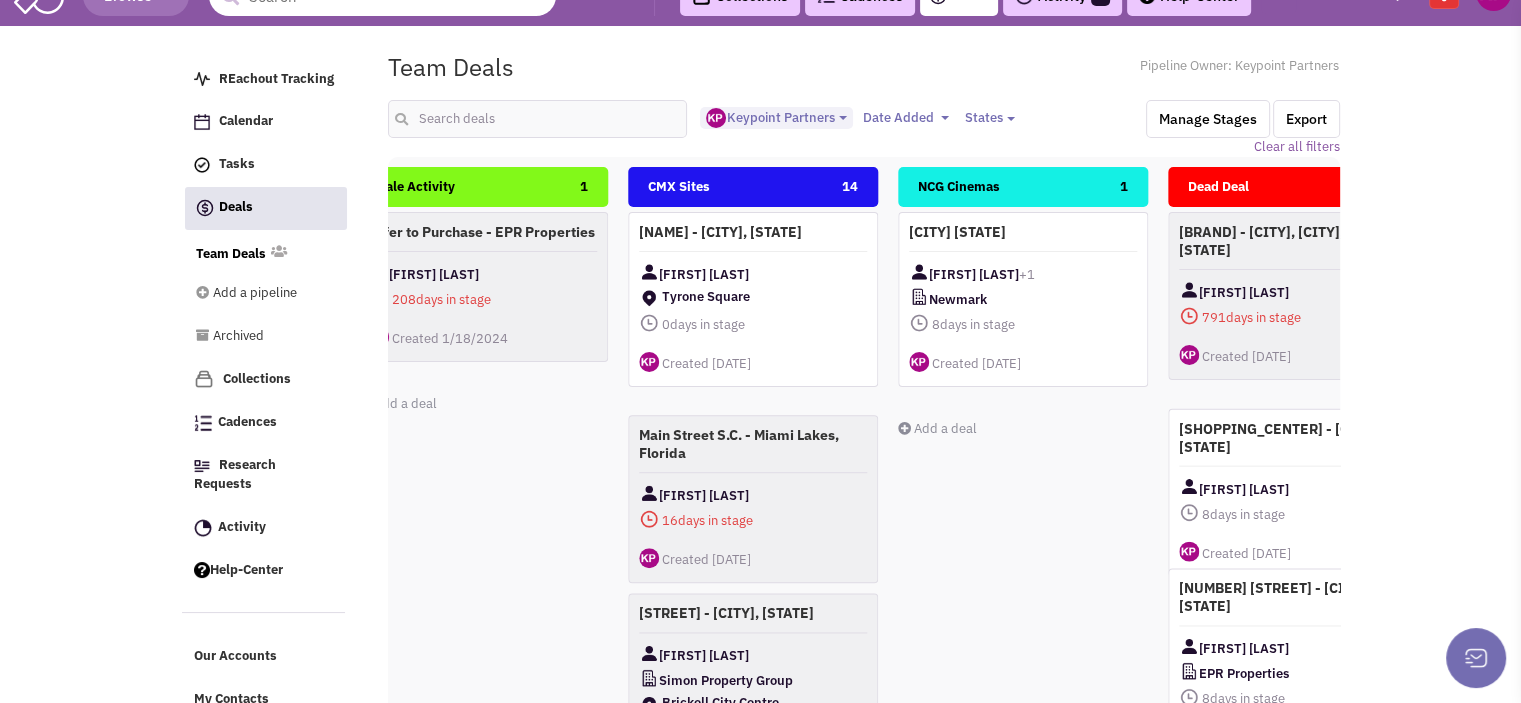 scroll, scrollTop: 0, scrollLeft: 0, axis: both 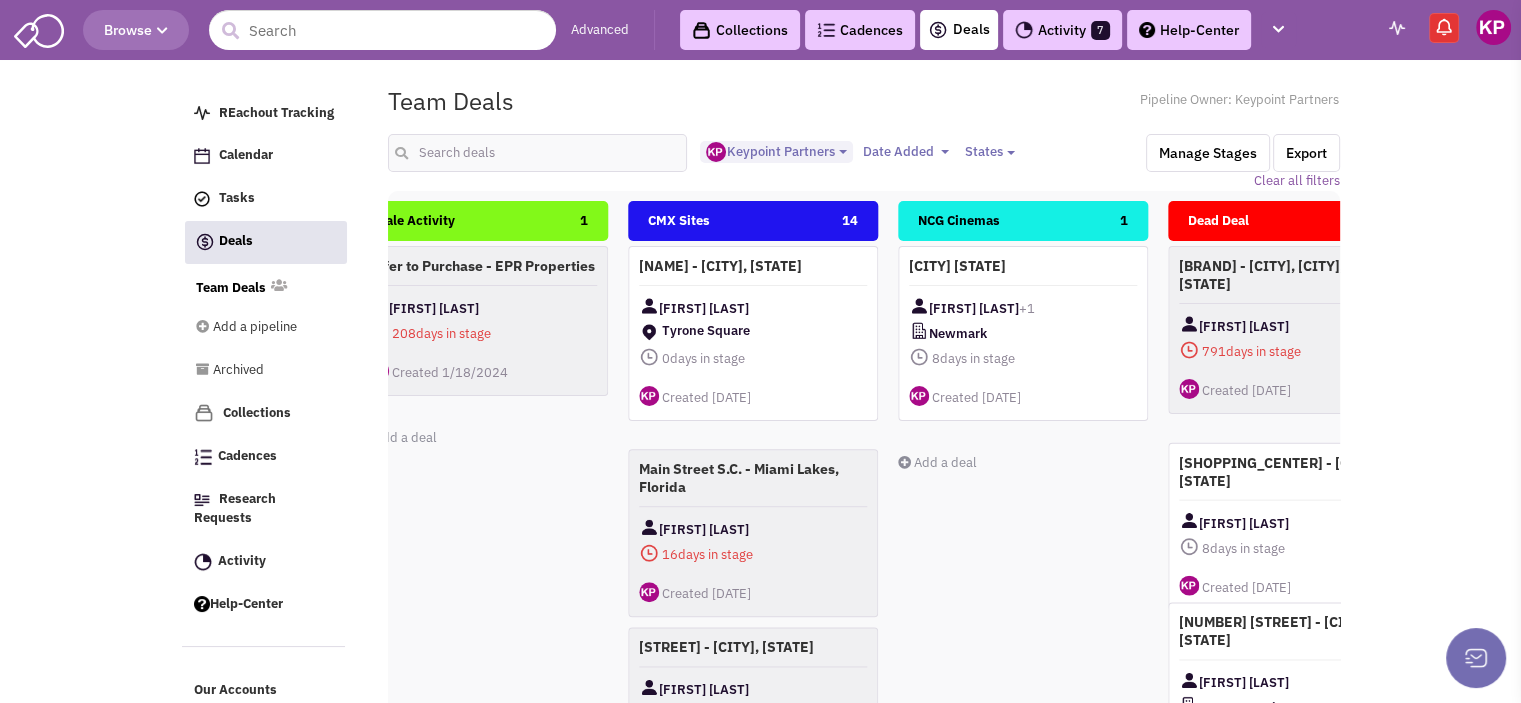 click on "Browse
Advanced
Collections
Cadences  0
Deals
Activity  7
Help-Center
Calendar" at bounding box center (760, 465) 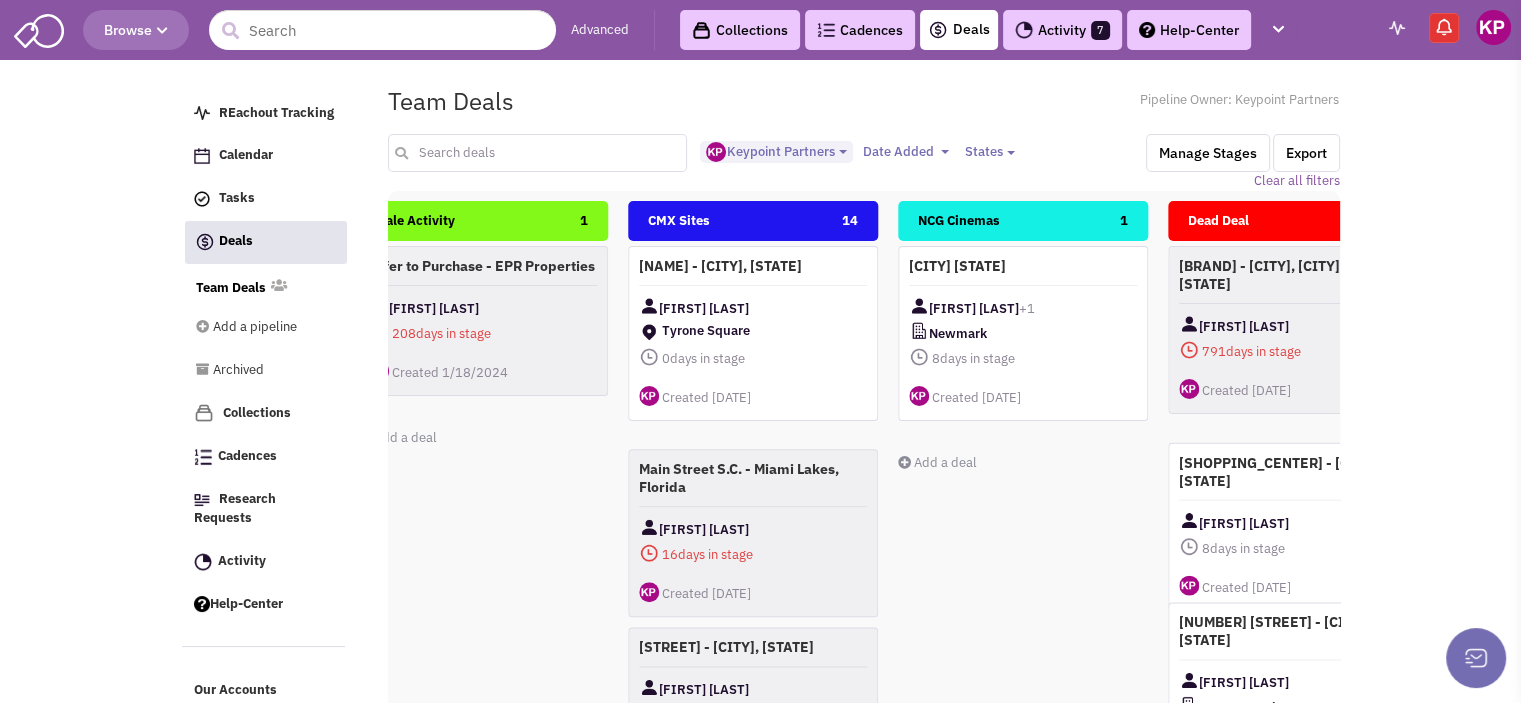 click at bounding box center [538, 153] 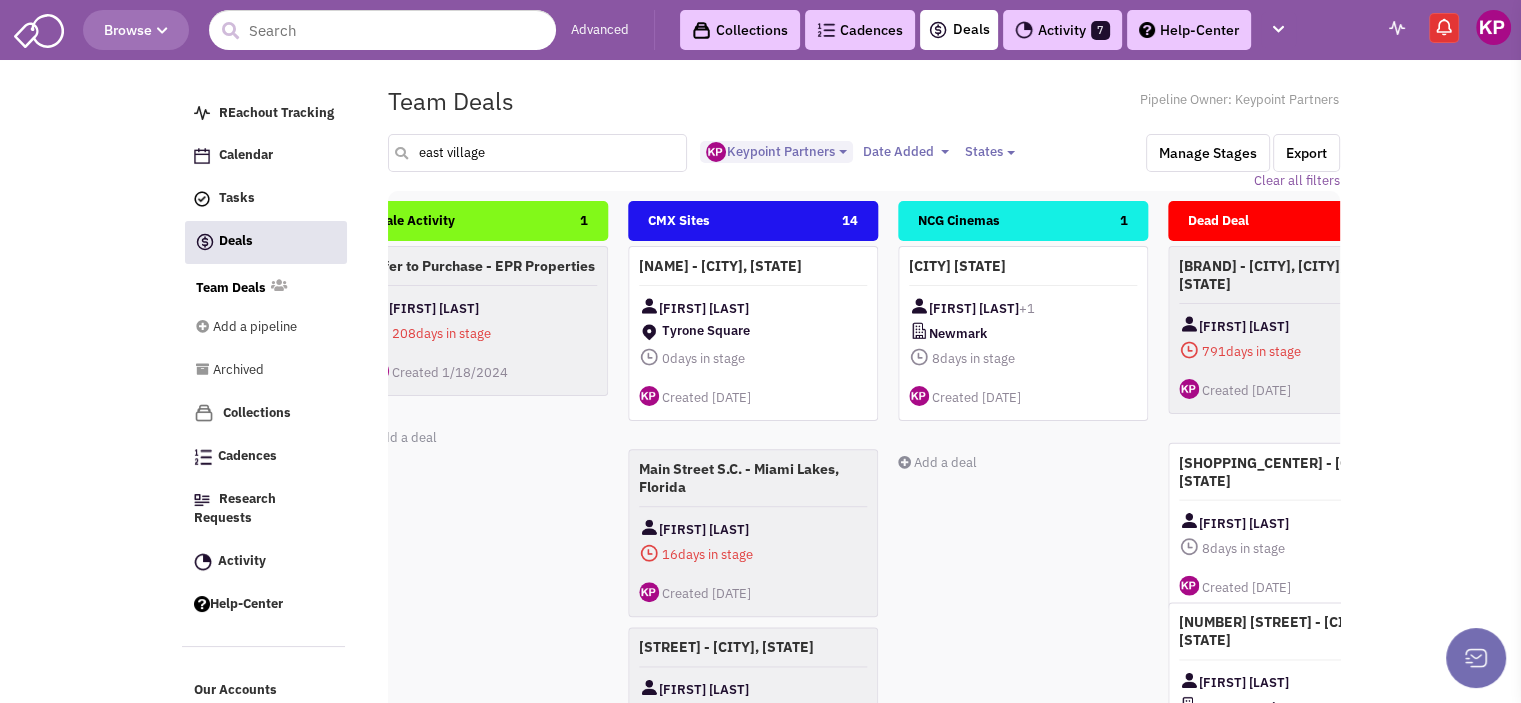 type on "east village" 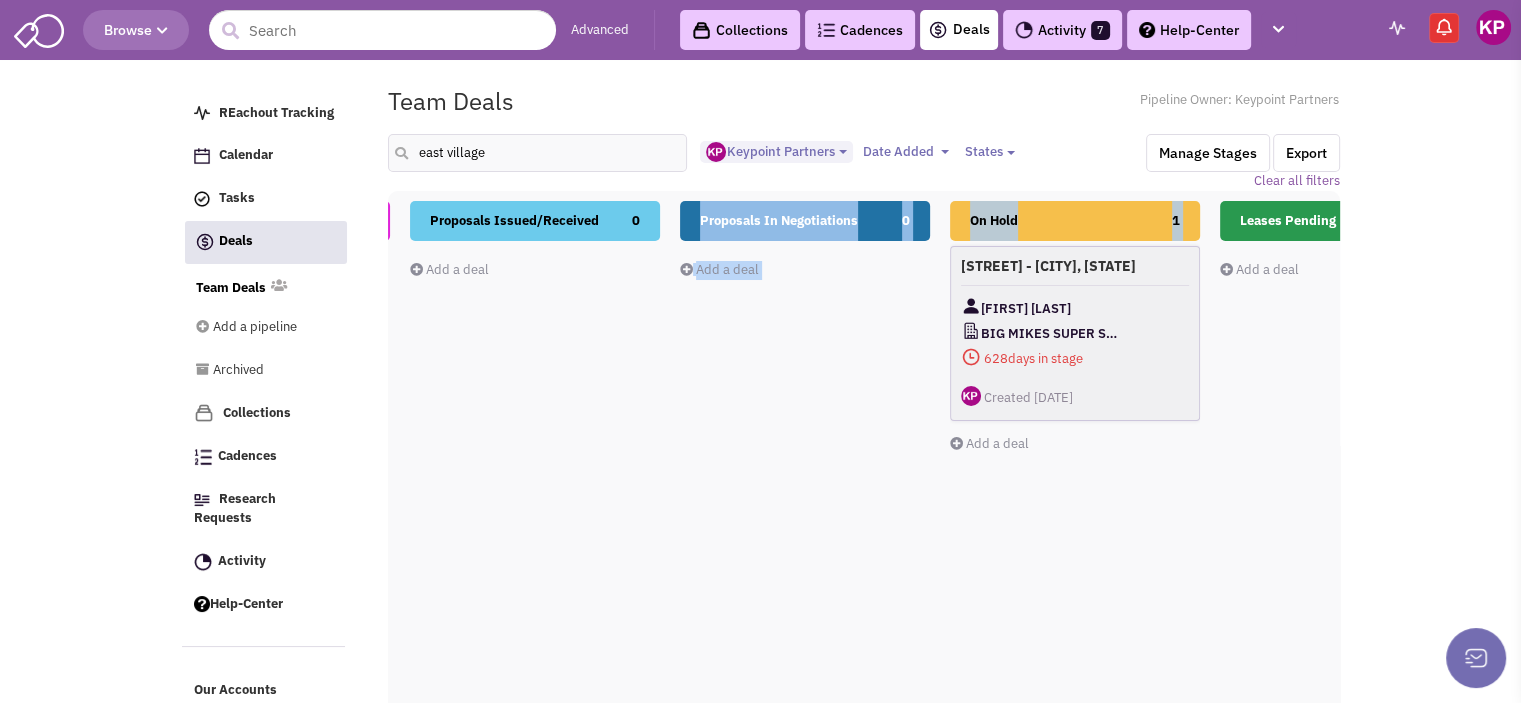 drag, startPoint x: 1081, startPoint y: 378, endPoint x: 820, endPoint y: 386, distance: 261.1226 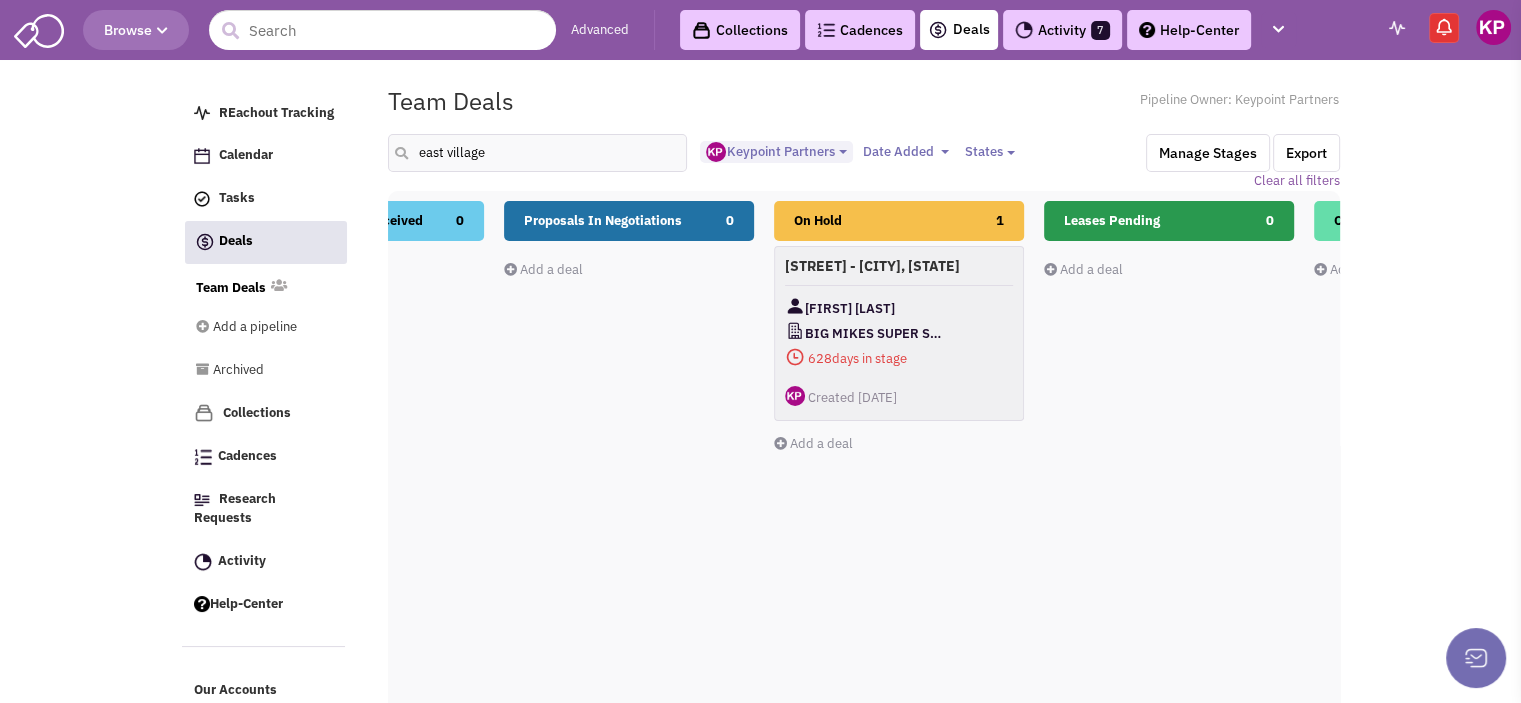 click on "Leases Pending   0
Add a deal
Total: $ 0" at bounding box center [1169, 556] 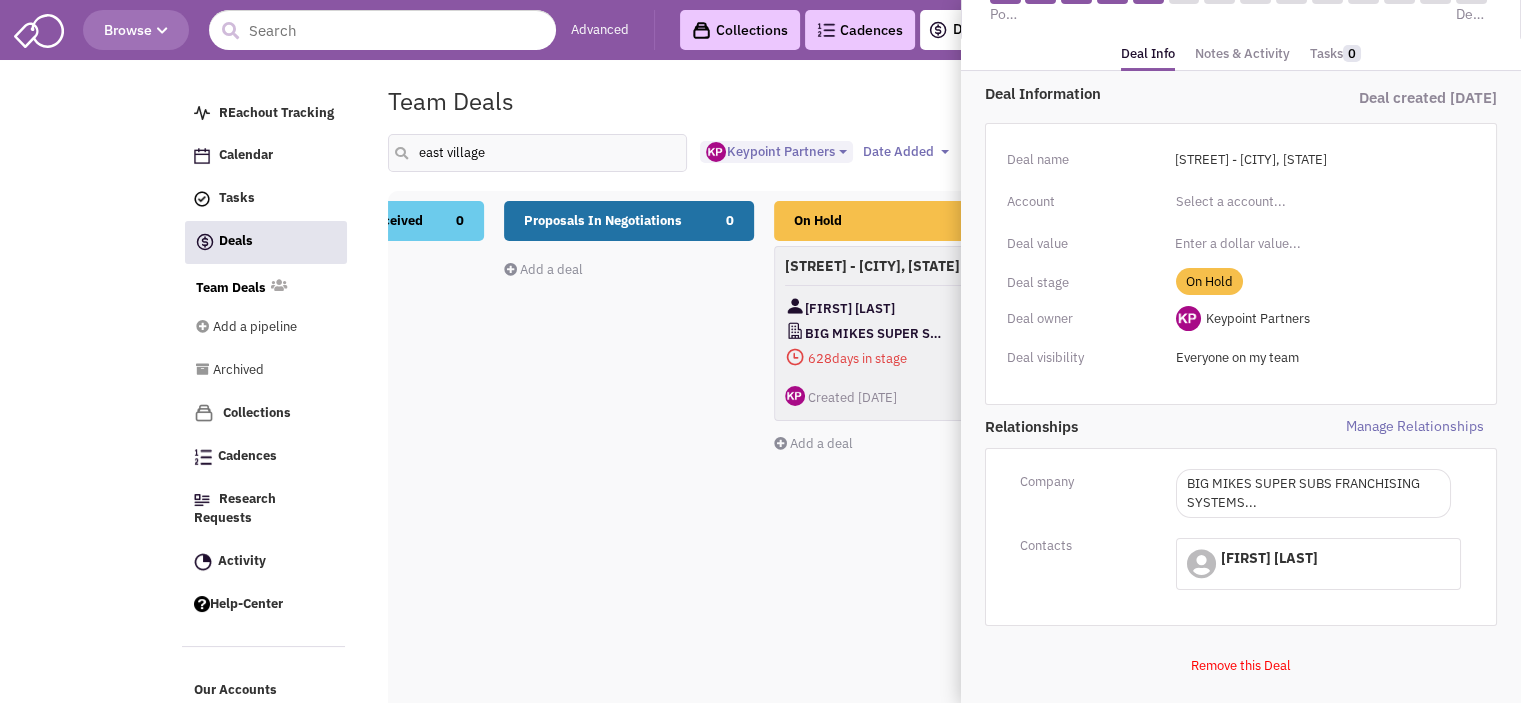 scroll, scrollTop: 137, scrollLeft: 0, axis: vertical 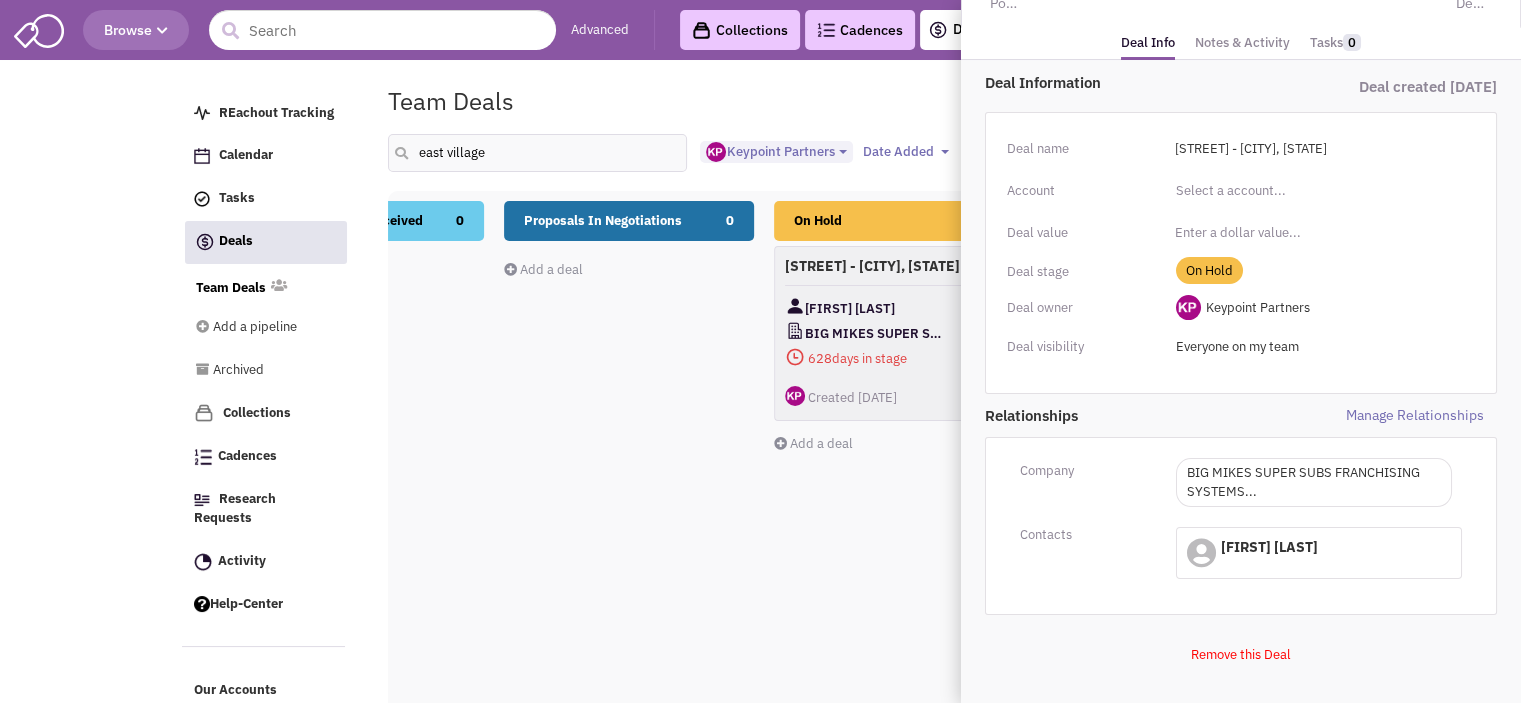 click on "Notes & Activity" at bounding box center (1242, 43) 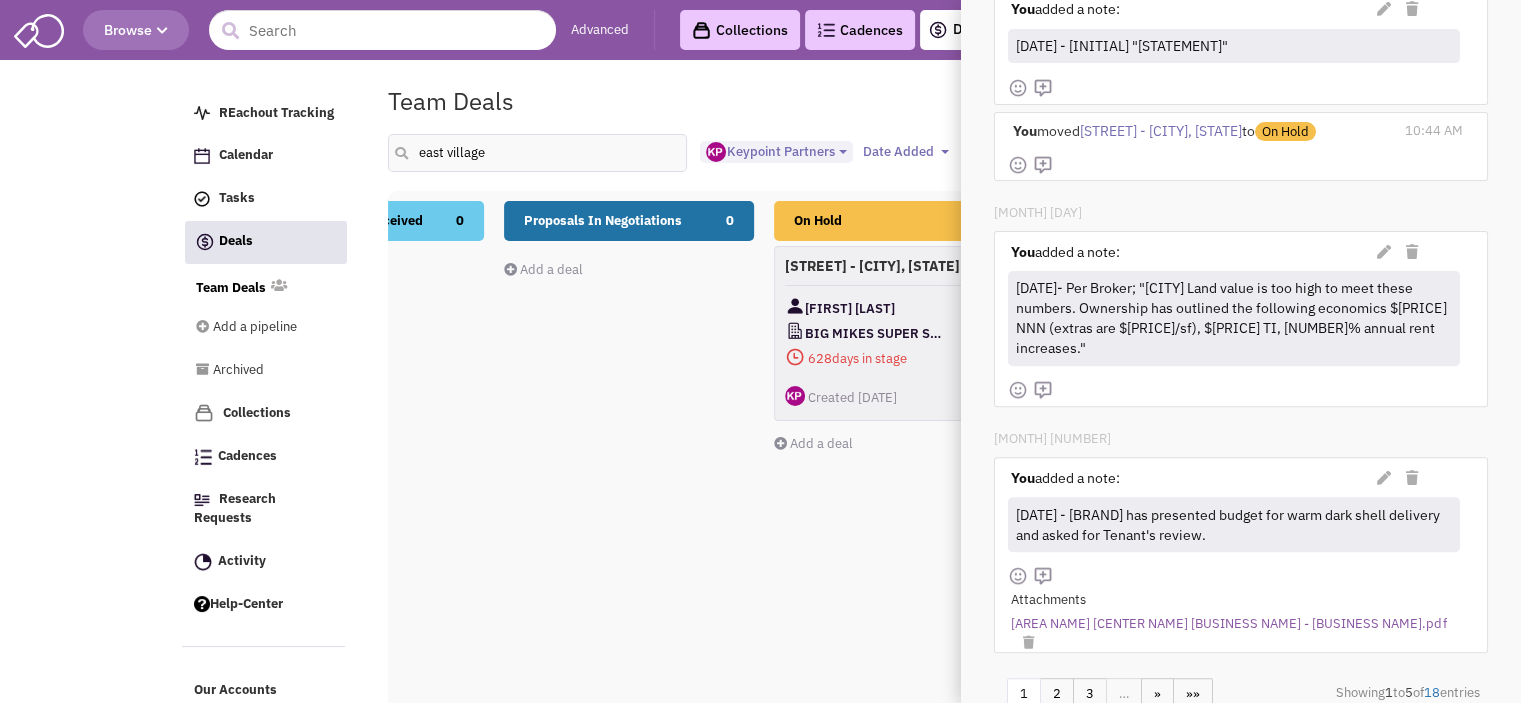 scroll, scrollTop: 668, scrollLeft: 0, axis: vertical 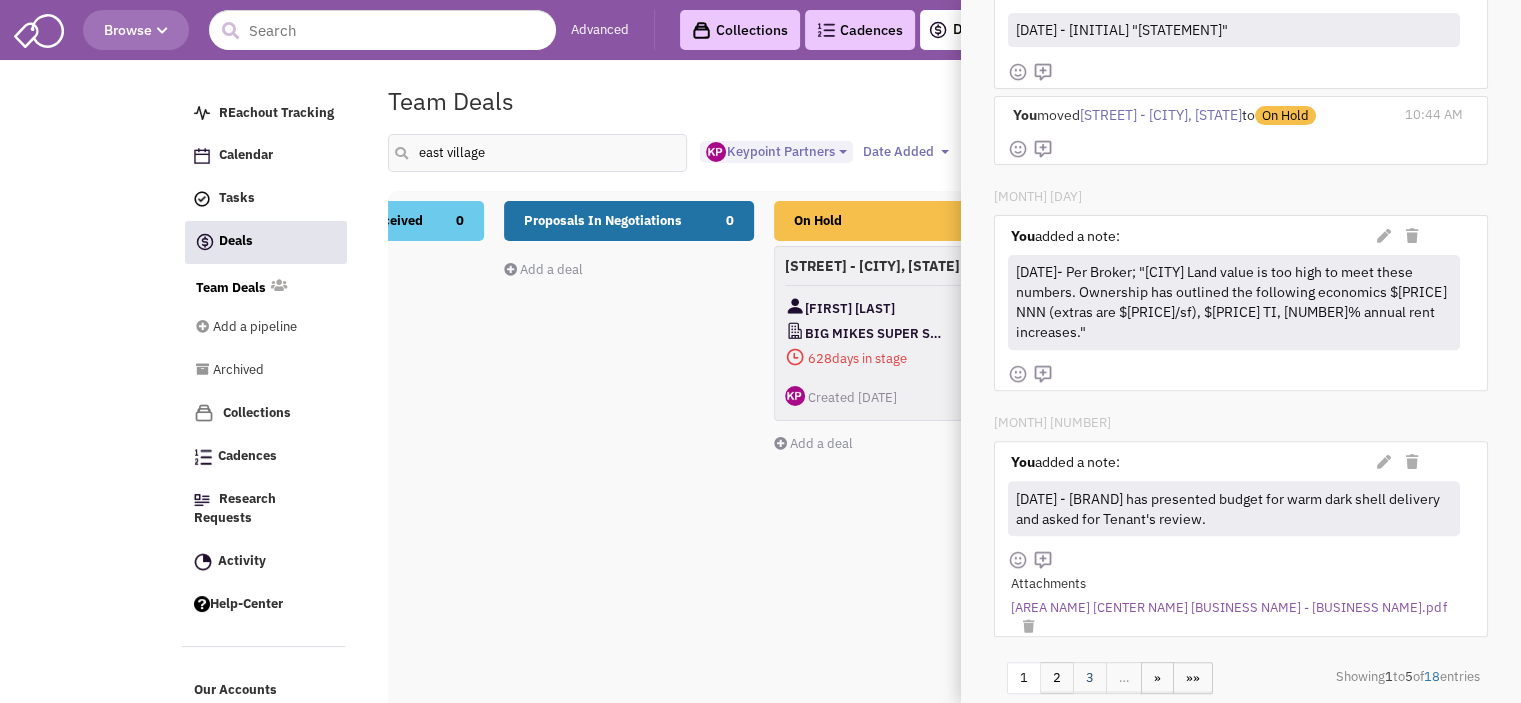 click on "3" at bounding box center (1090, 678) 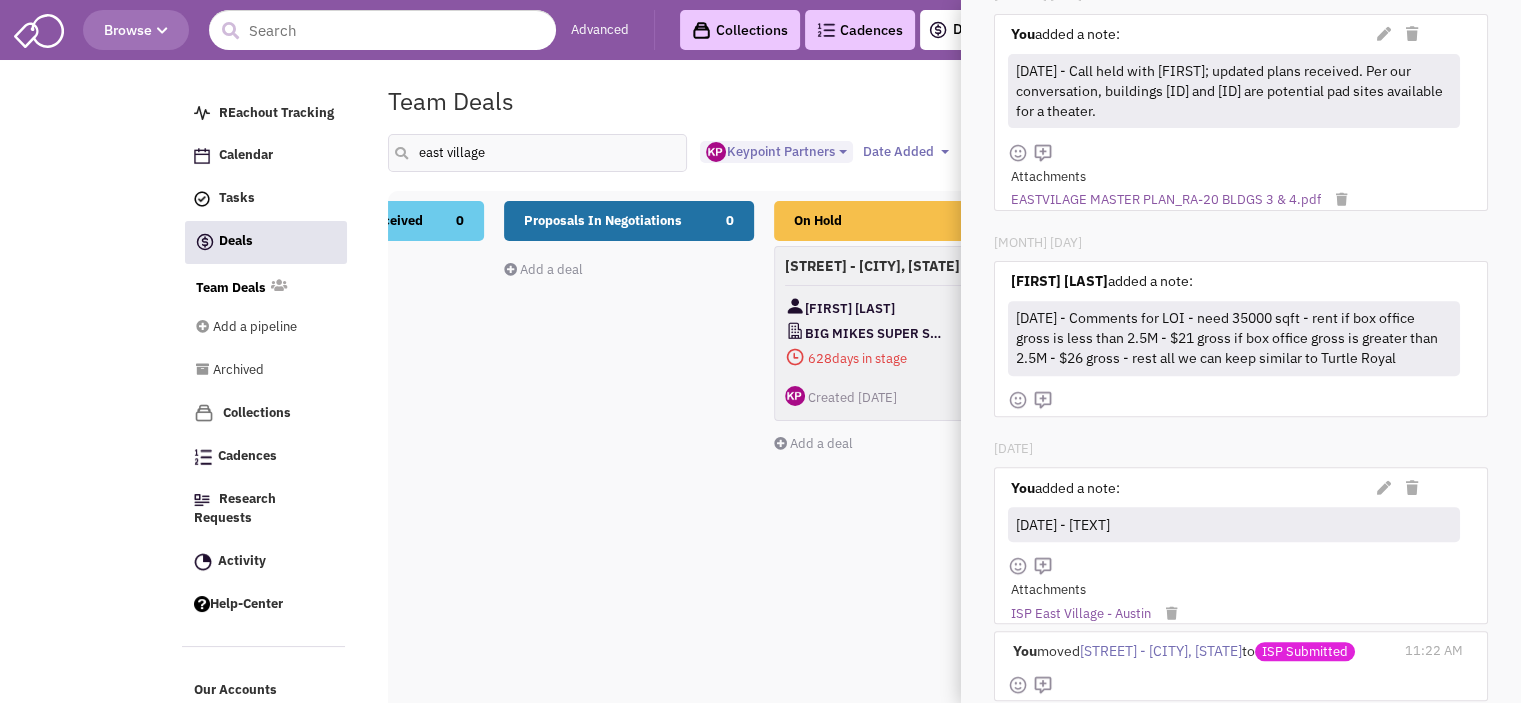 scroll, scrollTop: 751, scrollLeft: 0, axis: vertical 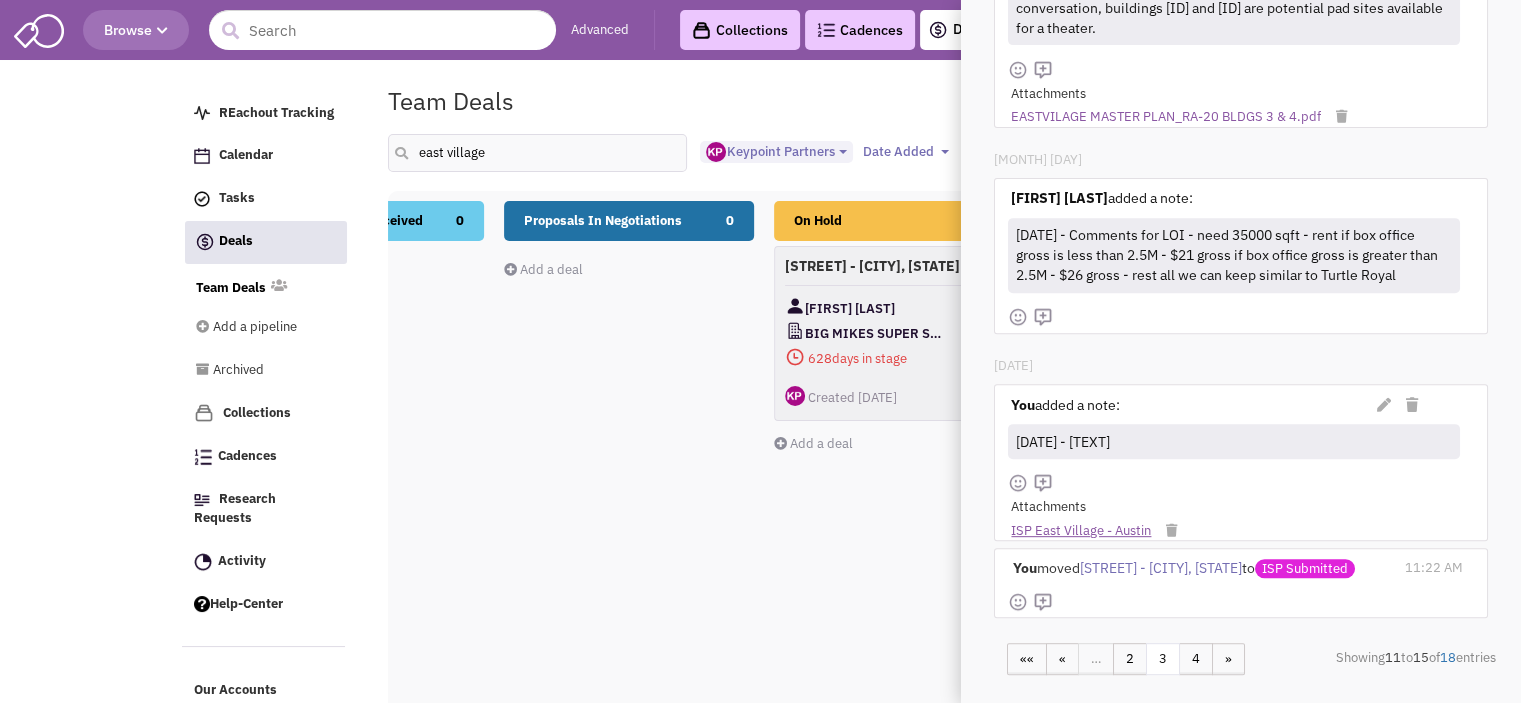 click on "ISP East Village - Austin" at bounding box center [1081, 531] 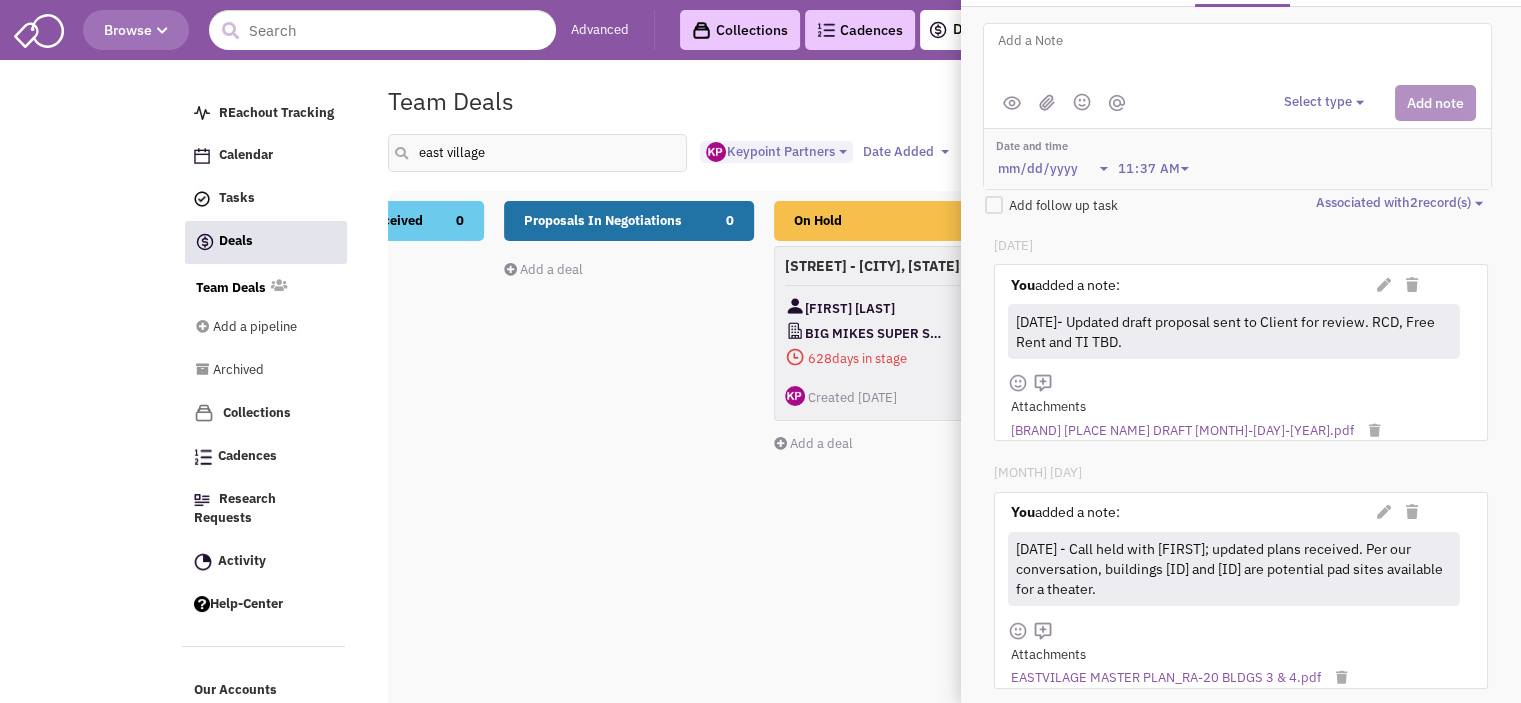 scroll, scrollTop: 0, scrollLeft: 0, axis: both 